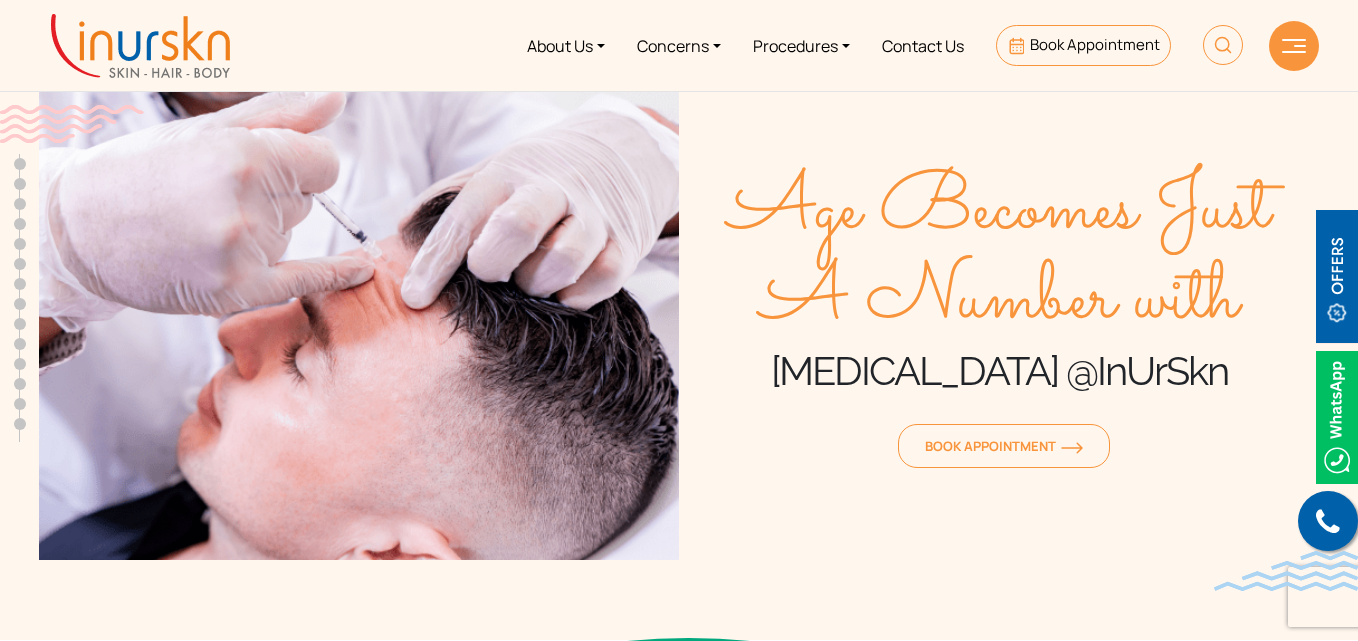 scroll, scrollTop: 0, scrollLeft: 0, axis: both 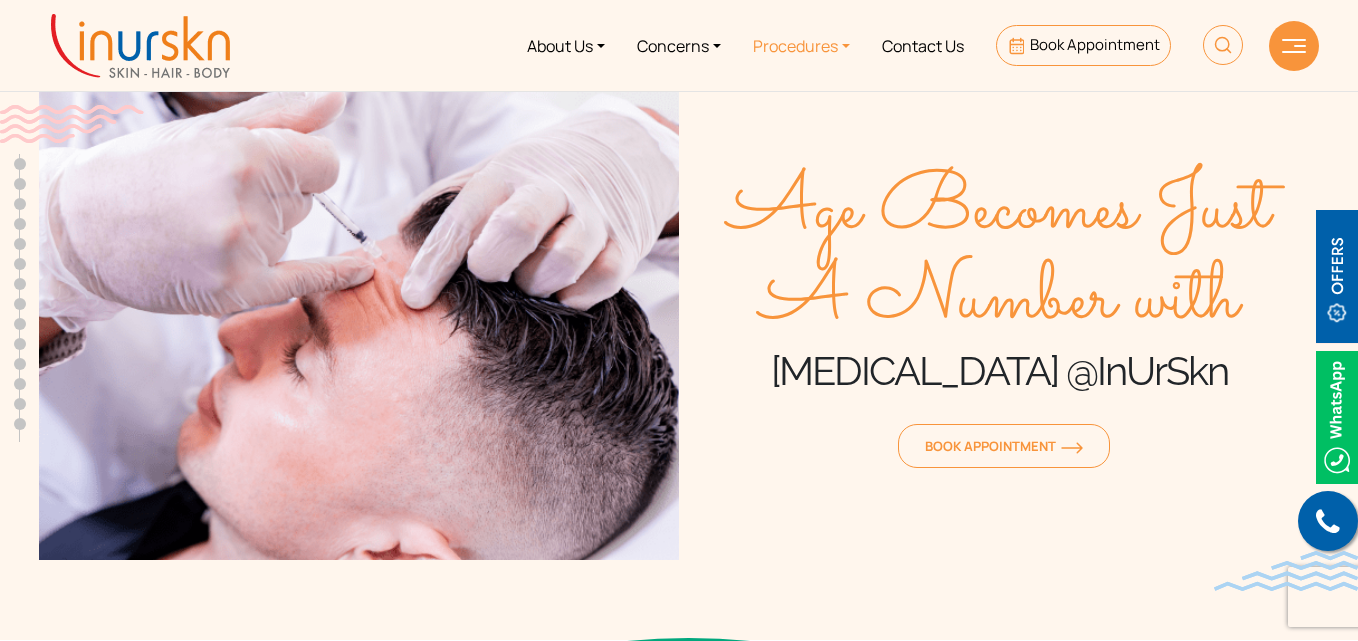 click on "Procedures" at bounding box center [801, 45] 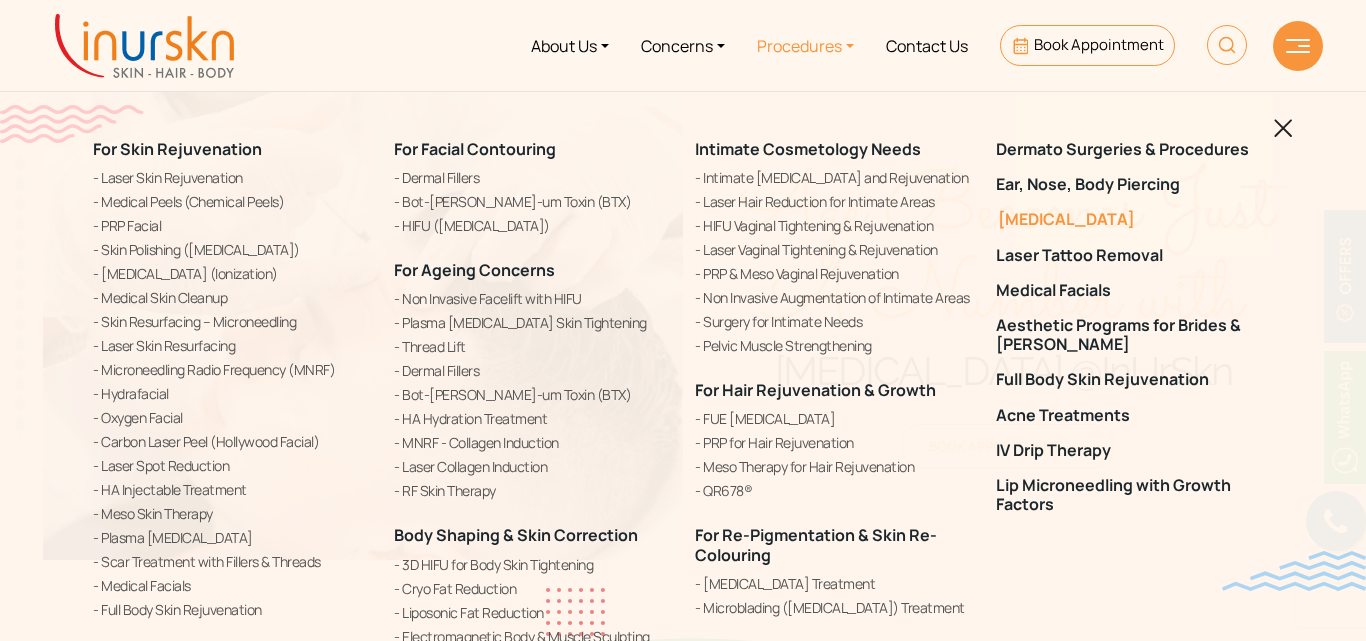 click on "[MEDICAL_DATA]" at bounding box center (1134, 219) 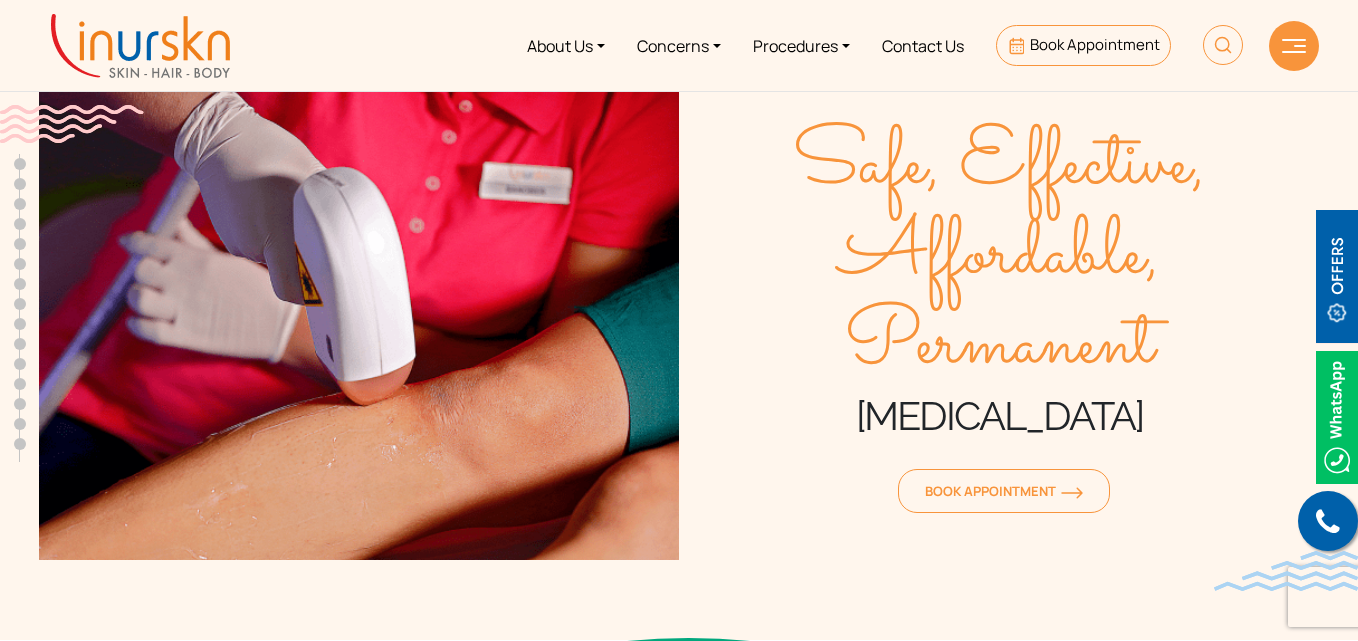 scroll, scrollTop: 0, scrollLeft: 0, axis: both 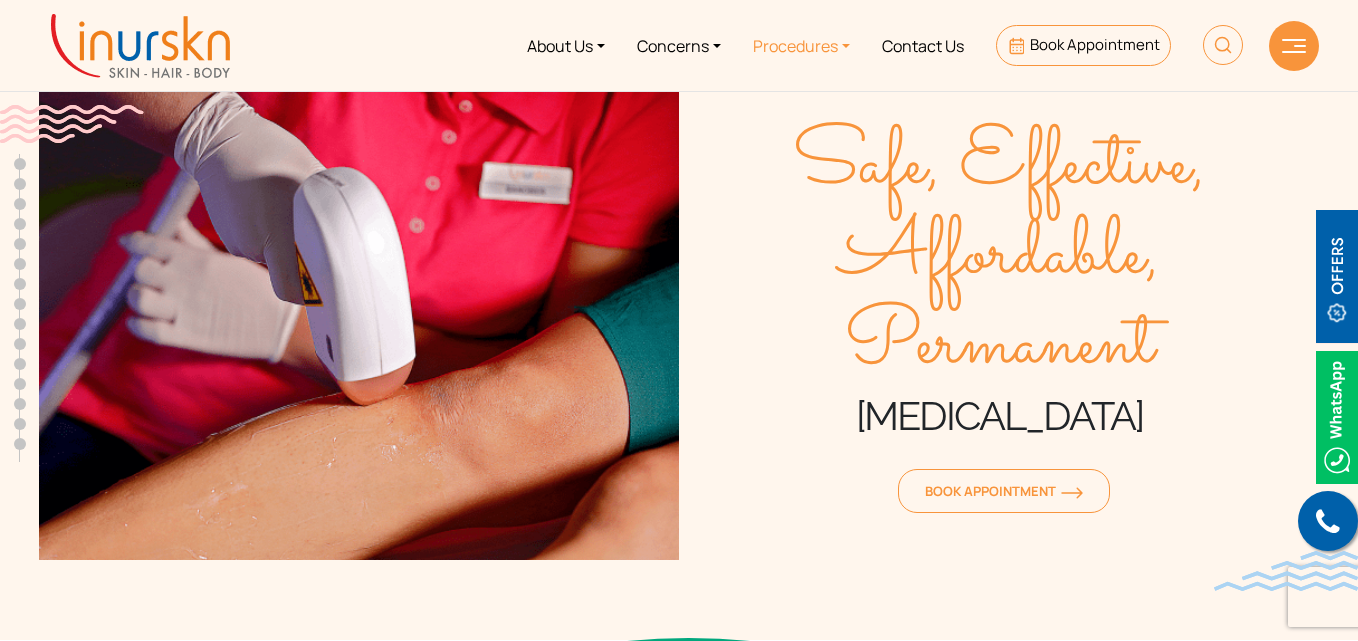 click on "Procedures" at bounding box center (801, 45) 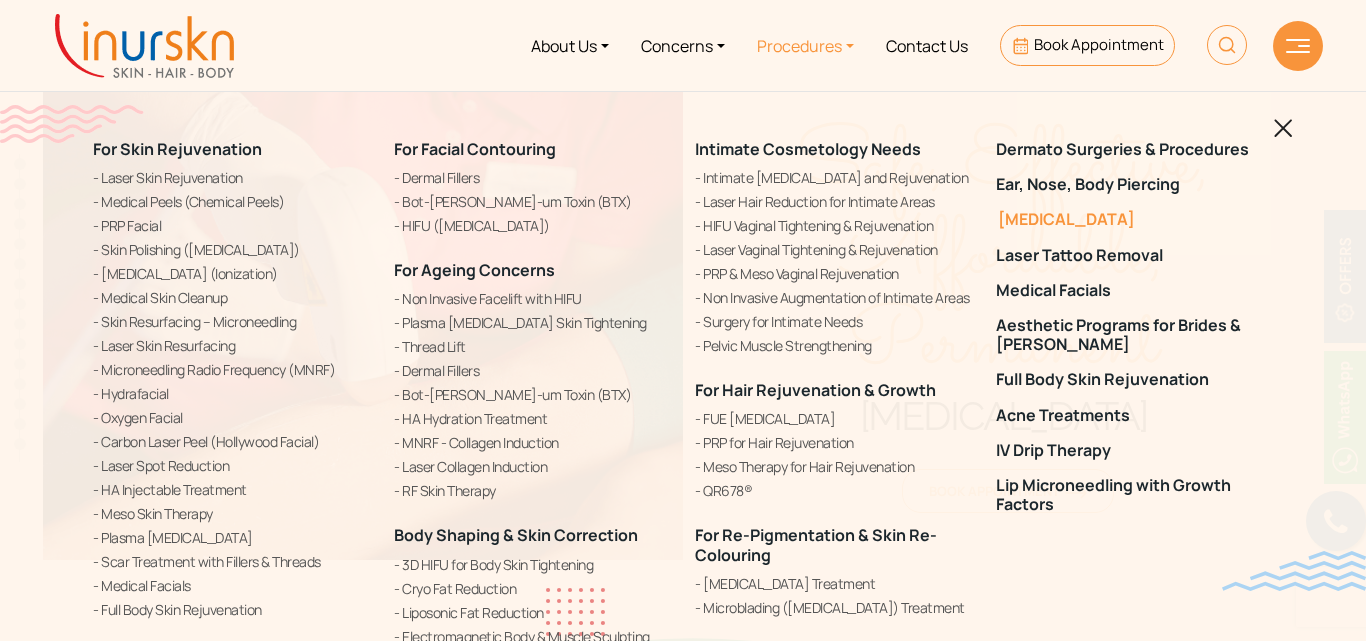 click on "[MEDICAL_DATA]" at bounding box center [1134, 219] 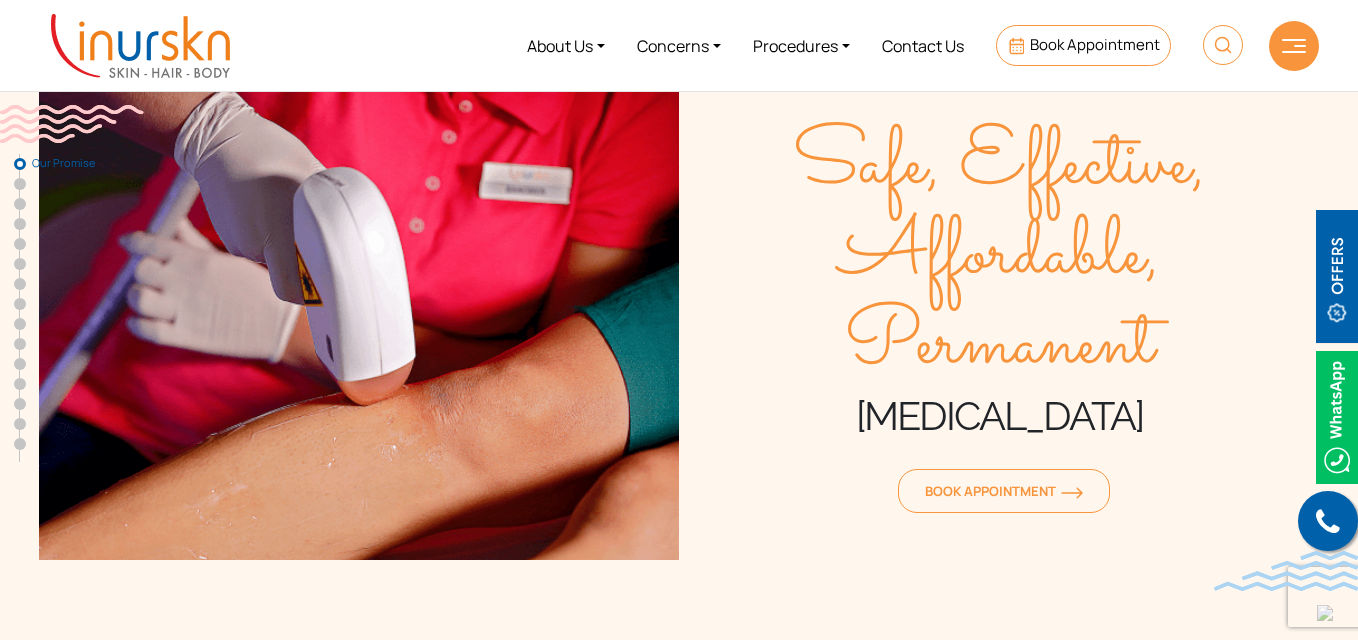 scroll, scrollTop: 463, scrollLeft: 0, axis: vertical 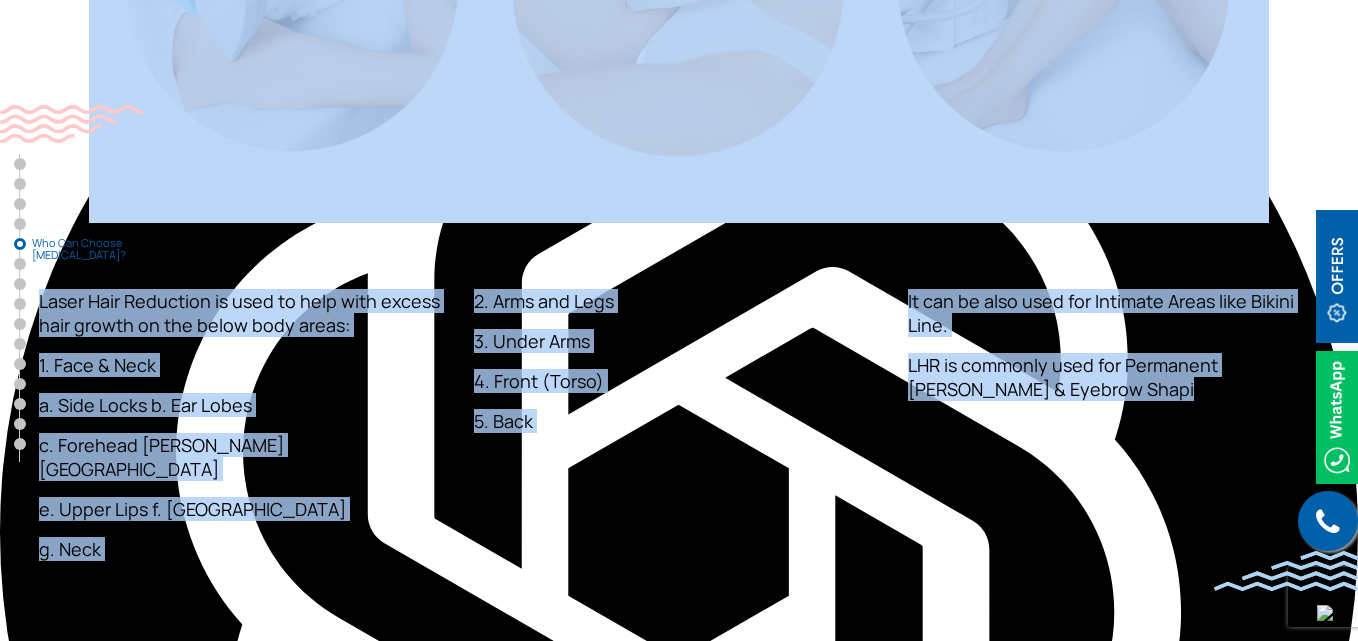 drag, startPoint x: 149, startPoint y: 207, endPoint x: 1159, endPoint y: 509, distance: 1054.1841 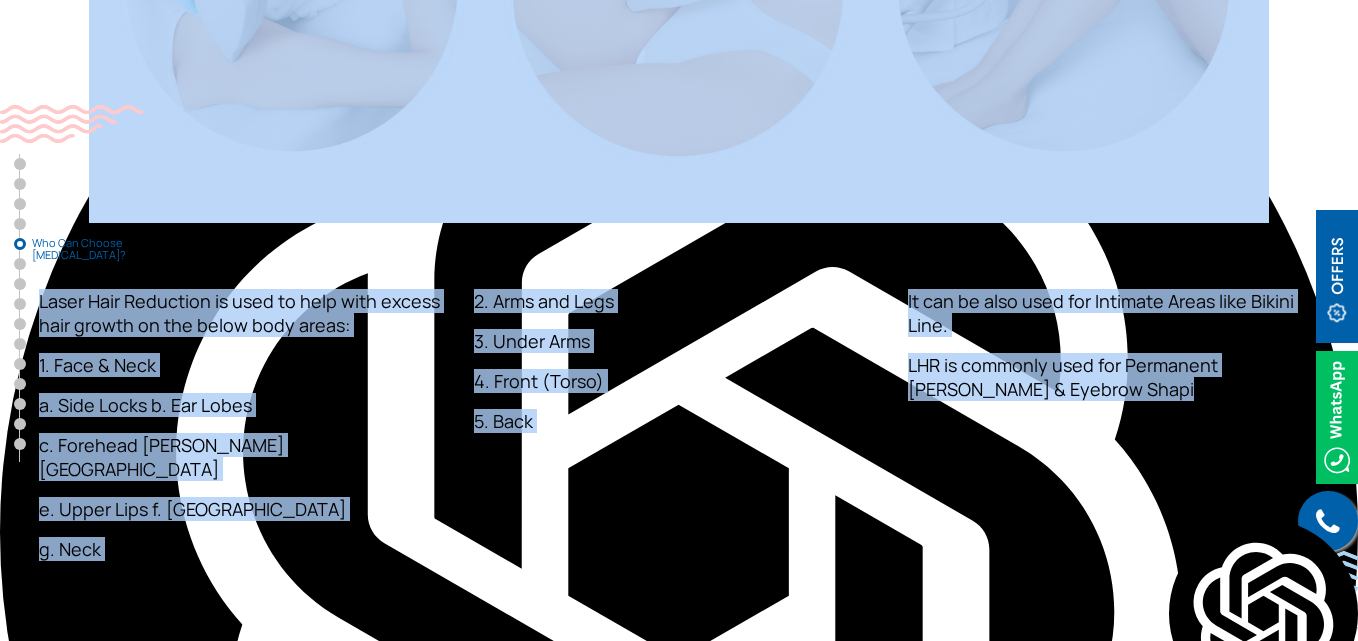 copy on "What is Laser Hair Removal
Laser Hair Removal is the permanent reduction of unwanted hair growth by exposing the hair follicles to a targeted Laser Beam.It is one of the most established methods of reducing hair growth on your body, with millions of procedures being done every year around the globe.The procedure is painless, absolutely safe and affordable.
A lot of men are genetically pre-disposed to have excess hair on their body. Also some women who suffer from conditions like PCOS, Cushing Syndrome, Adrneal Hyperplasia etc. can suffer from dense and thick abnormal hair growth. Also women from certain ethnic groups are likely to have more dense and thick hair.
Whatever the underlying cause maybe, if the hair growth is causing you discomfort socially or if you feel that getting rid of body hair meets your aesthetic goals, then Laser Hair Reduction can be the right procedure for you.
Know More About   Laser Hair Removal
The Procedure
DOs & DON'Ts
The following steps are typically followed..." 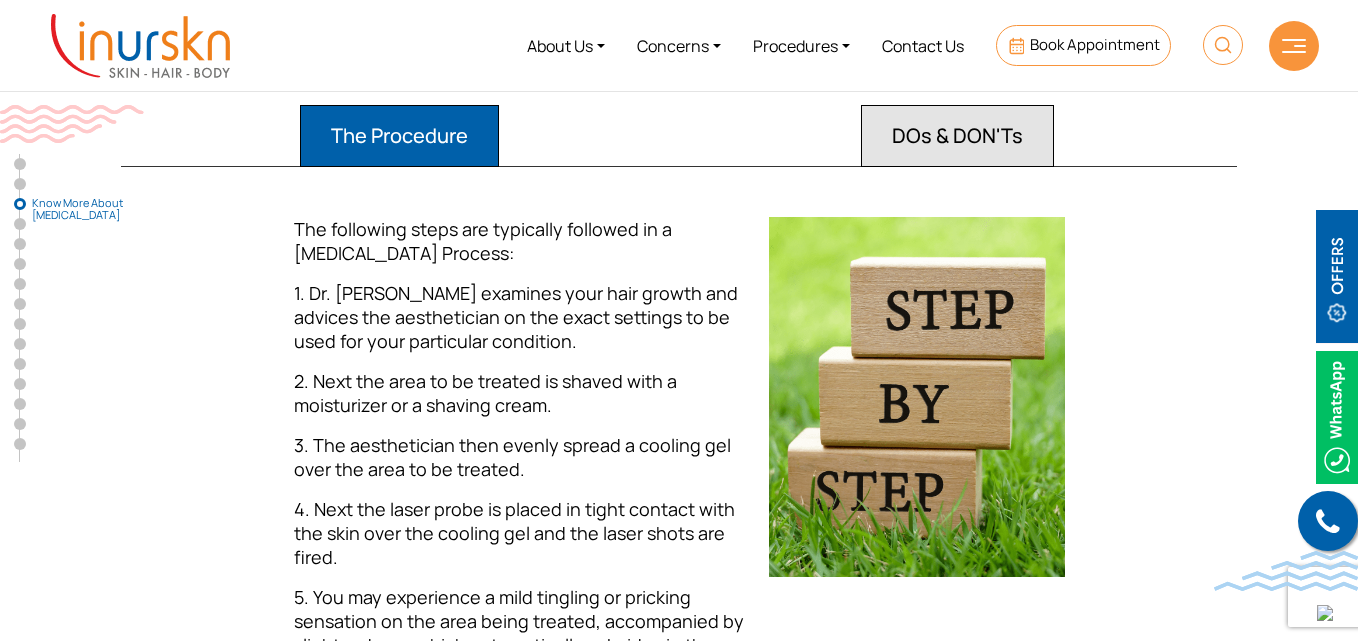 scroll, scrollTop: 1798, scrollLeft: 0, axis: vertical 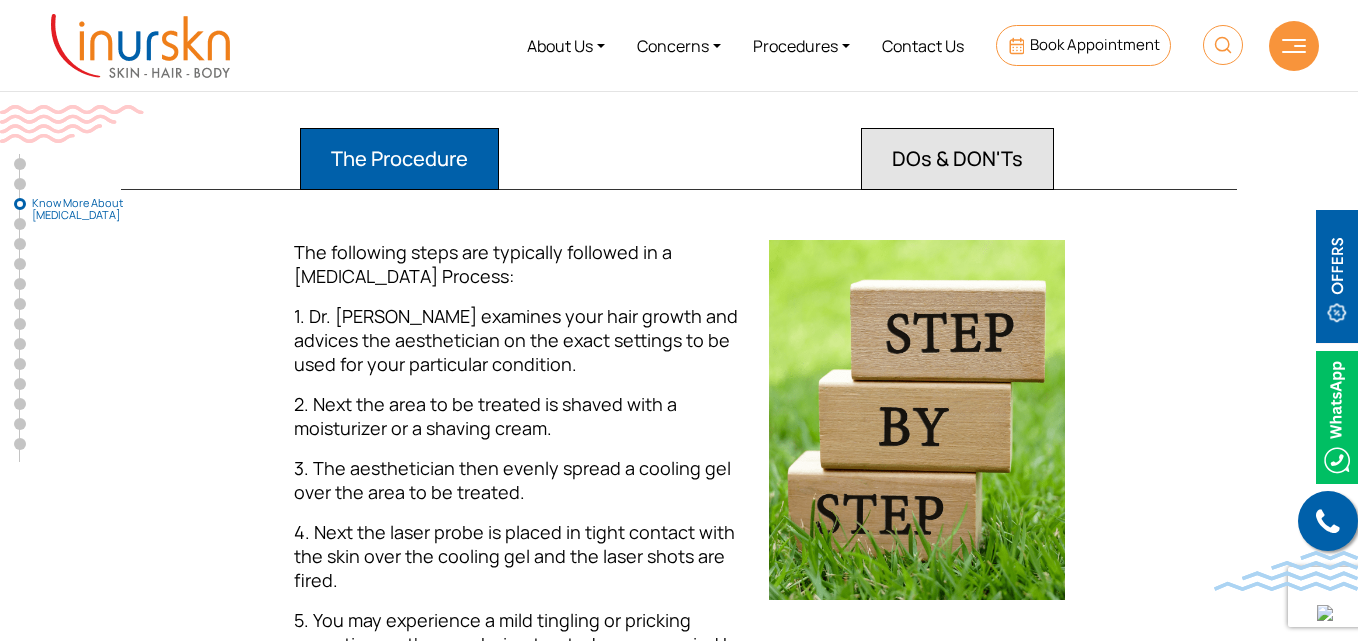 click on "DOs & DON'Ts" at bounding box center [399, 159] 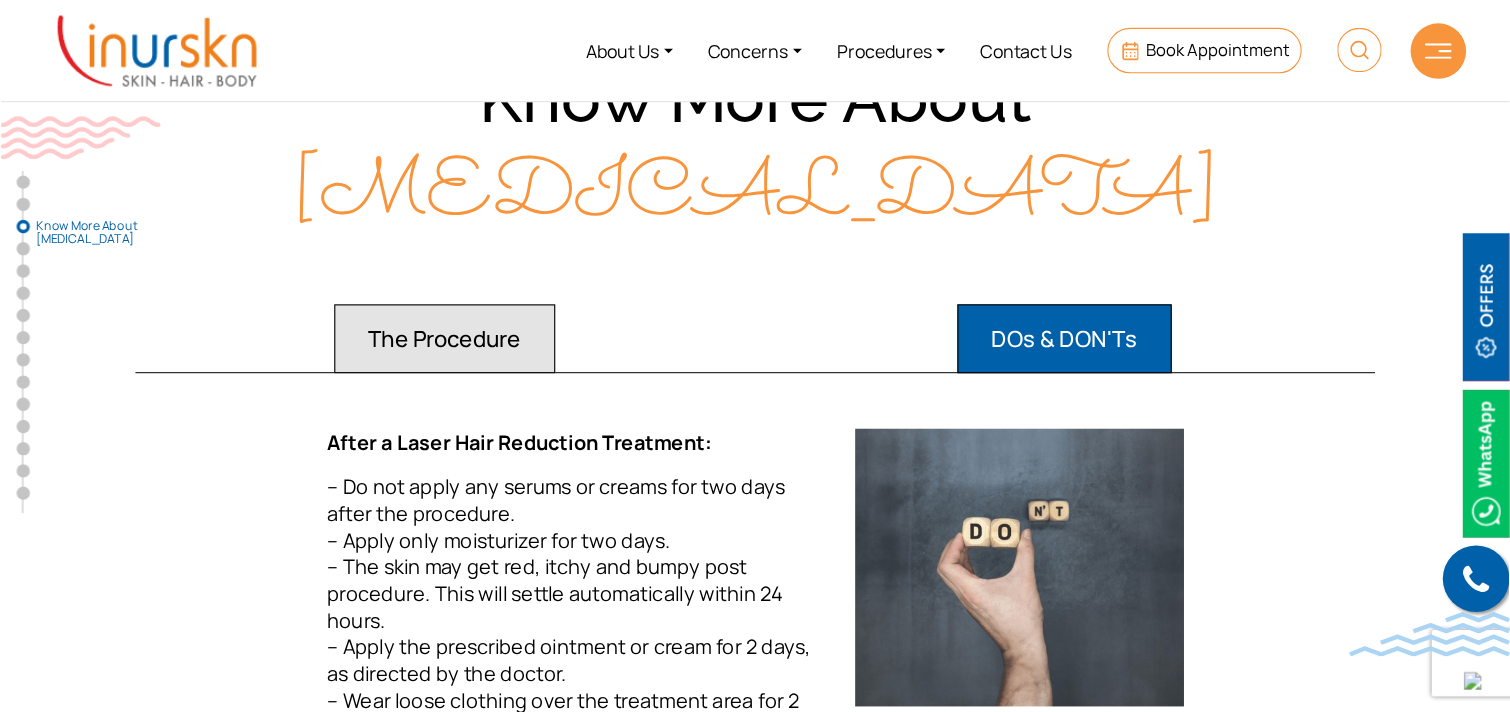 scroll, scrollTop: 1650, scrollLeft: 0, axis: vertical 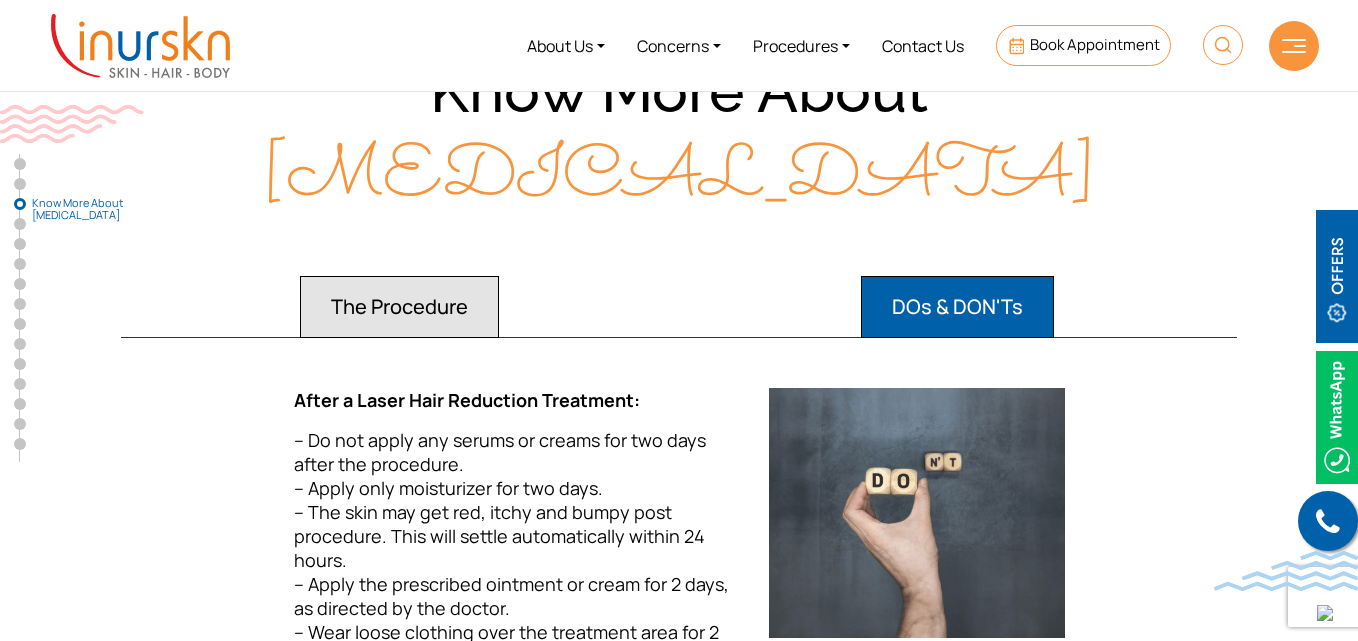 type 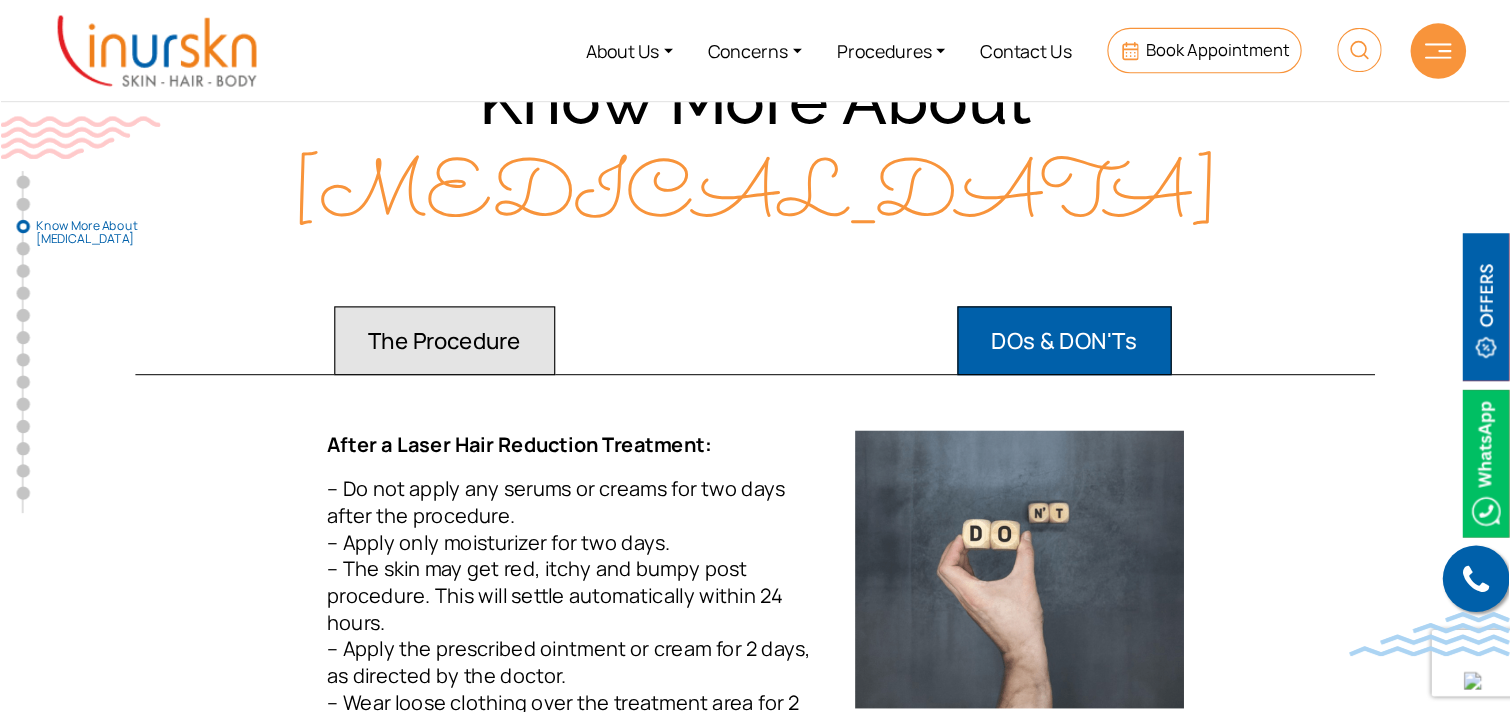 scroll, scrollTop: 791, scrollLeft: 0, axis: vertical 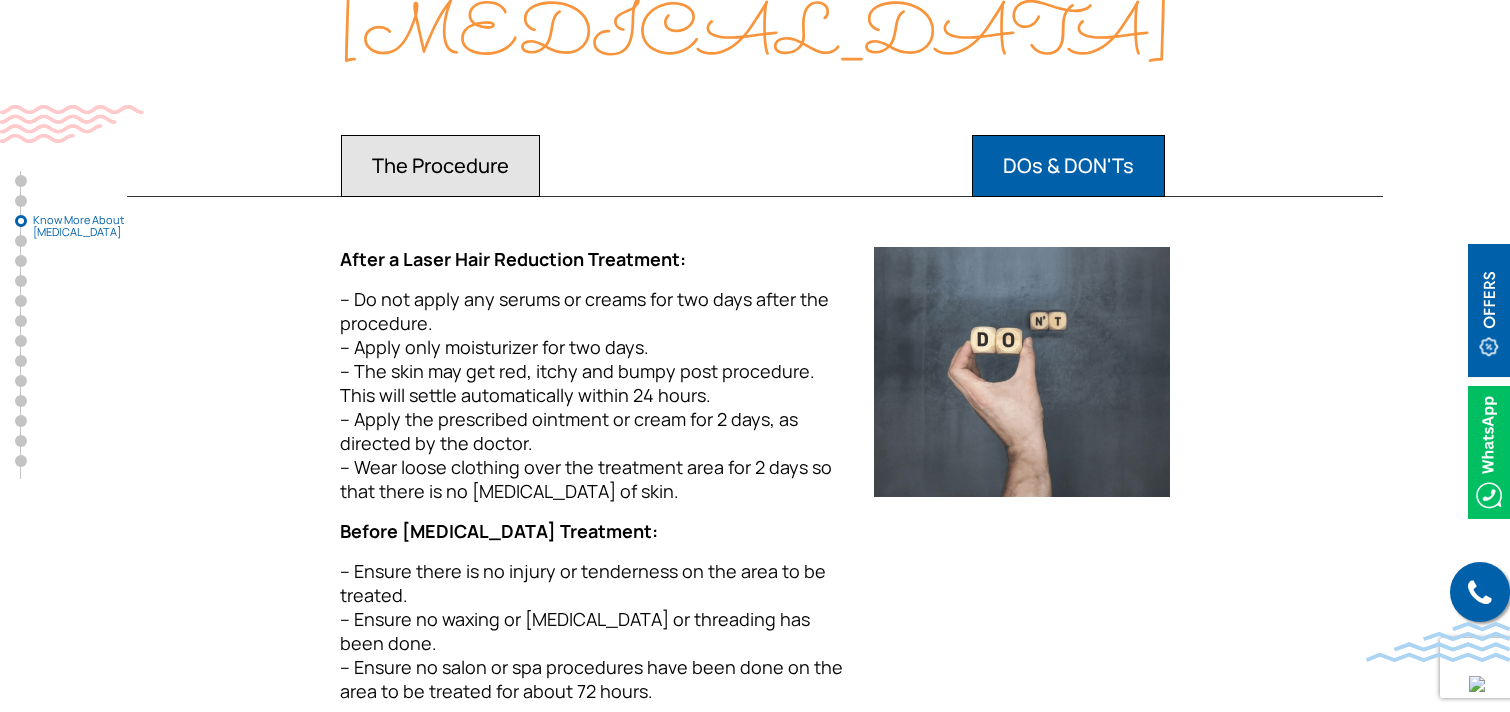 drag, startPoint x: 342, startPoint y: 254, endPoint x: 692, endPoint y: 674, distance: 546.71747 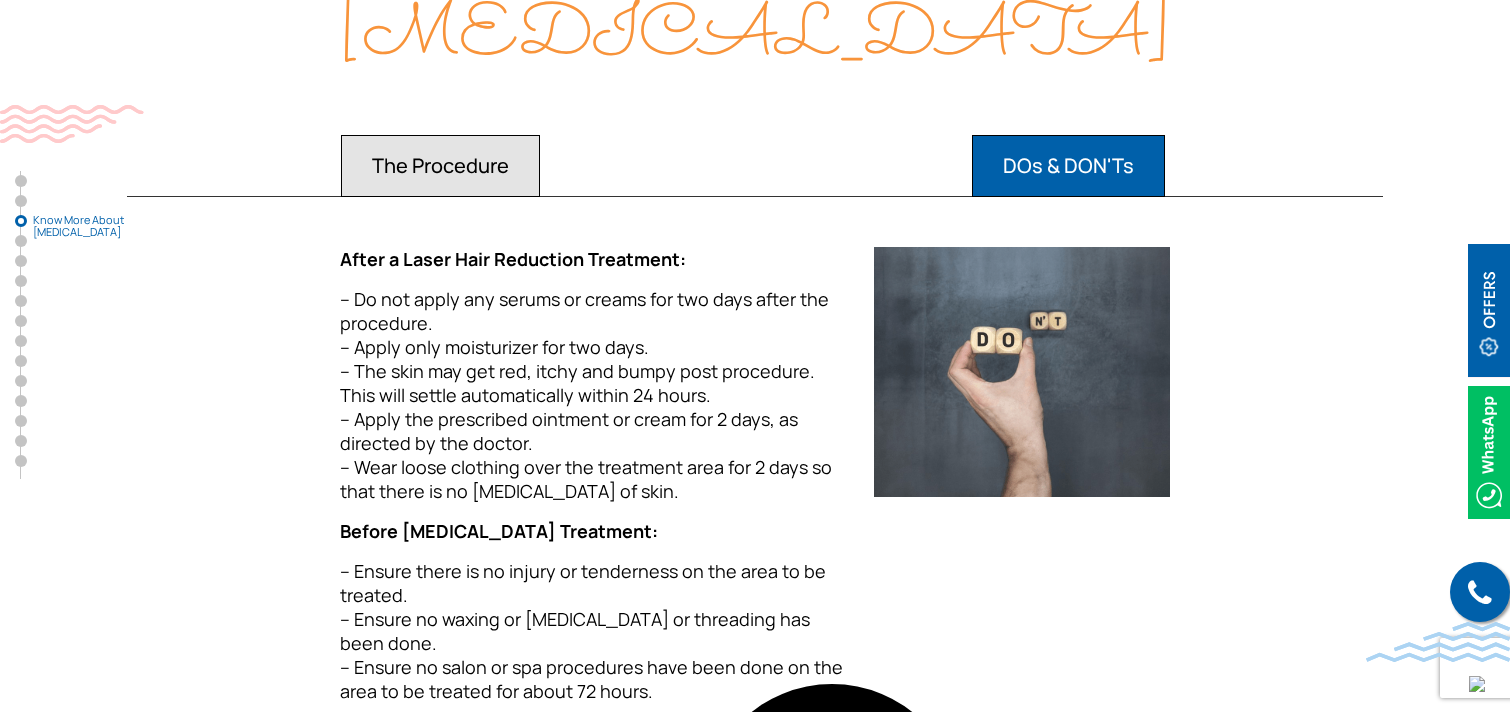 copy on "After a Laser Hair Reduction Treatment:
– Do not apply any serums or creams for two days after the procedure.
– Apply only moisturizer for two days.
– The skin may get red, itchy and bumpy post procedure. This will settle automatically within 24 hours.
– Apply the prescribed ointment or cream for 2 days, as directed by the doctor.
– Wear loose clothing over the treatment area for 2 days so that there is no chafing of skin.
Before Laser Hair Removal Treatment:
– Ensure there is no injury or tenderness on the area to be treated.
– Ensure no waxing or plucking or threading has been done.
– Ensure no salon or spa procedures have been done on the area to be treated for about 72 hours." 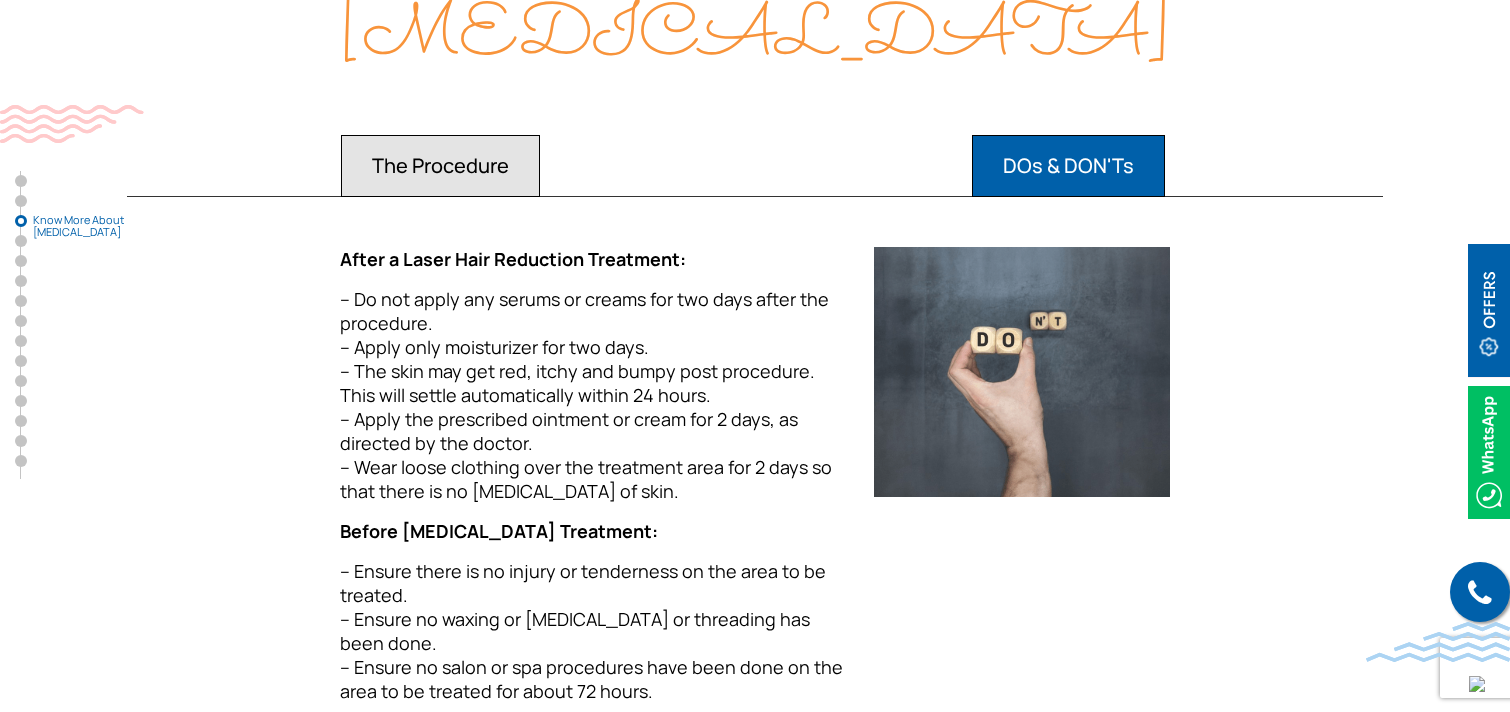 click on "The Procedure" at bounding box center [440, 166] 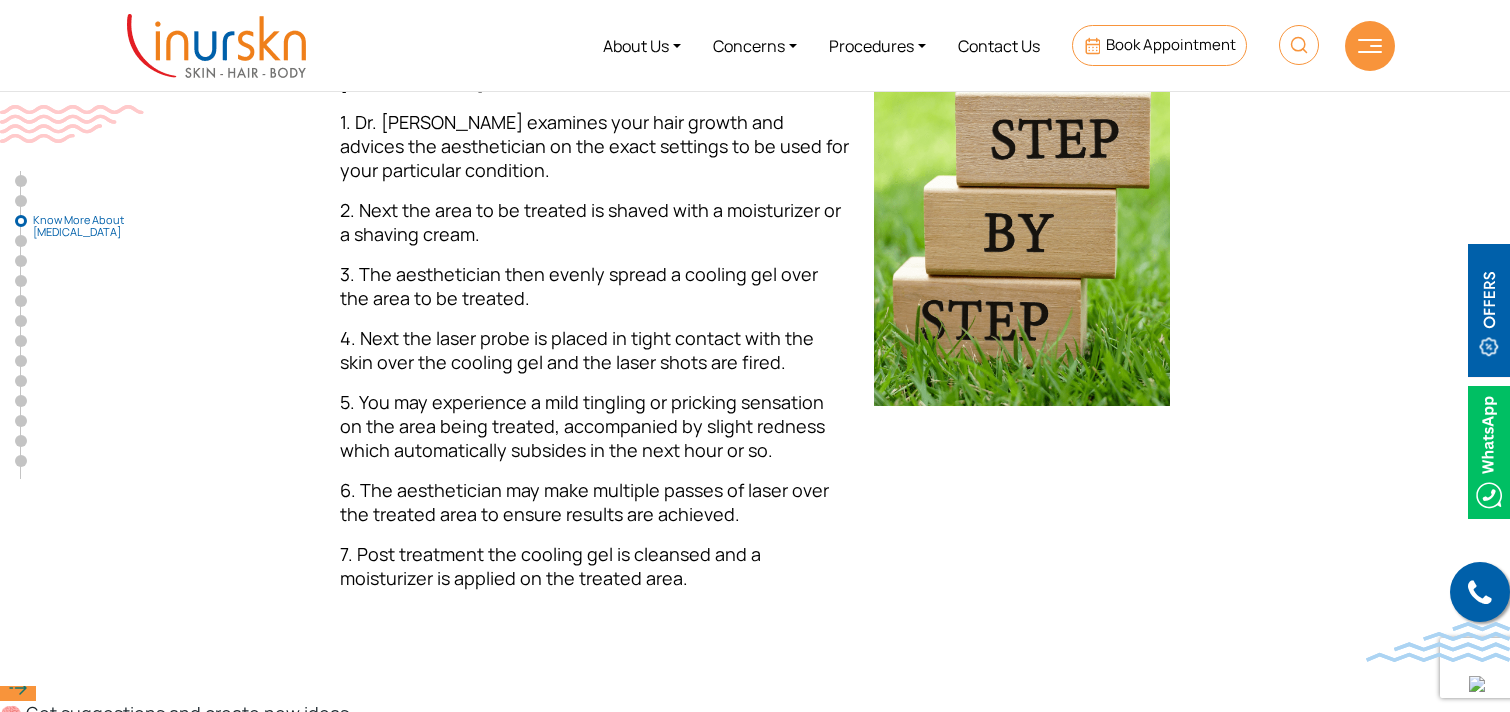 scroll, scrollTop: 1991, scrollLeft: 0, axis: vertical 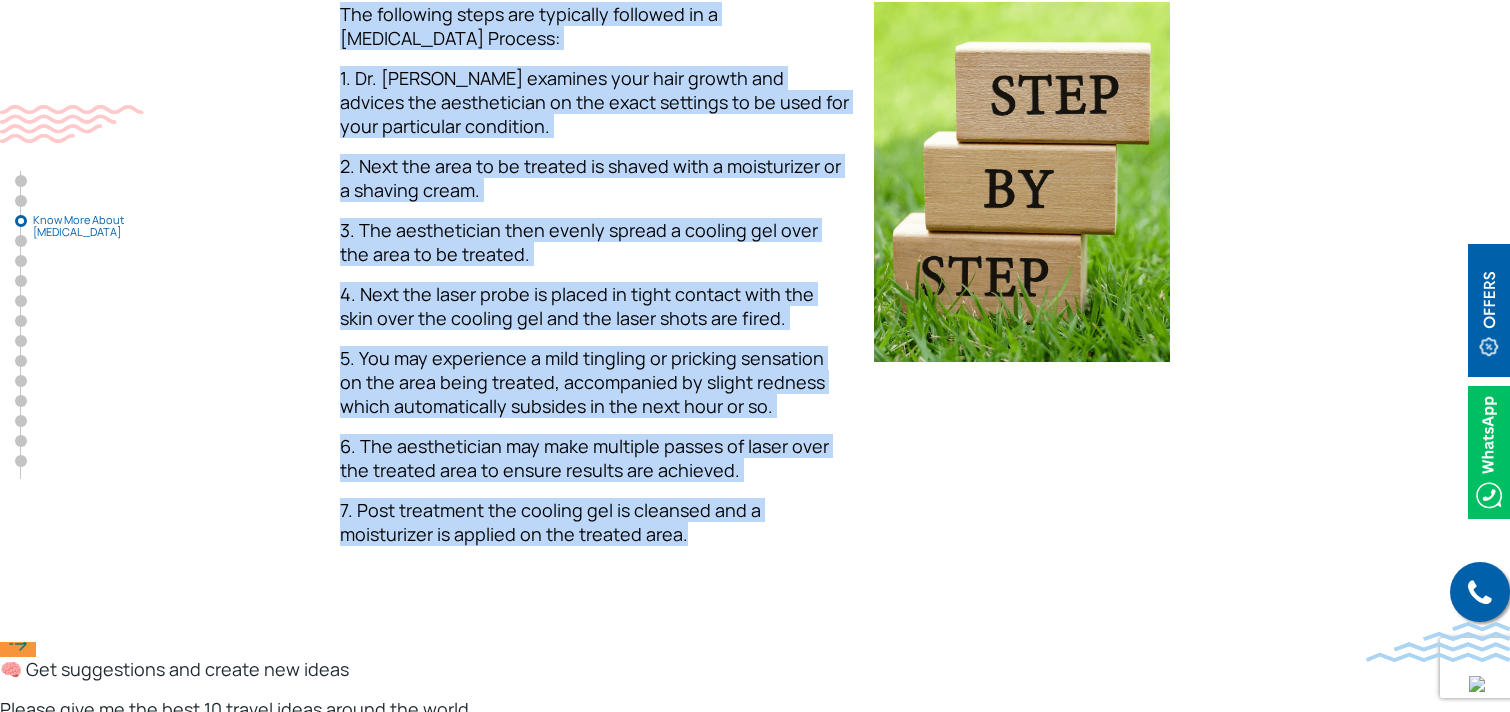 drag, startPoint x: 342, startPoint y: 182, endPoint x: 746, endPoint y: 575, distance: 563.6178 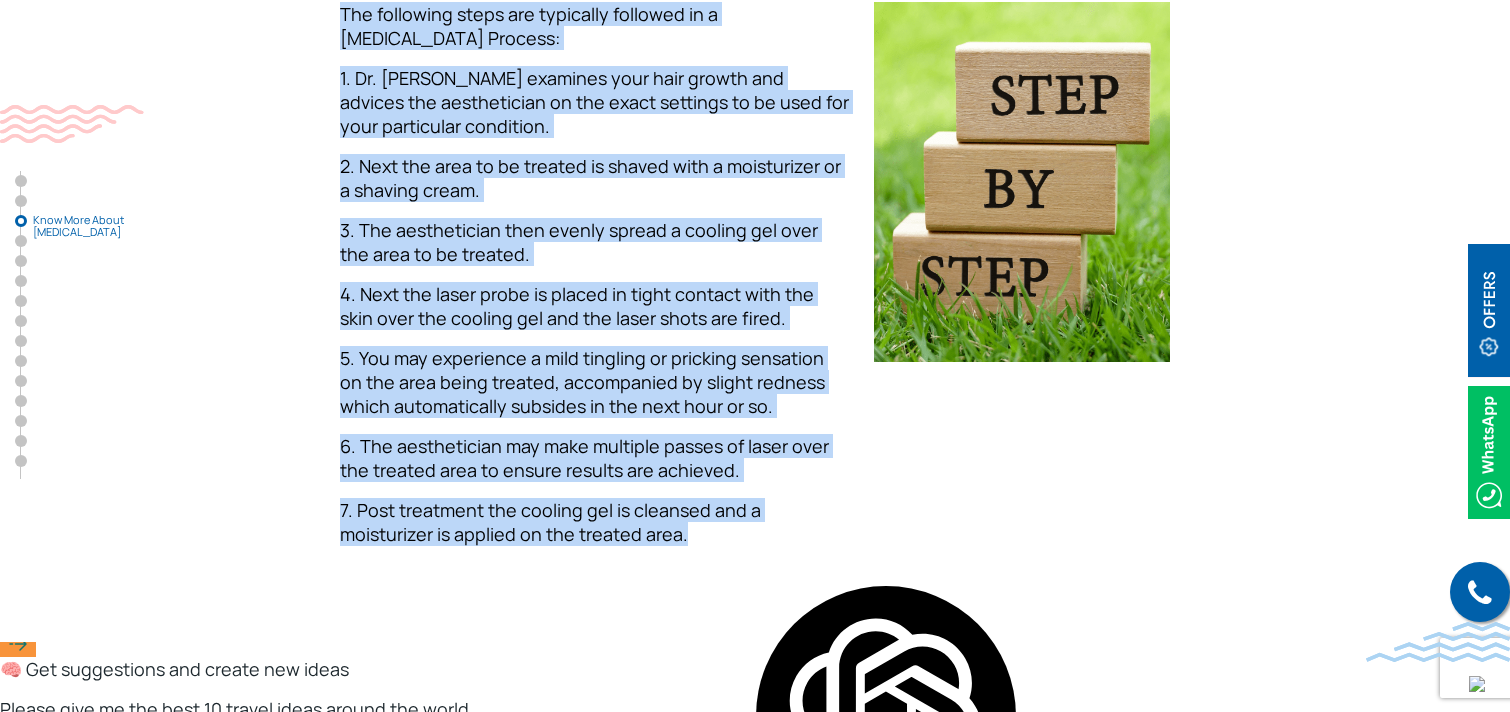 copy on "The following steps are typically followed in a Laser Hair Removal Process:
1. Dr. Sejal examines your hair growth and advices the aesthetician on the exact settings to be used for your particular condition.
2. Next the area to be treated is shaved with a moisturizer or a shaving cream.
3. The aesthetician then evenly spread a cooling gel over the area to be treated.
4. Next the laser probe is placed in tight contact with the skin over the cooling gel and the laser shots are fired.
5. You may experience a mild tingling or pricking sensation on the area being treated, accompanied by slight redness which automatically subsides in the next hour or so.
6. The aesthetician may make multiple passes of laser over the treated area to ensure results are achieved.
7. Post treatment the cooling gel is cleansed and a moisturizer is applied on the treated area." 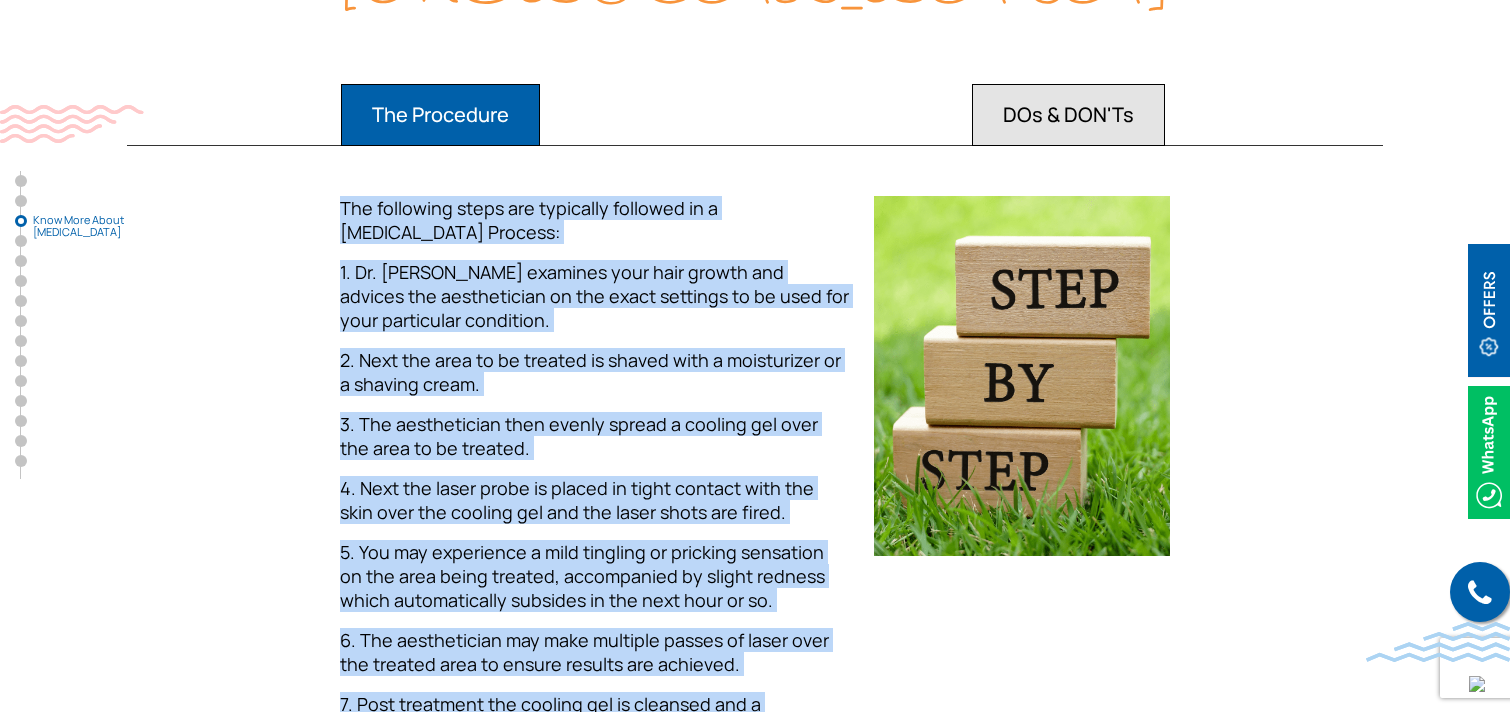 scroll, scrollTop: 1827, scrollLeft: 0, axis: vertical 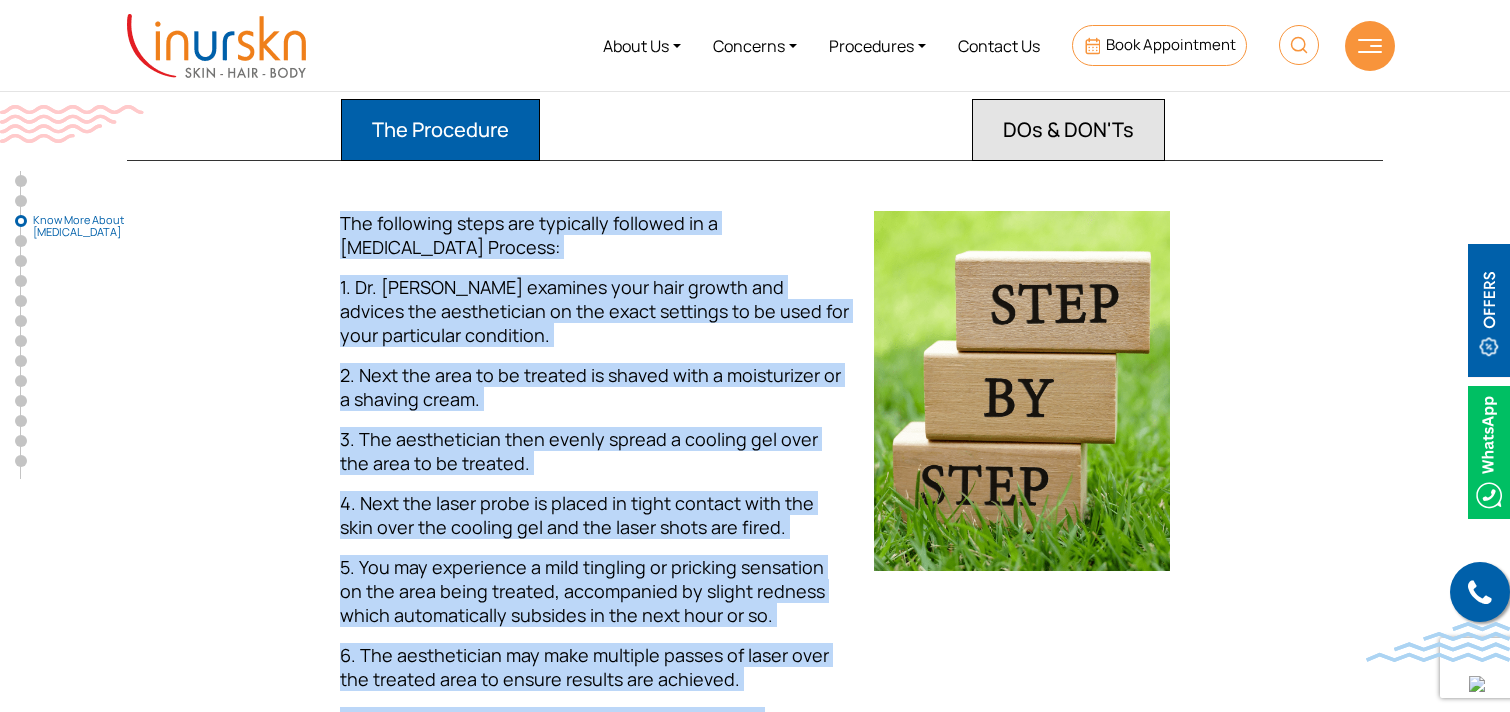 click on "2. Next the area to be treated is shaved with a moisturizer or a shaving cream." at bounding box center (590, 387) 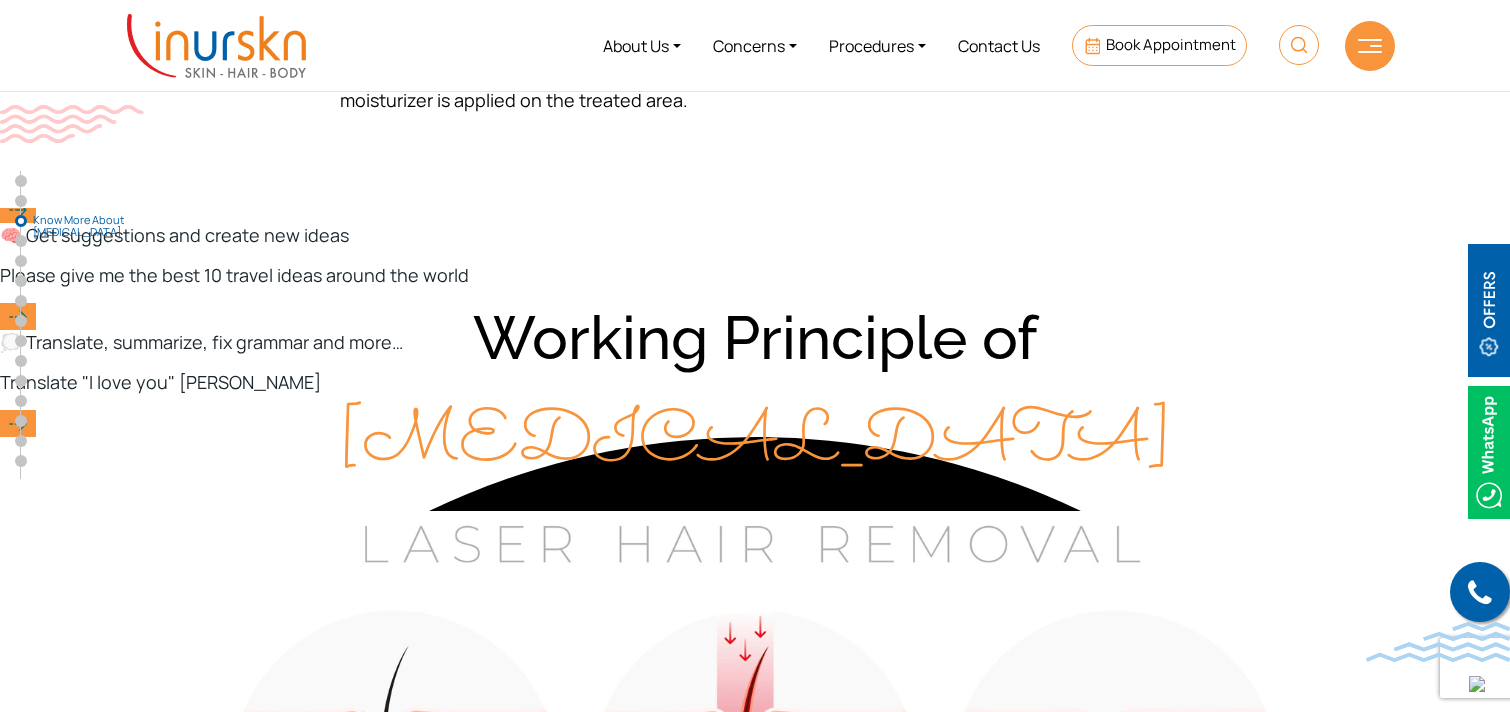 scroll, scrollTop: 2485, scrollLeft: 0, axis: vertical 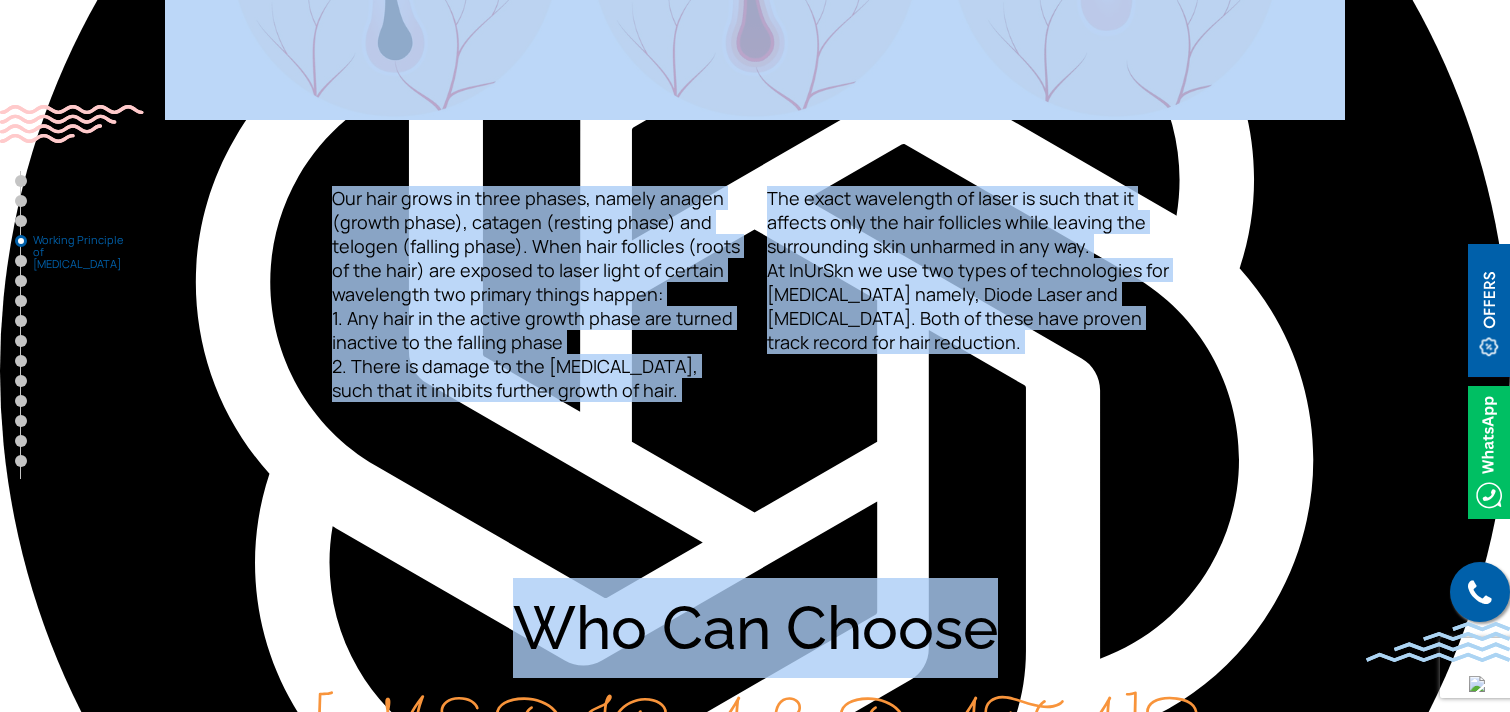 drag, startPoint x: 481, startPoint y: 320, endPoint x: 1130, endPoint y: 412, distance: 655.48834 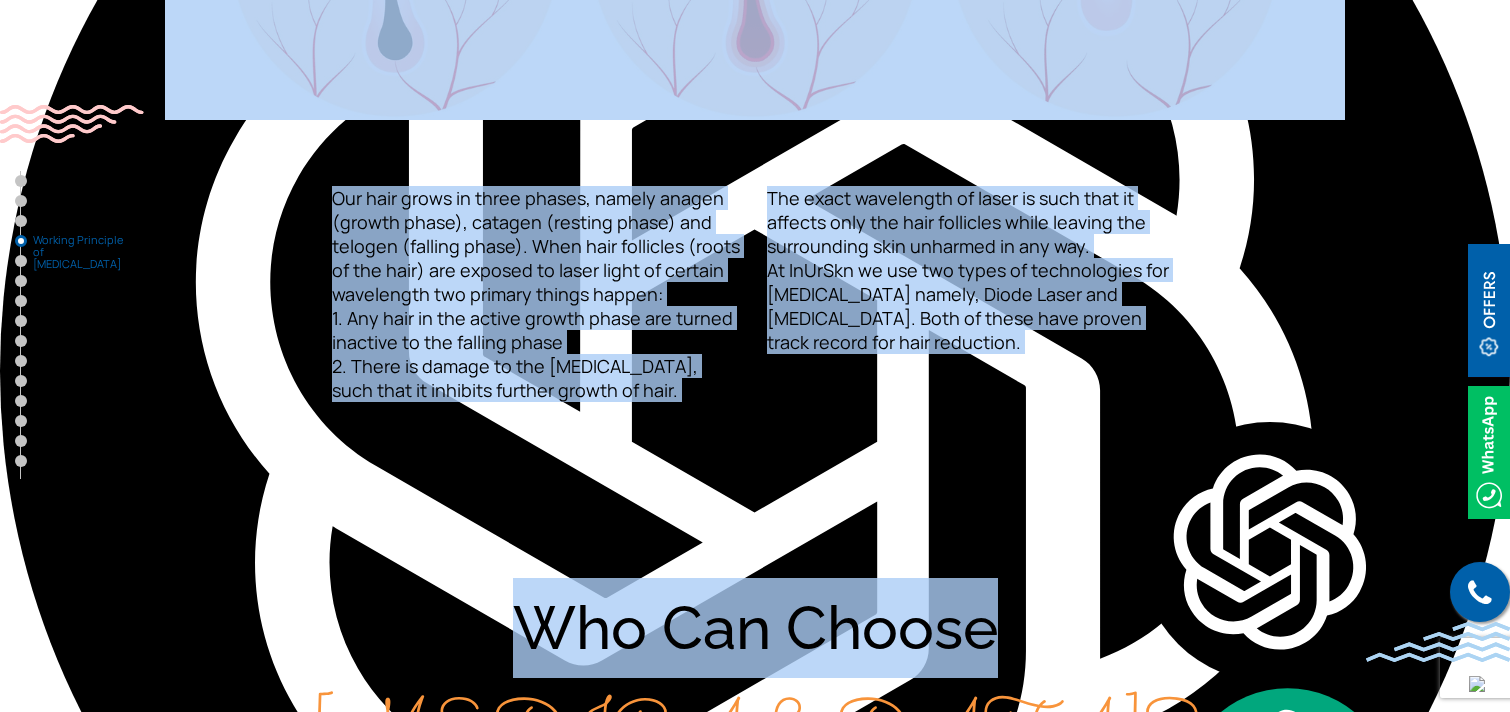 copy on "Working Principle of Laser Hair Removal
Our hair grows in three phases, namely anagen (growth phase), catagen (resting phase) and telogen (falling phase). When hair follicles (roots of the hair) are exposed to laser light of certain wavelength two primary things happen:
1. Any hair in the active growth phase are turned inactive to the falling phase
2. There is damage to the root of the hair, such that it inhibits further growth of hair.
The exact wavelength of laser is such that it affects only the hair follicles while leaving the surrounding skin unharmed in any way.
At InUrSkn we use two types of technologies for LAser Hair Removal namely, Diode Laser and Intense Pulsed Light. Both of these have proven track record for hair reduction." 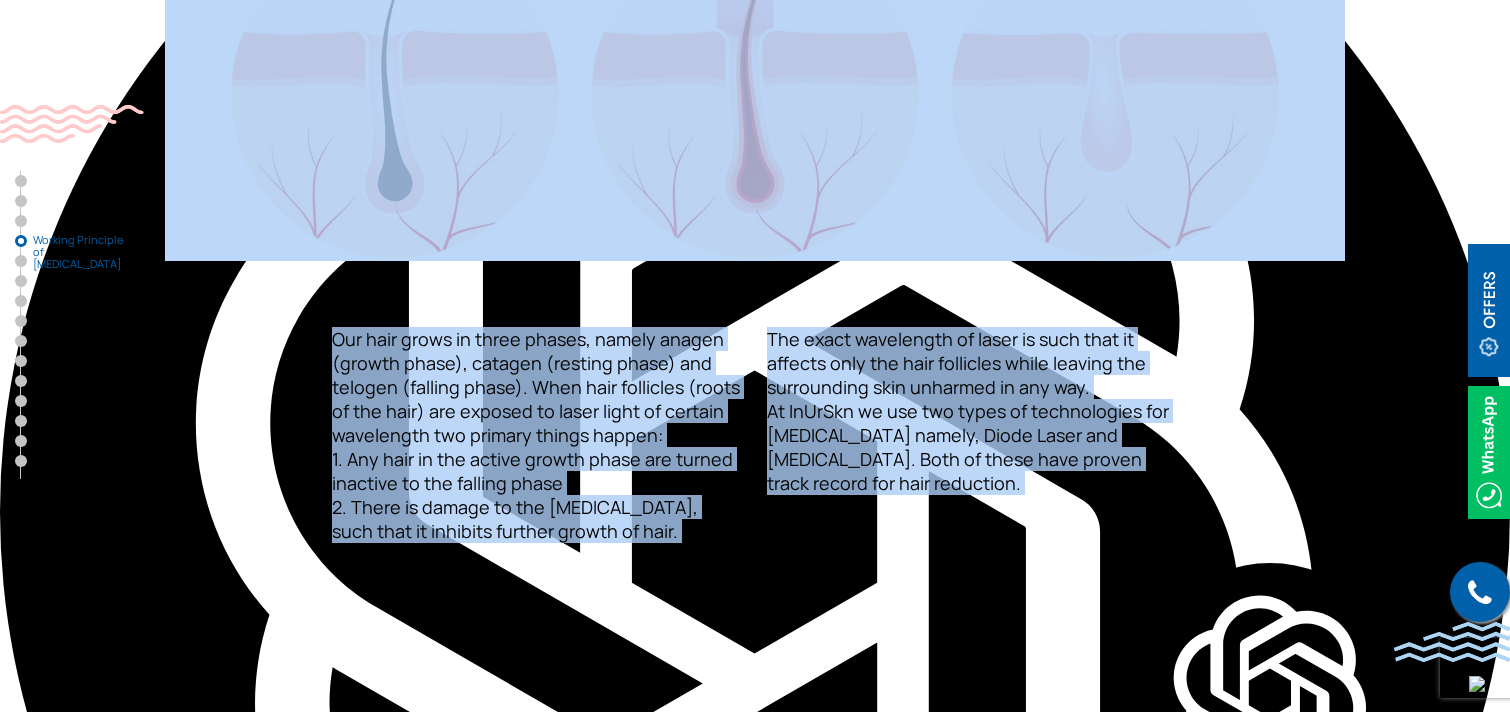scroll, scrollTop: 3146, scrollLeft: 0, axis: vertical 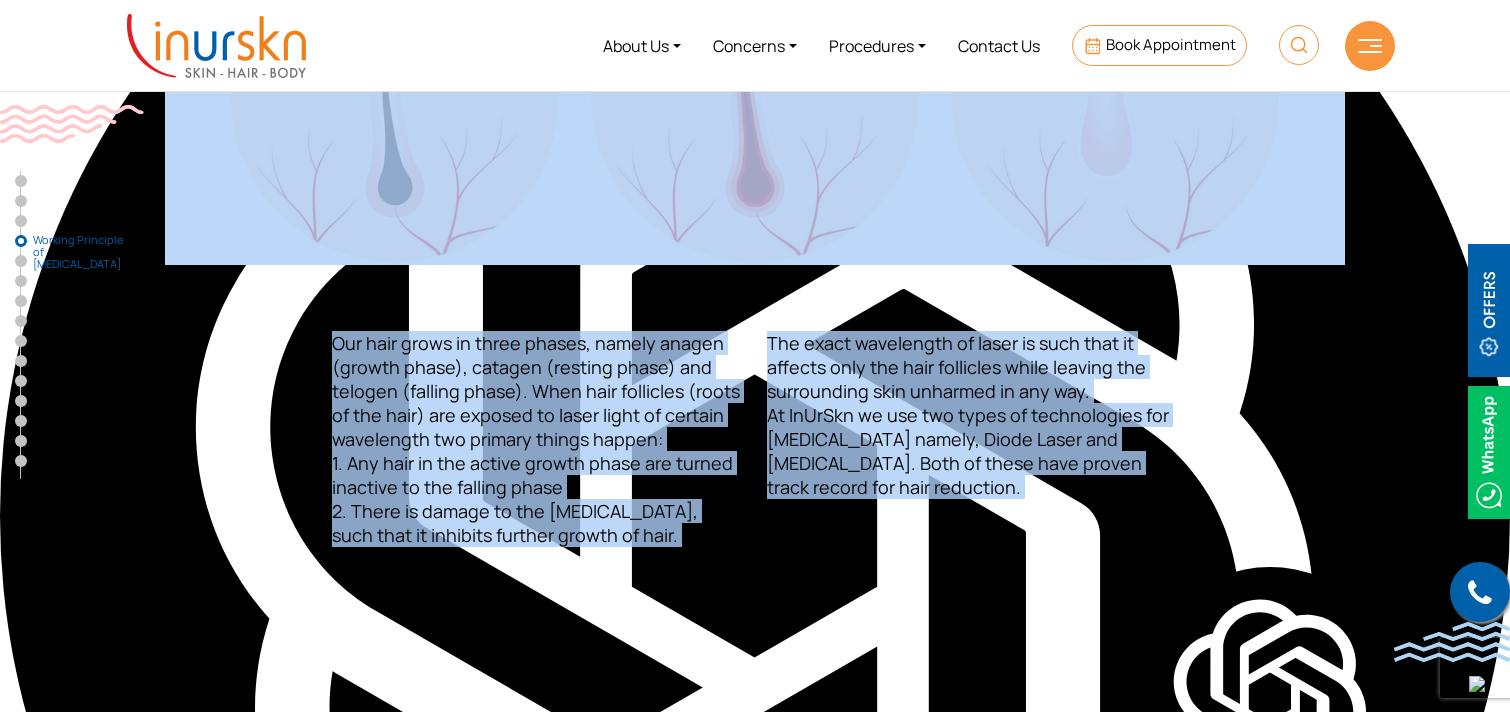 click on "Working Principle of Laser Hair Removal
Our hair grows in three phases, namely anagen (growth phase), catagen (resting phase) and telogen (falling phase). When hair follicles (roots of the hair) are exposed to laser light of certain wavelength two primary things happen:
1. Any hair in the active growth phase are turned inactive to the falling phase
2. There is damage to the root of the hair, such that it inhibits further growth of hair.
The exact wavelength of laser is such that it affects only the hair follicles while leaving the surrounding skin unharmed in any way.
At InUrSkn we use two types of technologies for LAser Hair Removal namely, Diode Laser and Intense Pulsed Light. Both of these have proven track record for hair reduction." at bounding box center [755, 87] 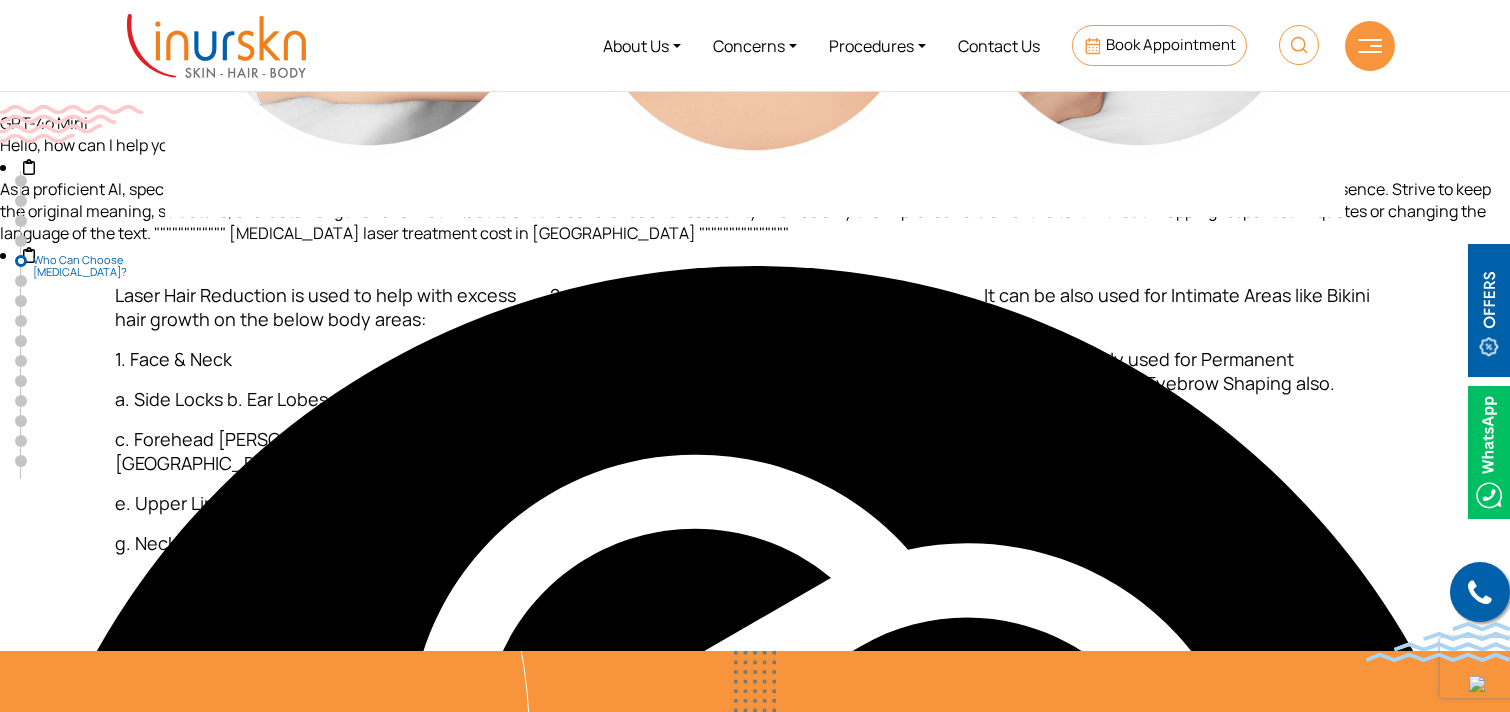 scroll, scrollTop: 4302, scrollLeft: 0, axis: vertical 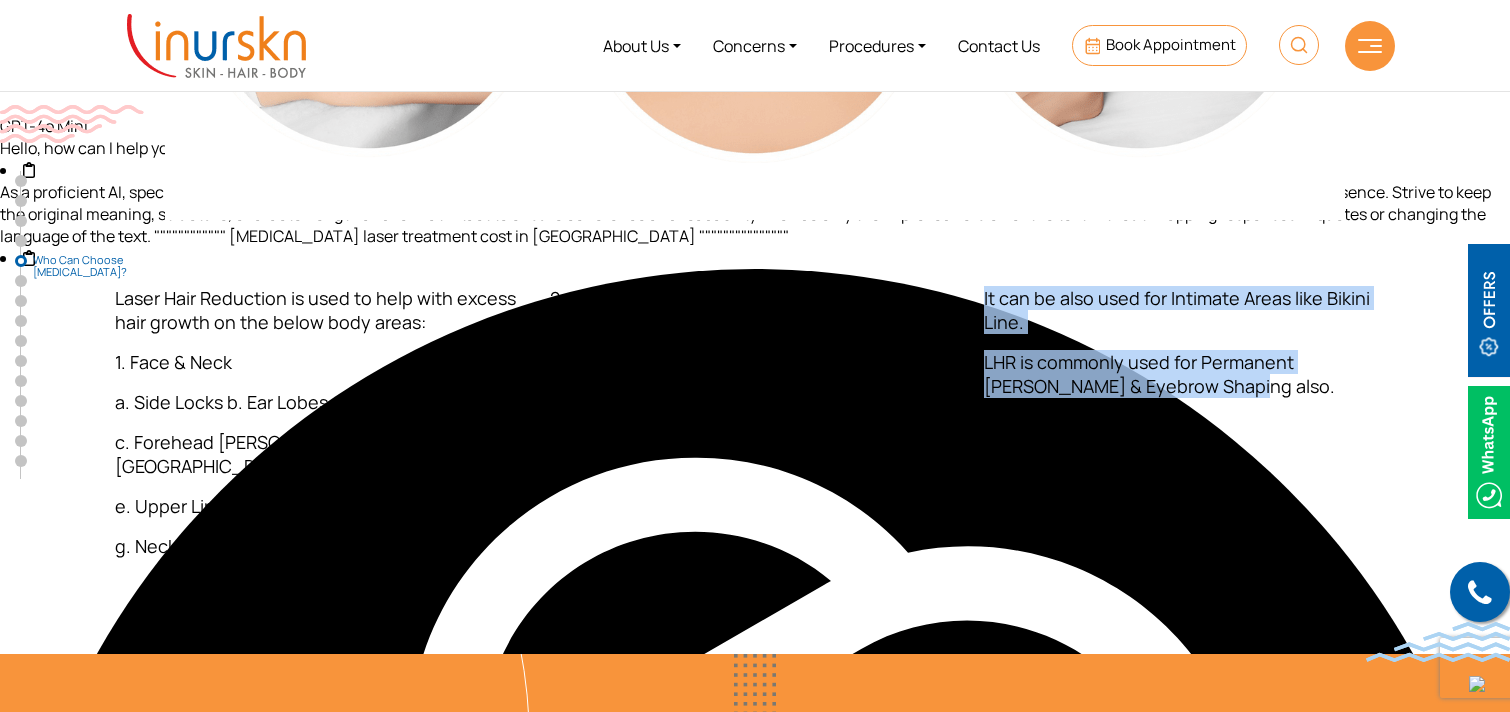 drag, startPoint x: 984, startPoint y: 298, endPoint x: 1198, endPoint y: 397, distance: 235.79016 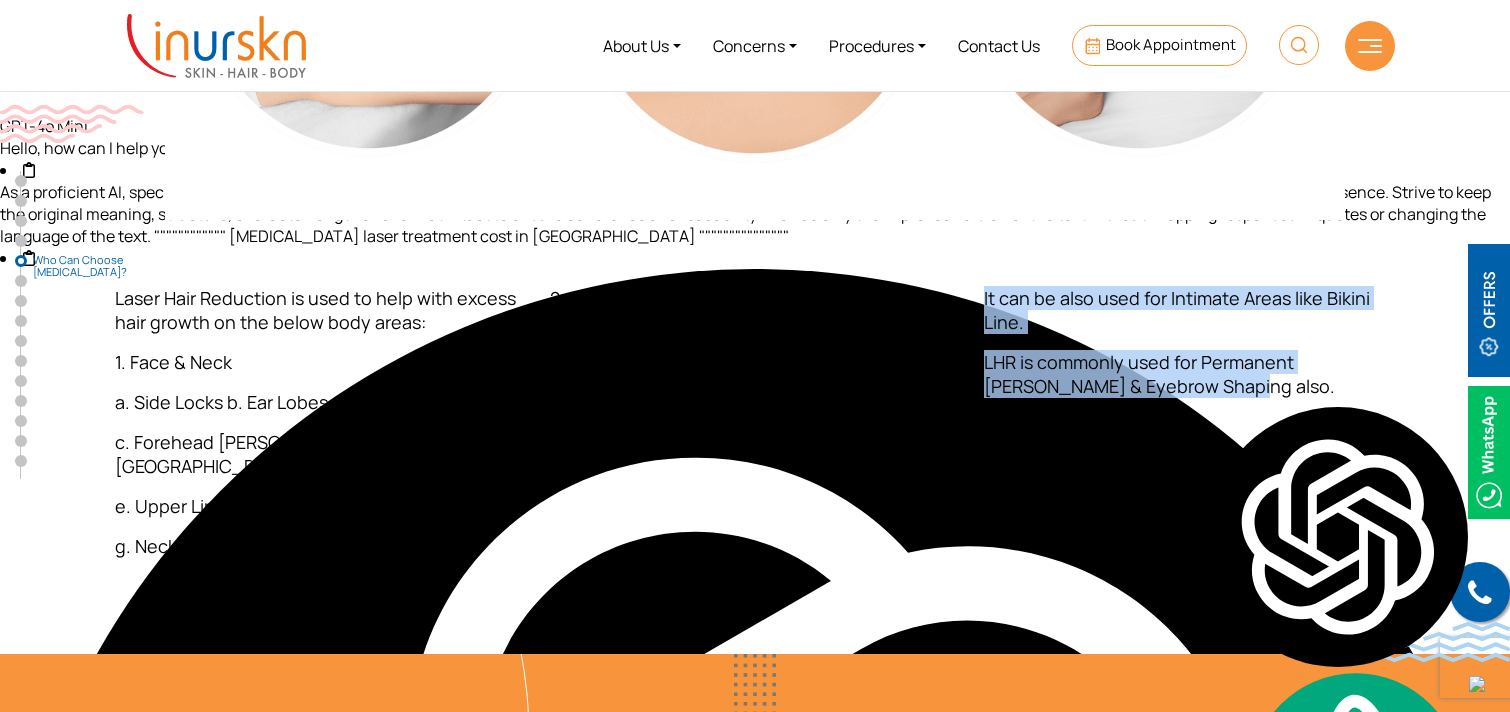 copy on "It can be also used for Intimate Areas like Bikini Line.
LHR is commonly used for Permanent Beard & Eyebrow Shaping also." 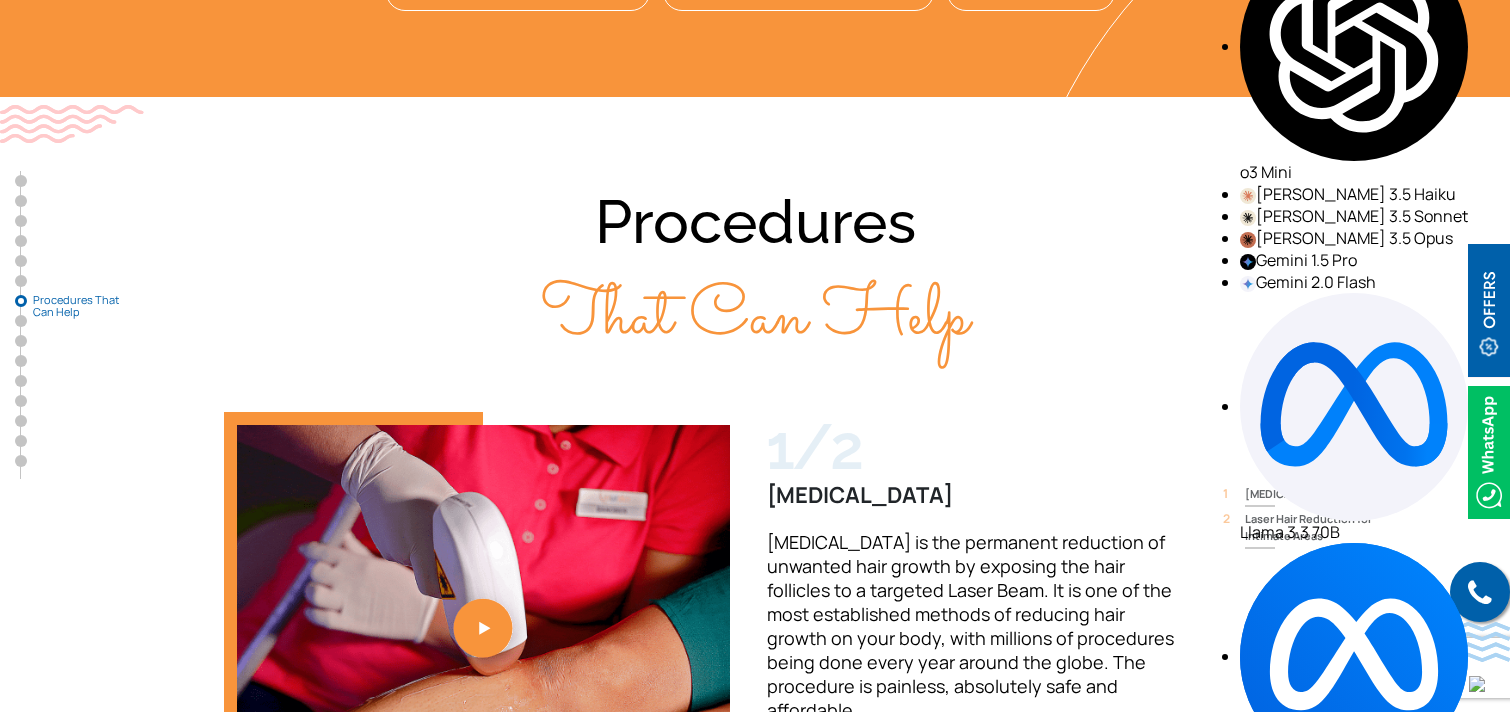 scroll, scrollTop: 6278, scrollLeft: 0, axis: vertical 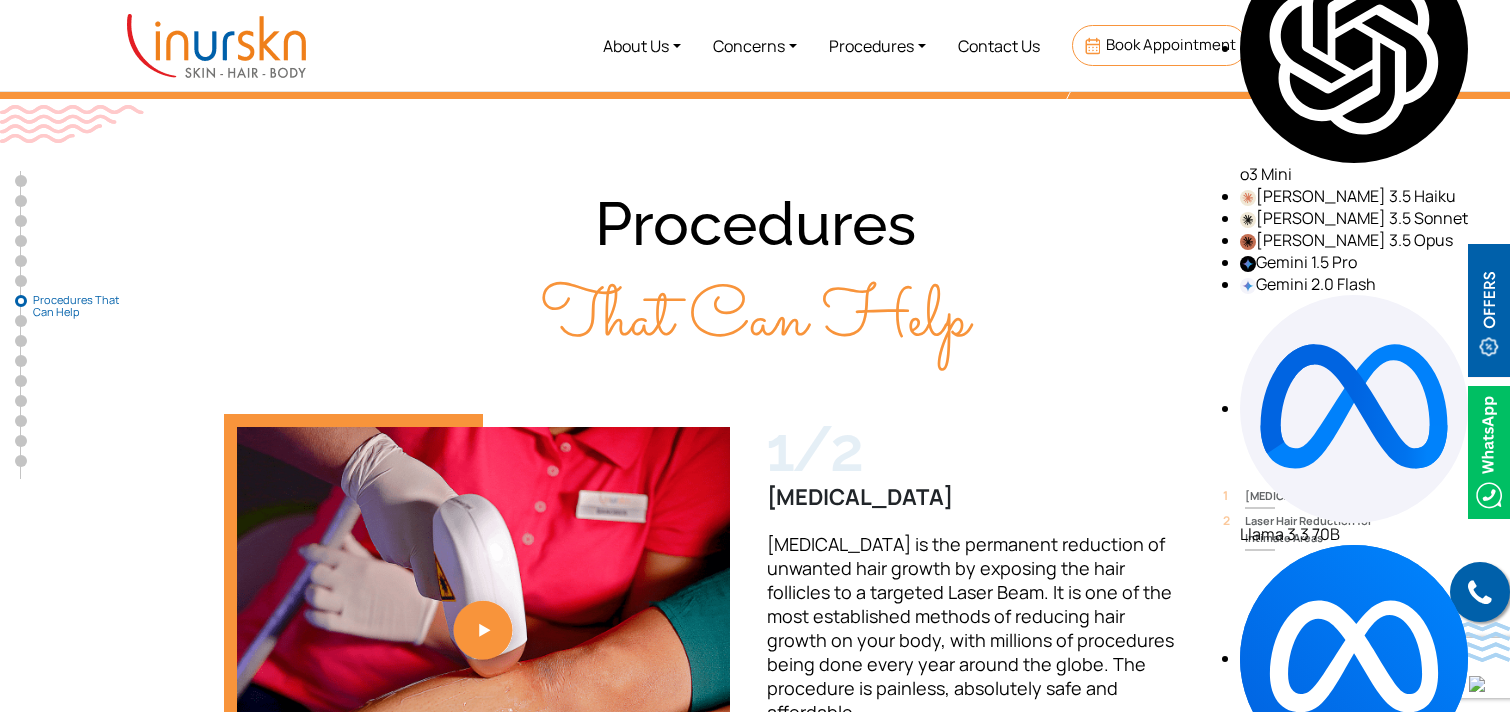 click on "READ MORE" at bounding box center [845, 768] 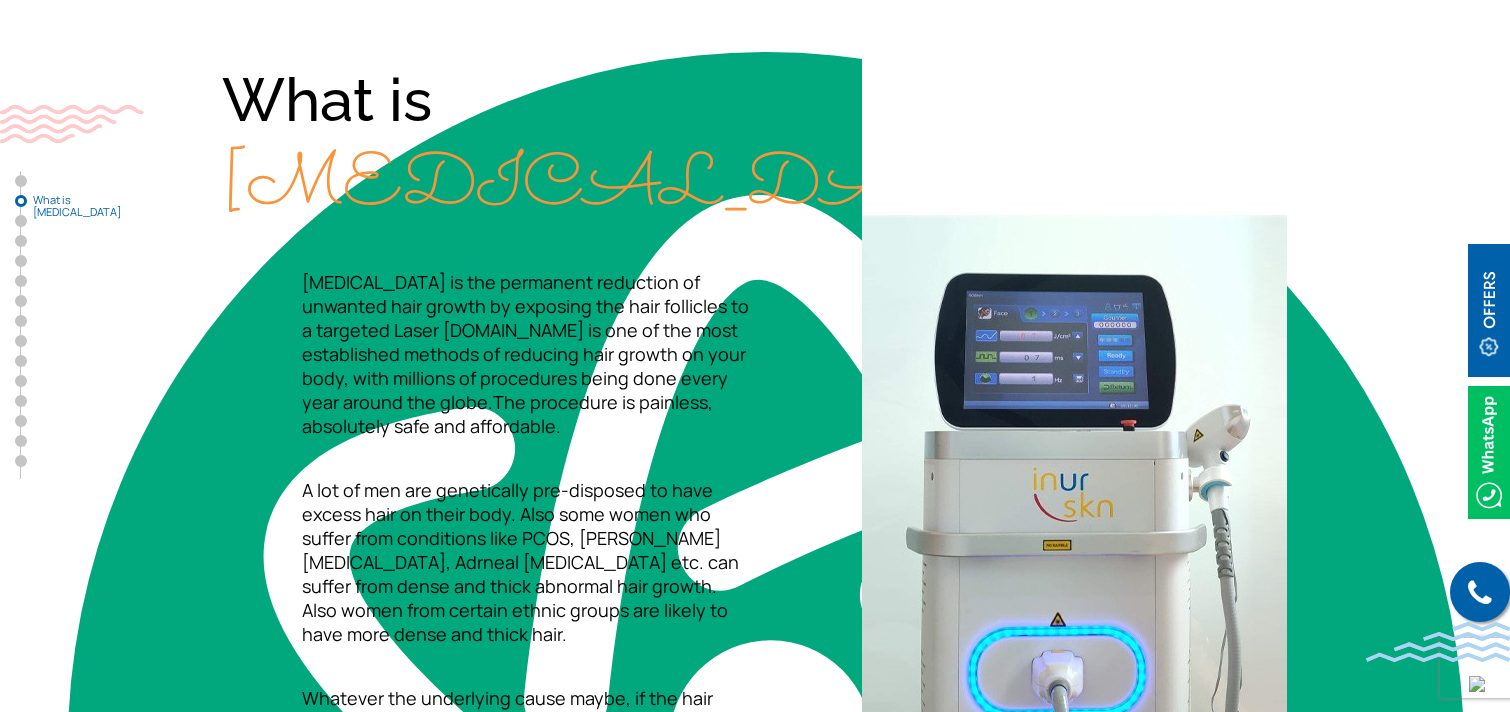 scroll, scrollTop: 682, scrollLeft: 0, axis: vertical 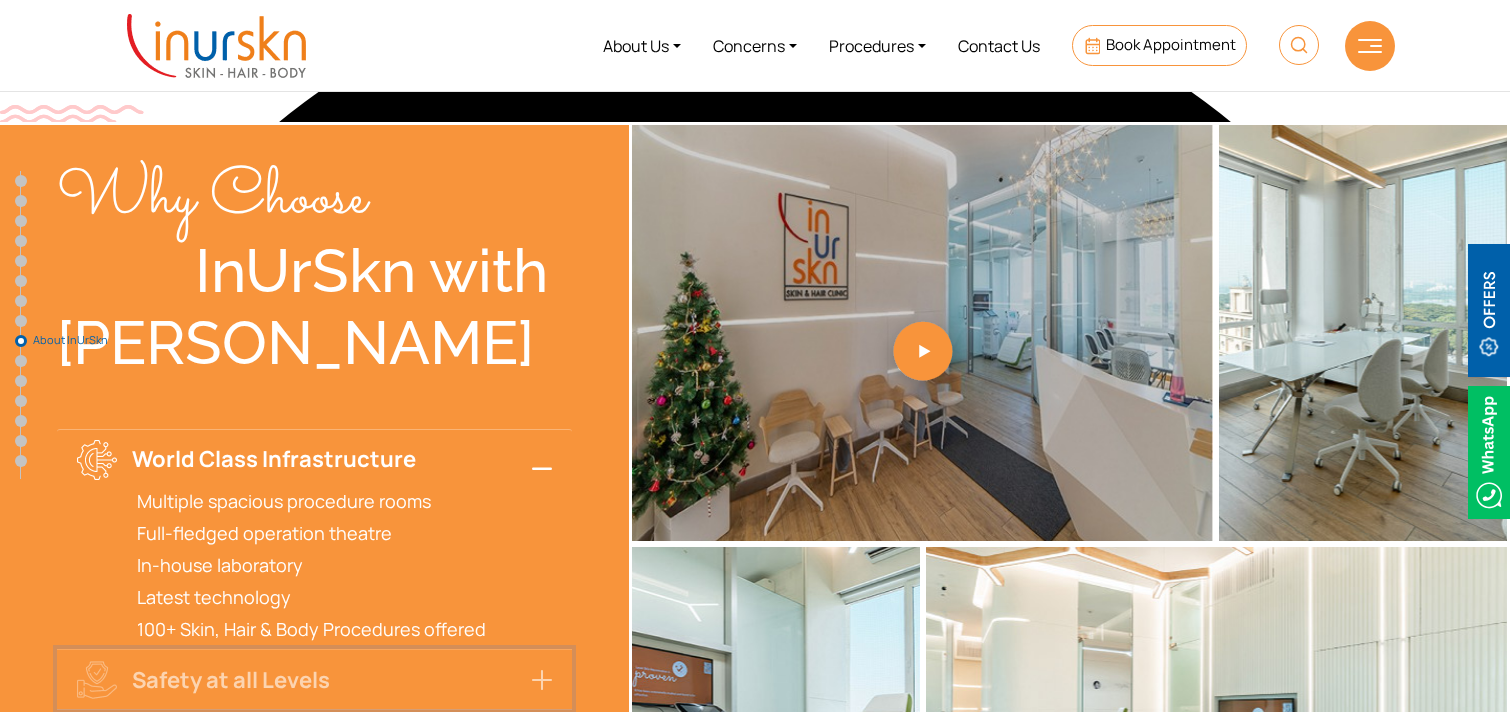 click on "Safety at all Levels" at bounding box center [314, 679] 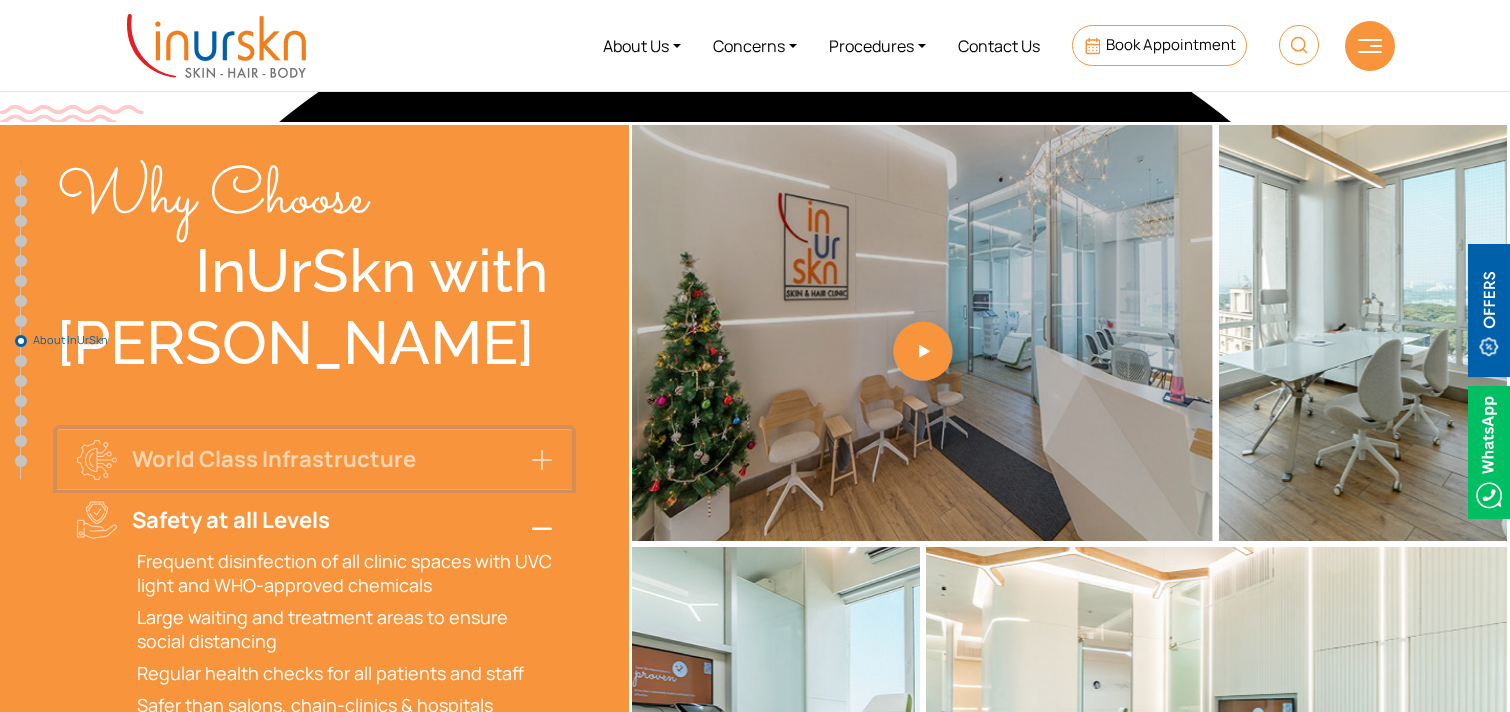 click on "World Class Infrastructure" at bounding box center [314, 459] 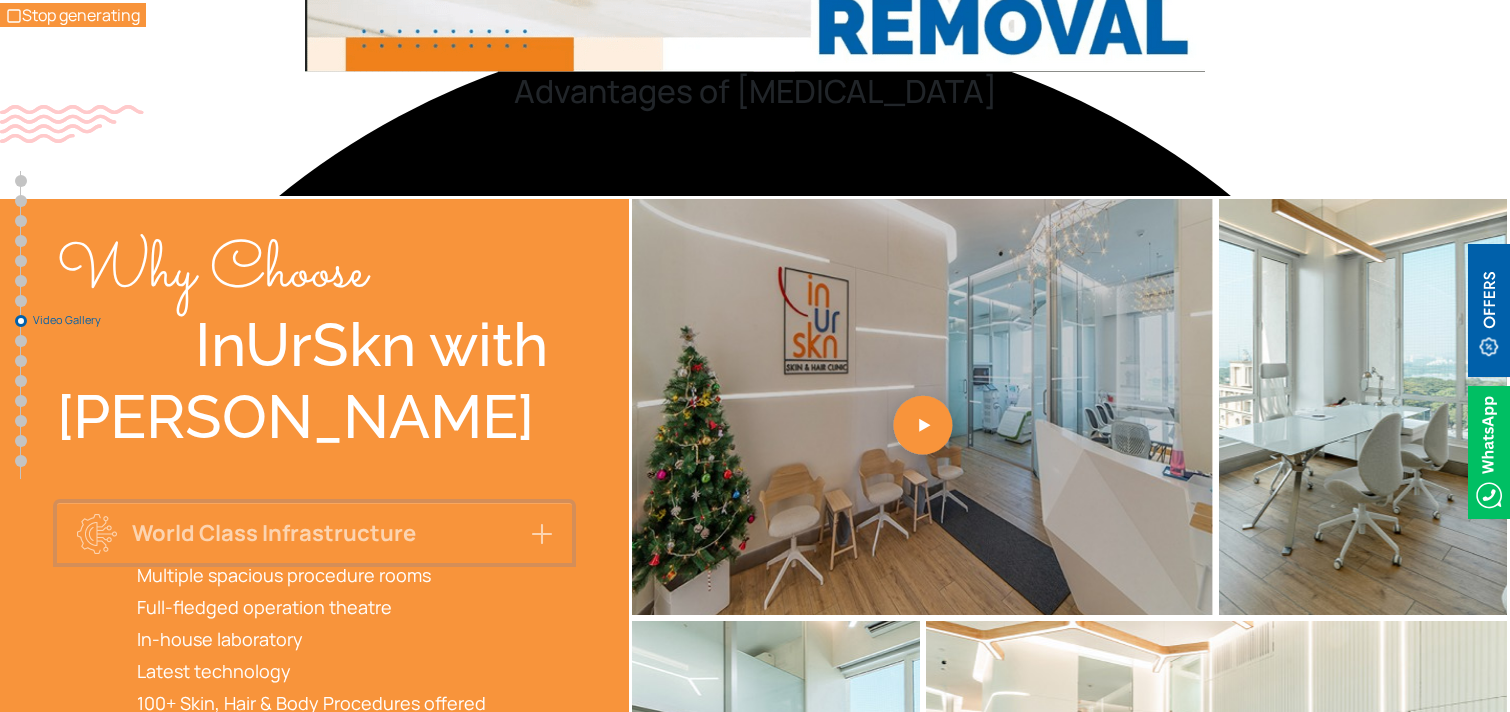 scroll, scrollTop: 7795, scrollLeft: 0, axis: vertical 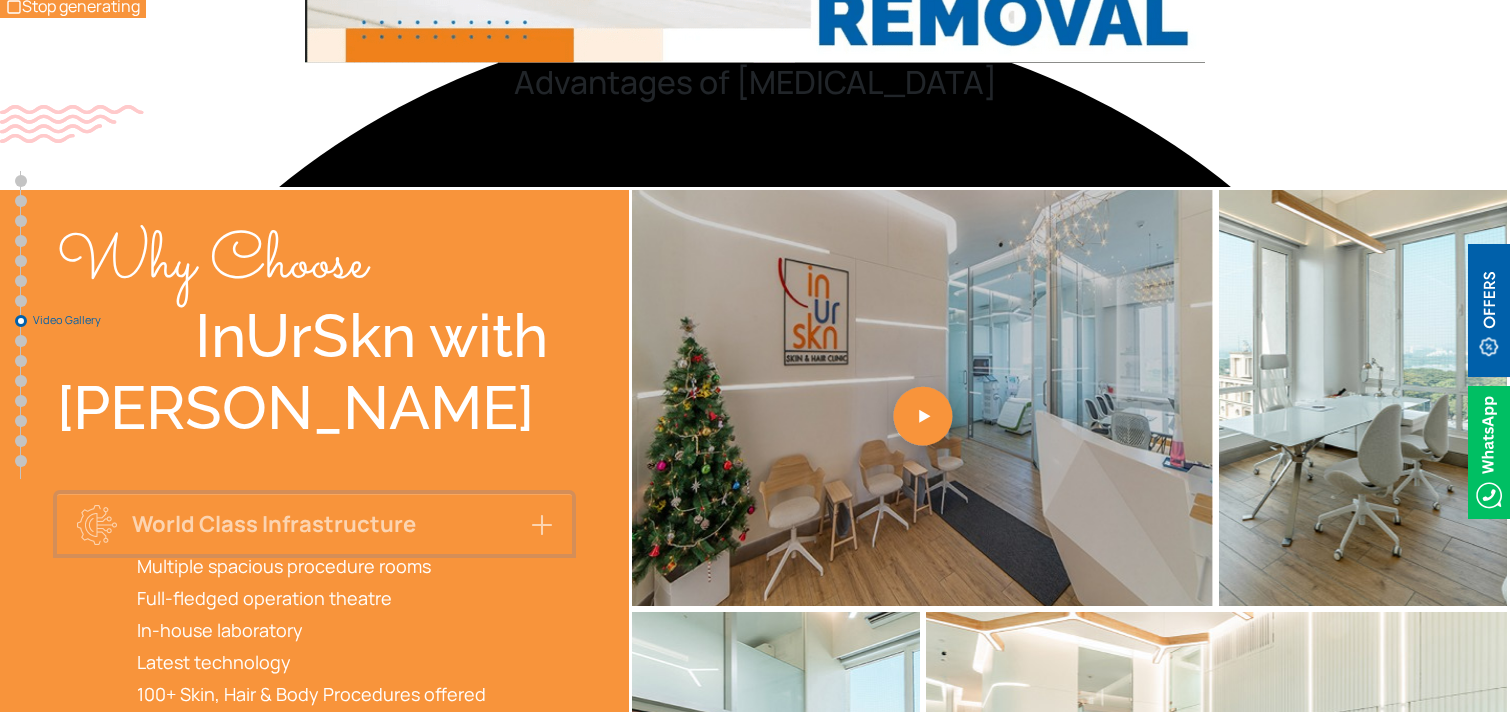 type 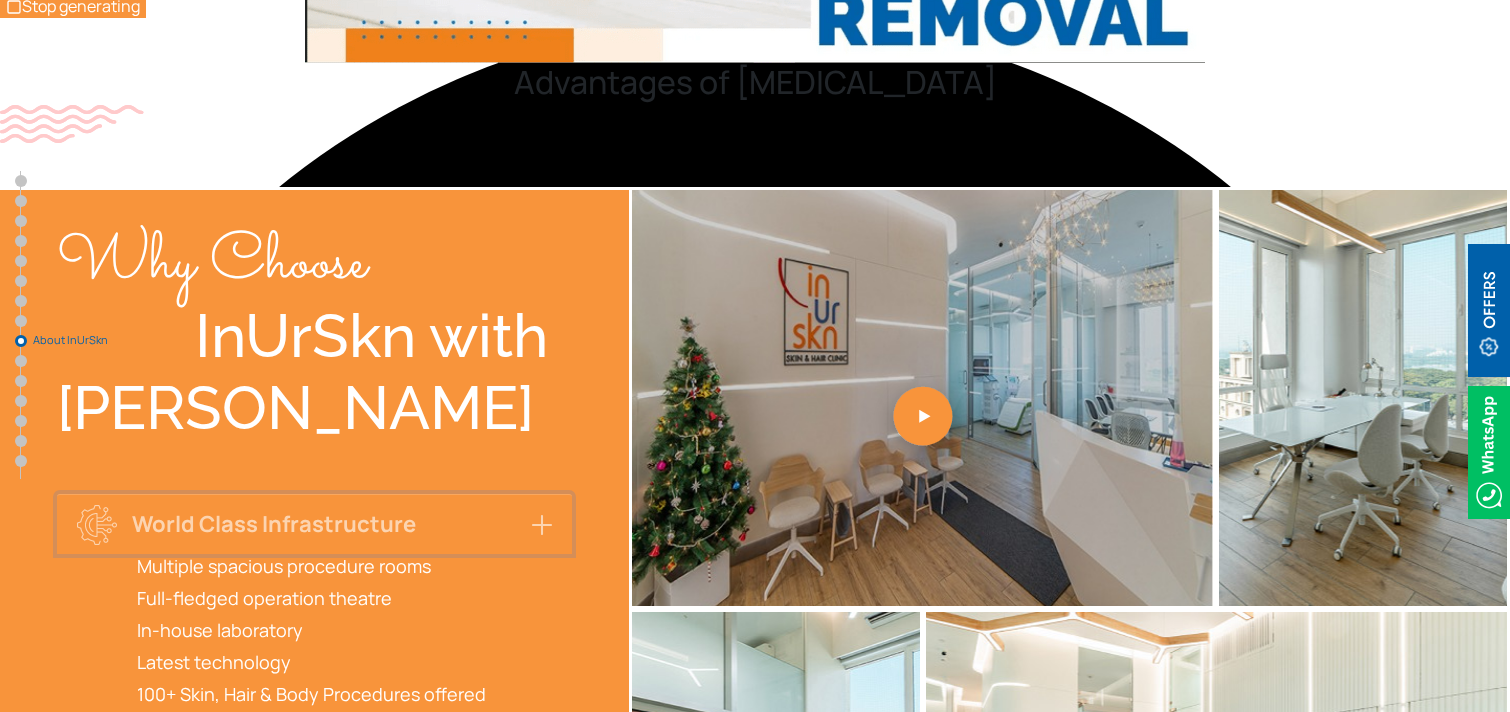 scroll, scrollTop: 7988, scrollLeft: 0, axis: vertical 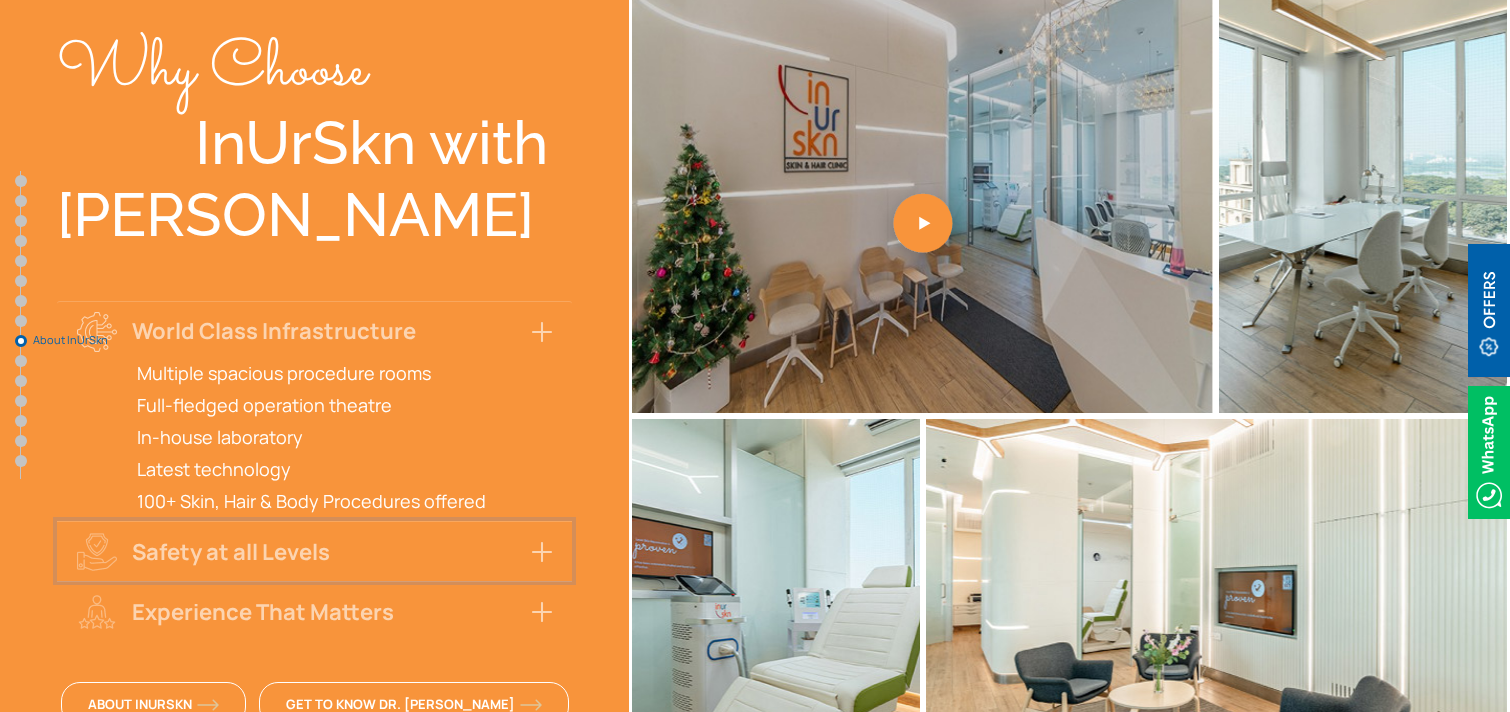 click on "Safety at all Levels" at bounding box center (314, 551) 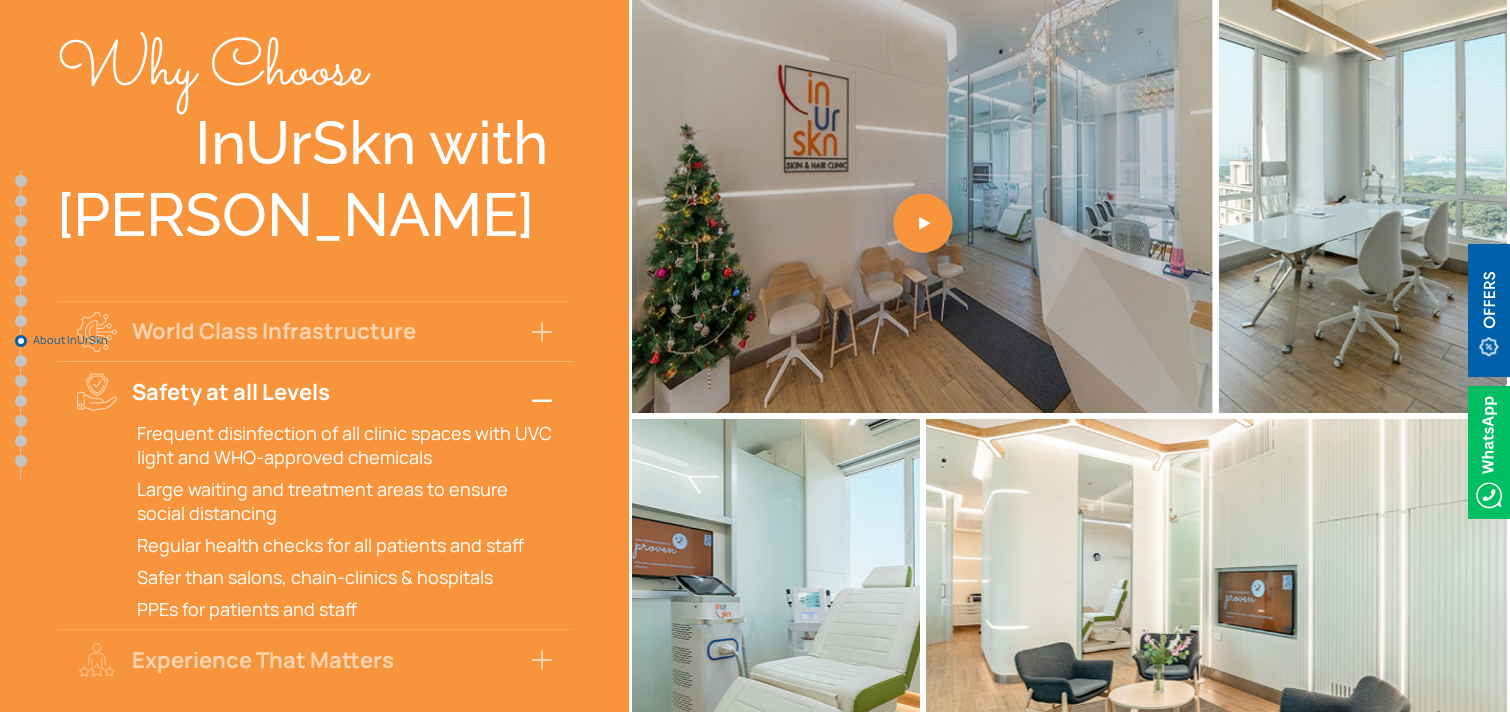type 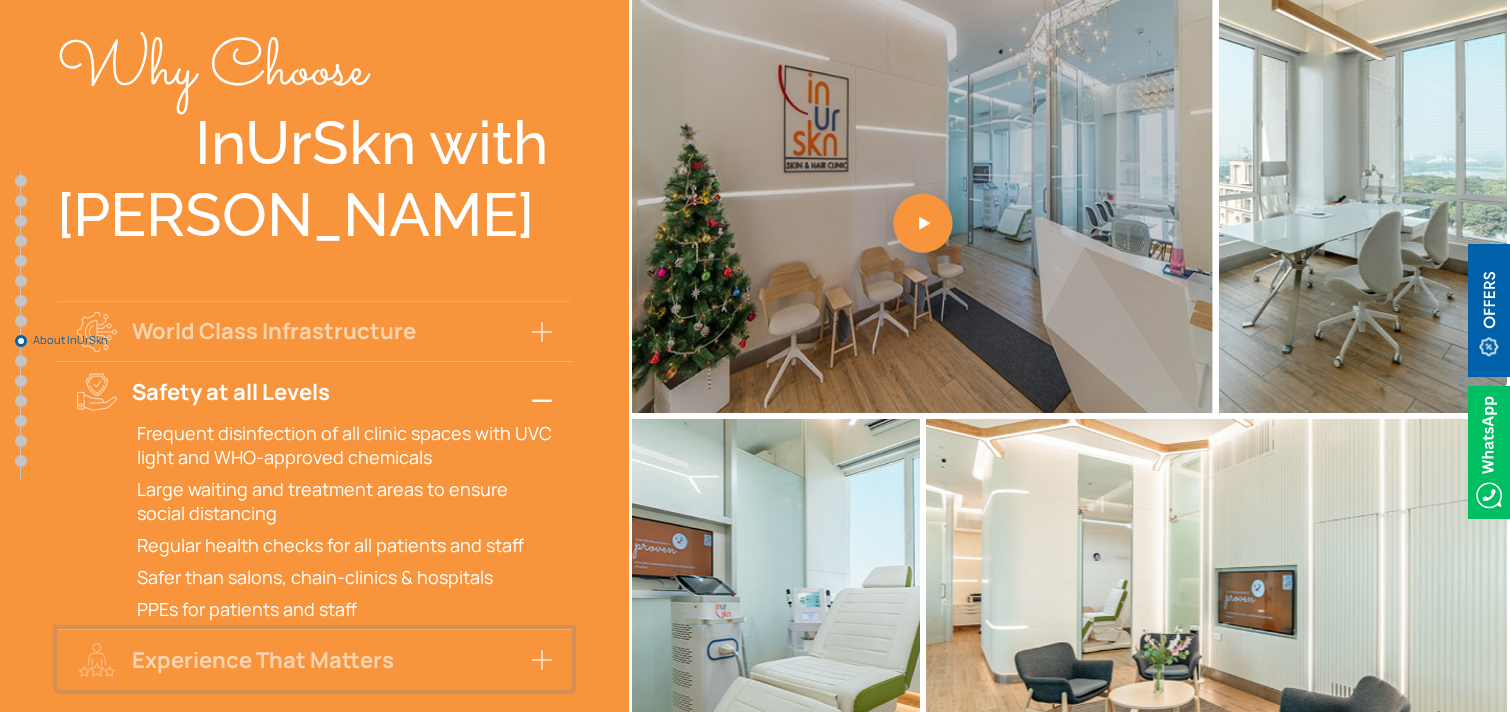click on "Experience That Matters" at bounding box center (314, 659) 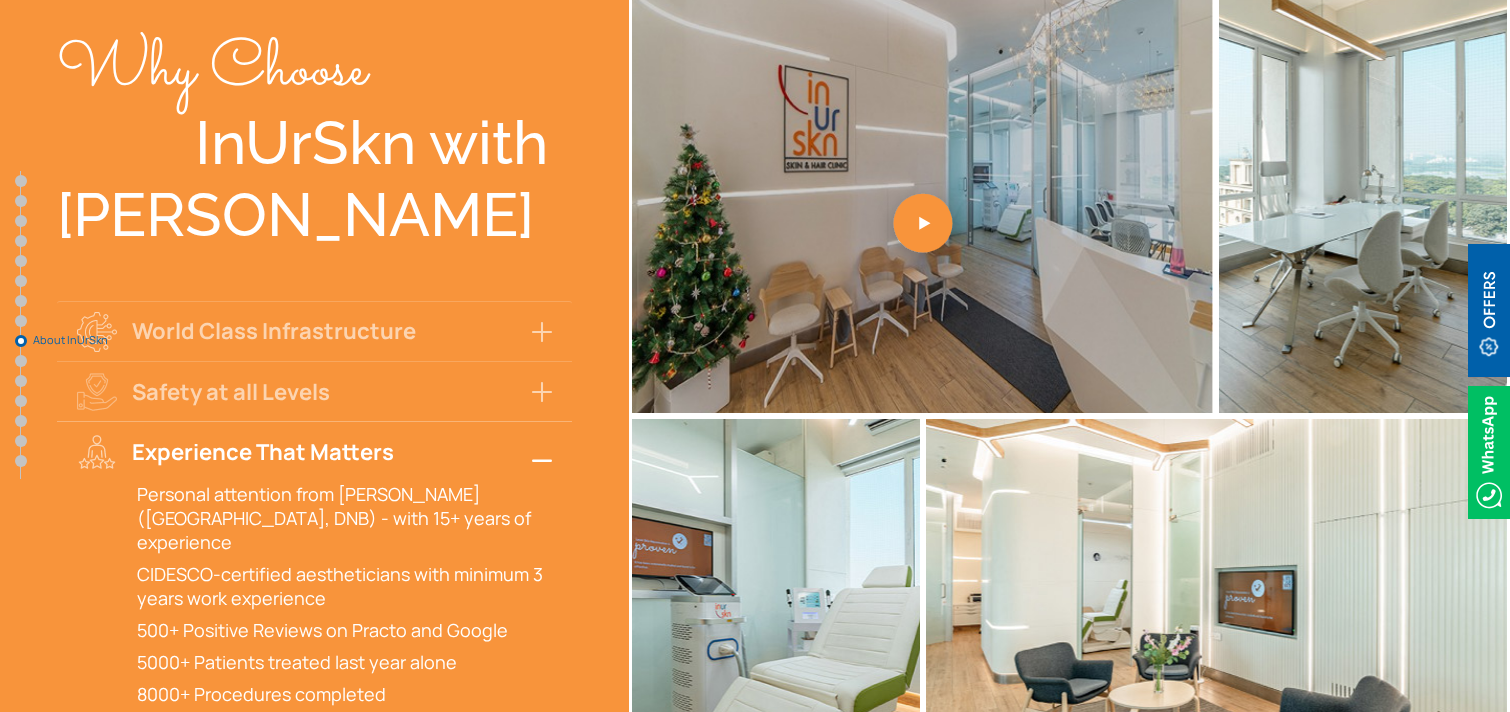 type 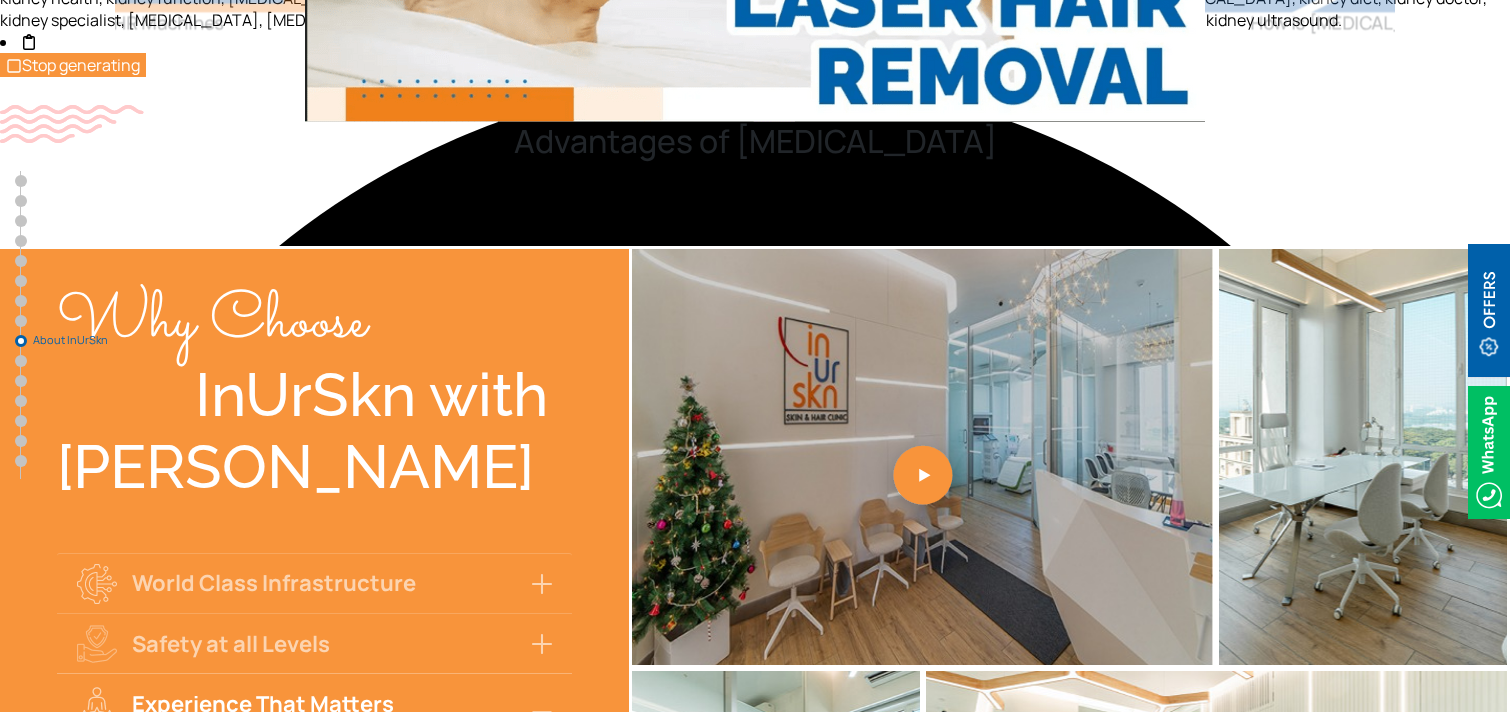 scroll, scrollTop: 7940, scrollLeft: 0, axis: vertical 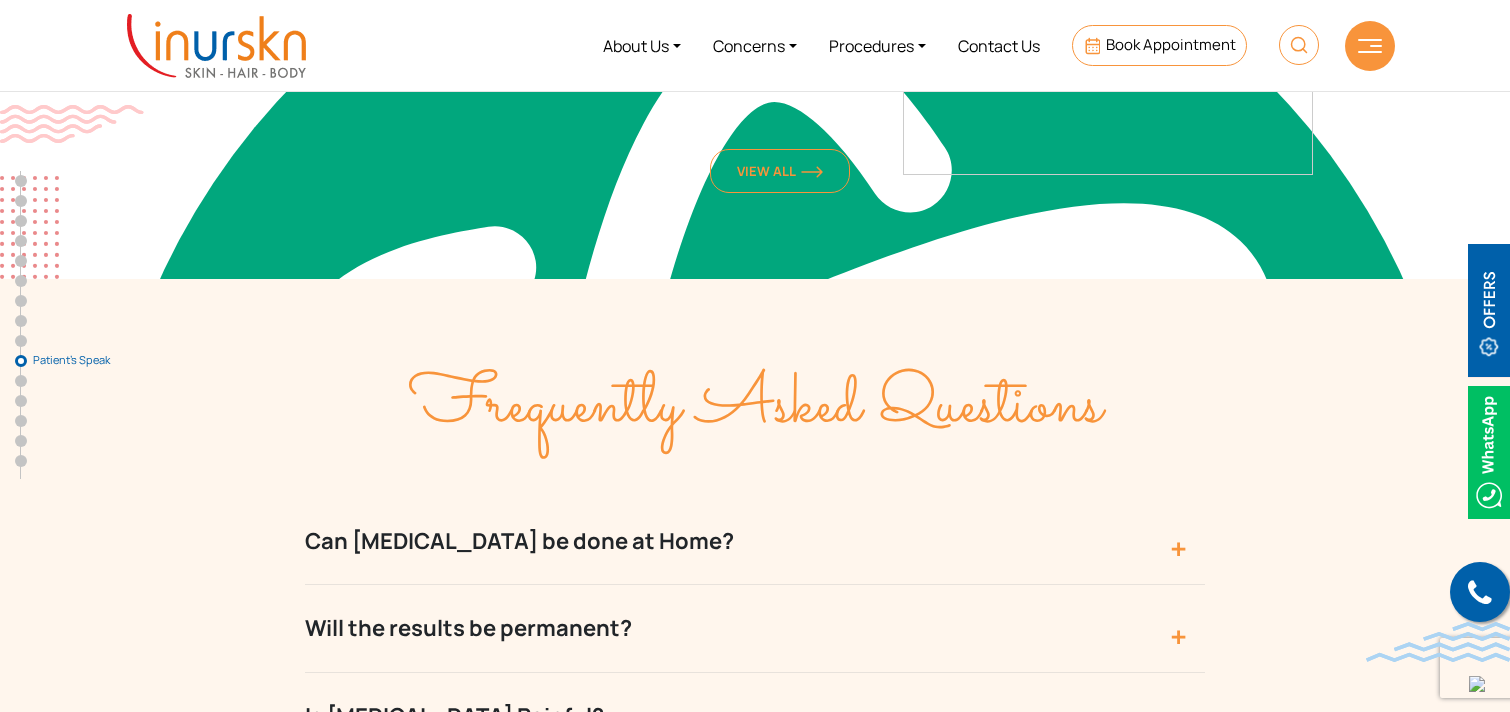 click on "Can Laser Hair Removal be done at Home?" at bounding box center [755, 541] 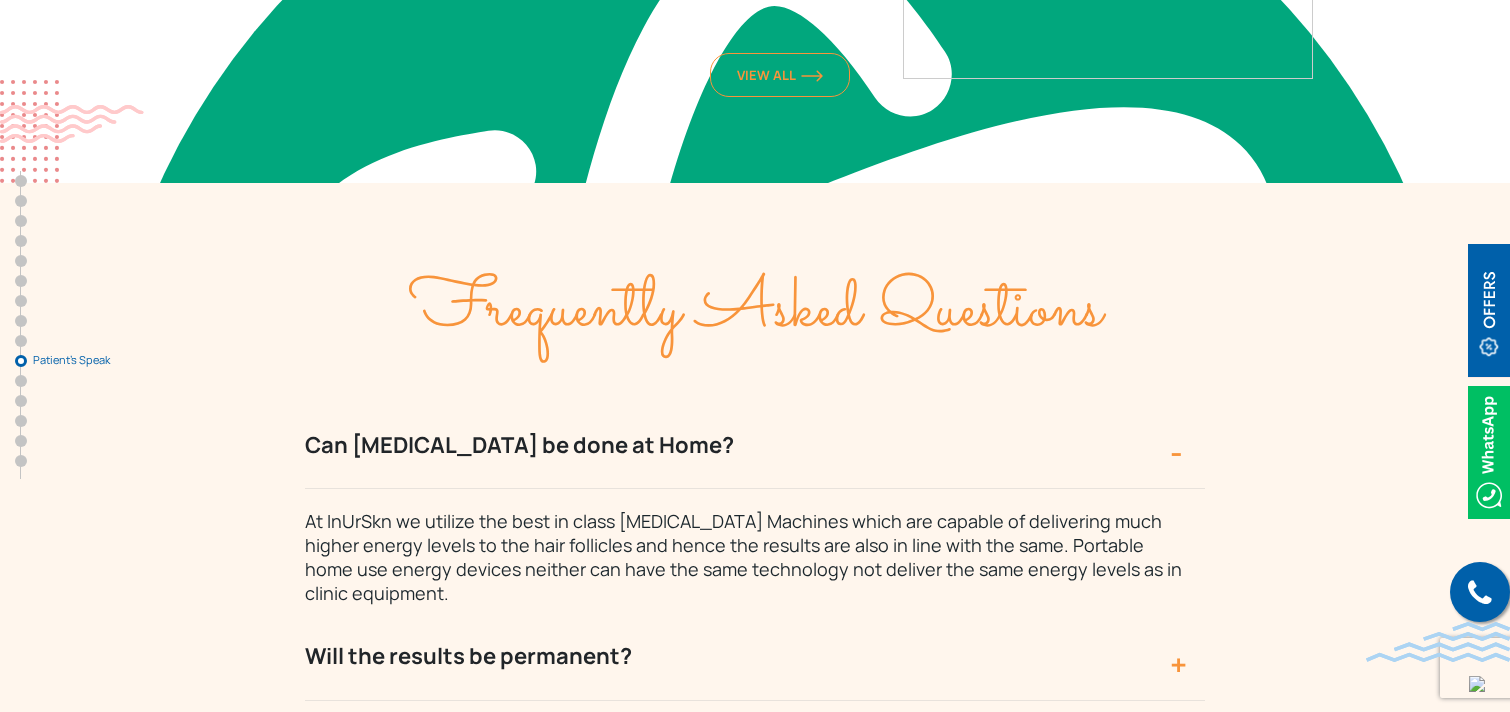 scroll, scrollTop: 9633, scrollLeft: 0, axis: vertical 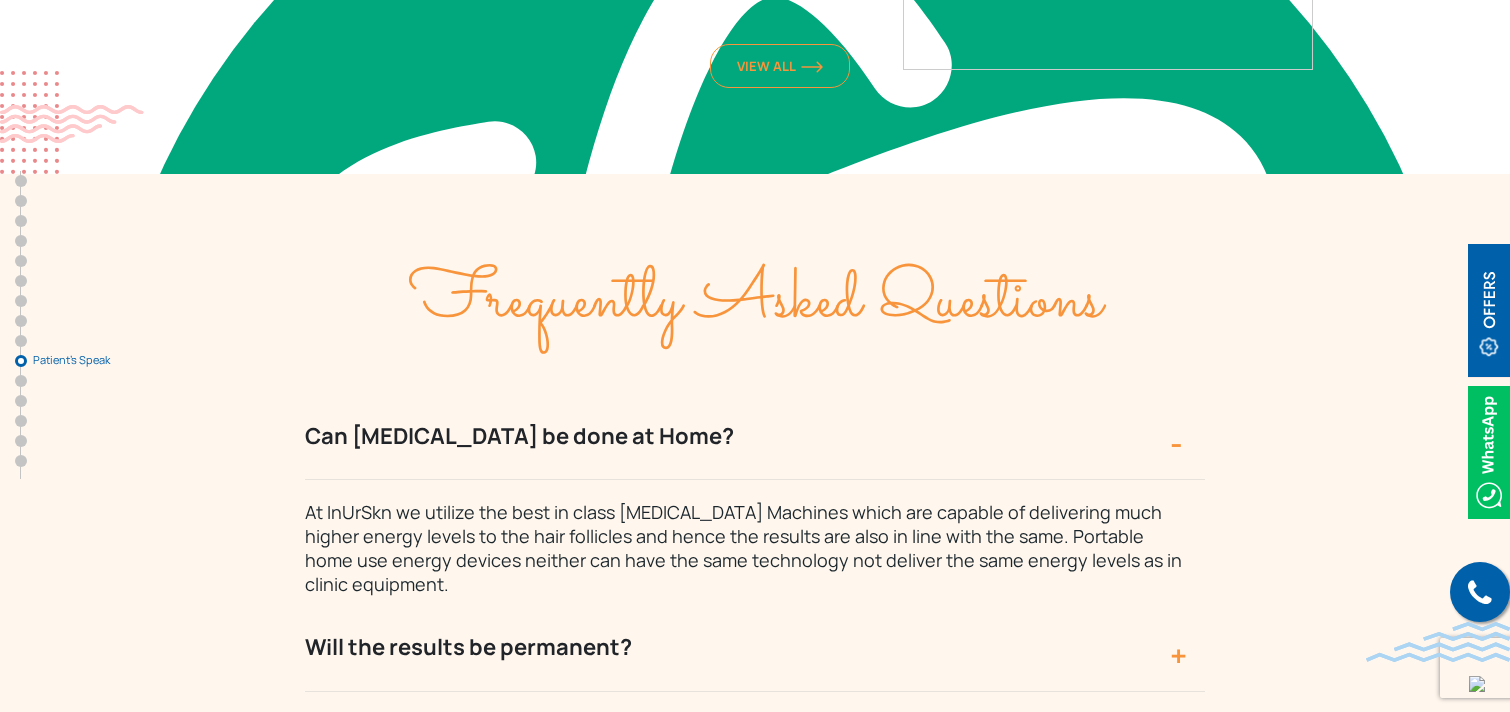 click on "Will the results be permanent?" at bounding box center [755, 647] 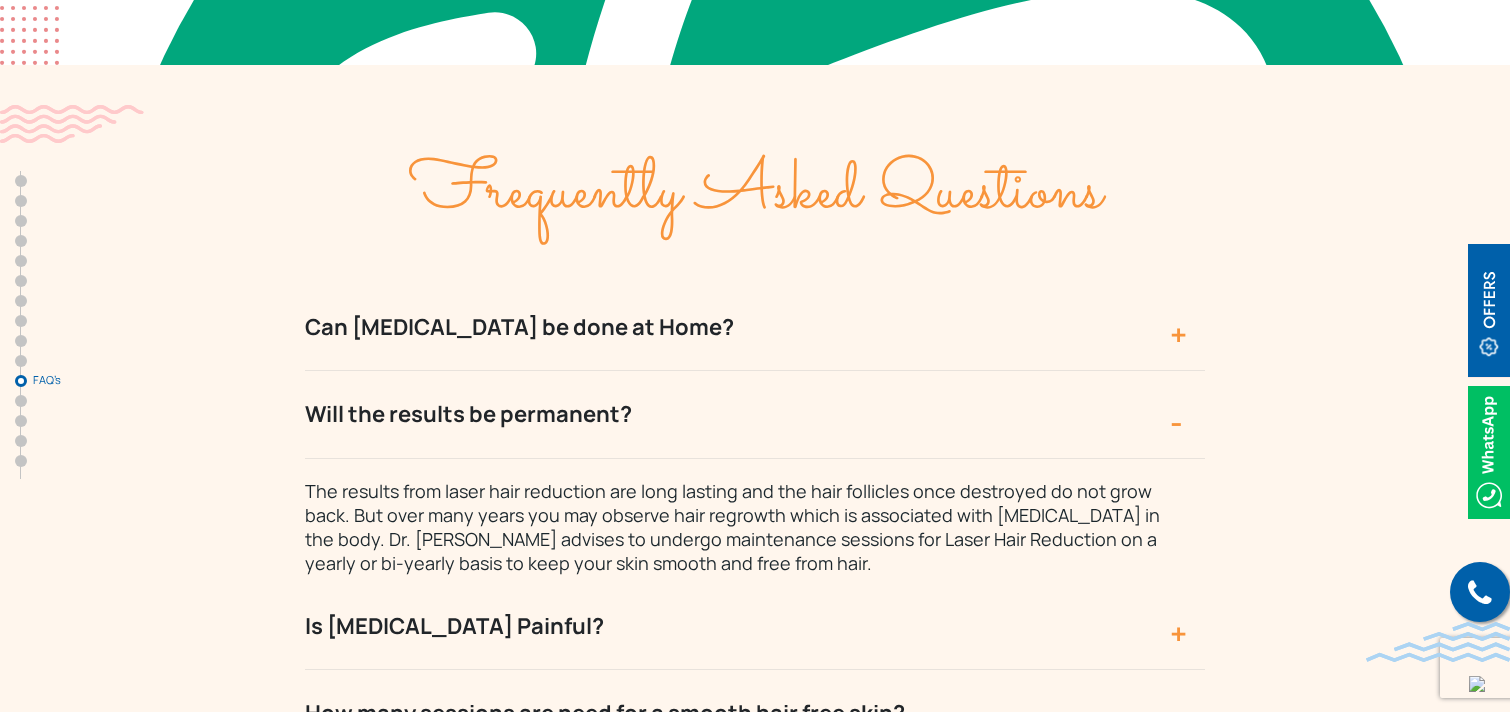 scroll, scrollTop: 9745, scrollLeft: 0, axis: vertical 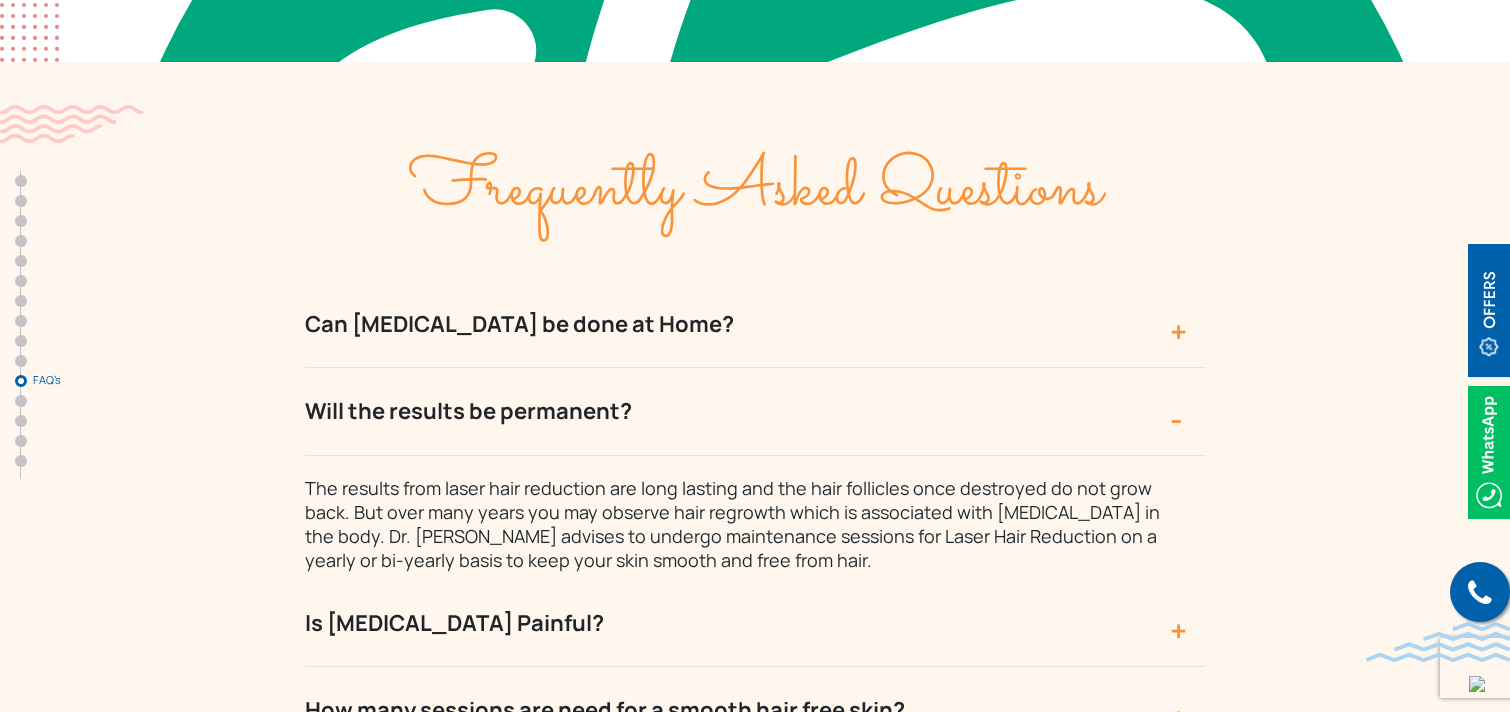 click on "Is Laser Hair Removal Painful?" at bounding box center [755, 623] 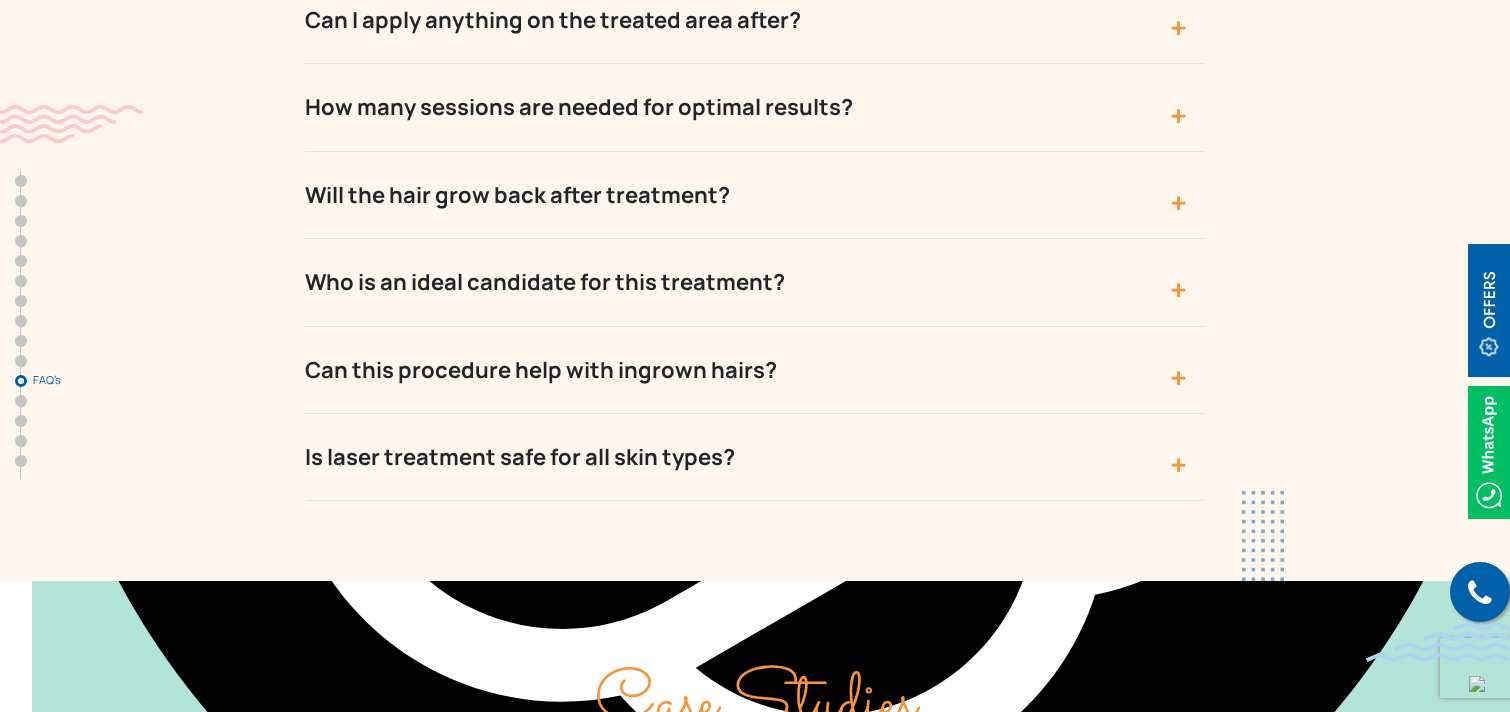 scroll, scrollTop: 11334, scrollLeft: 0, axis: vertical 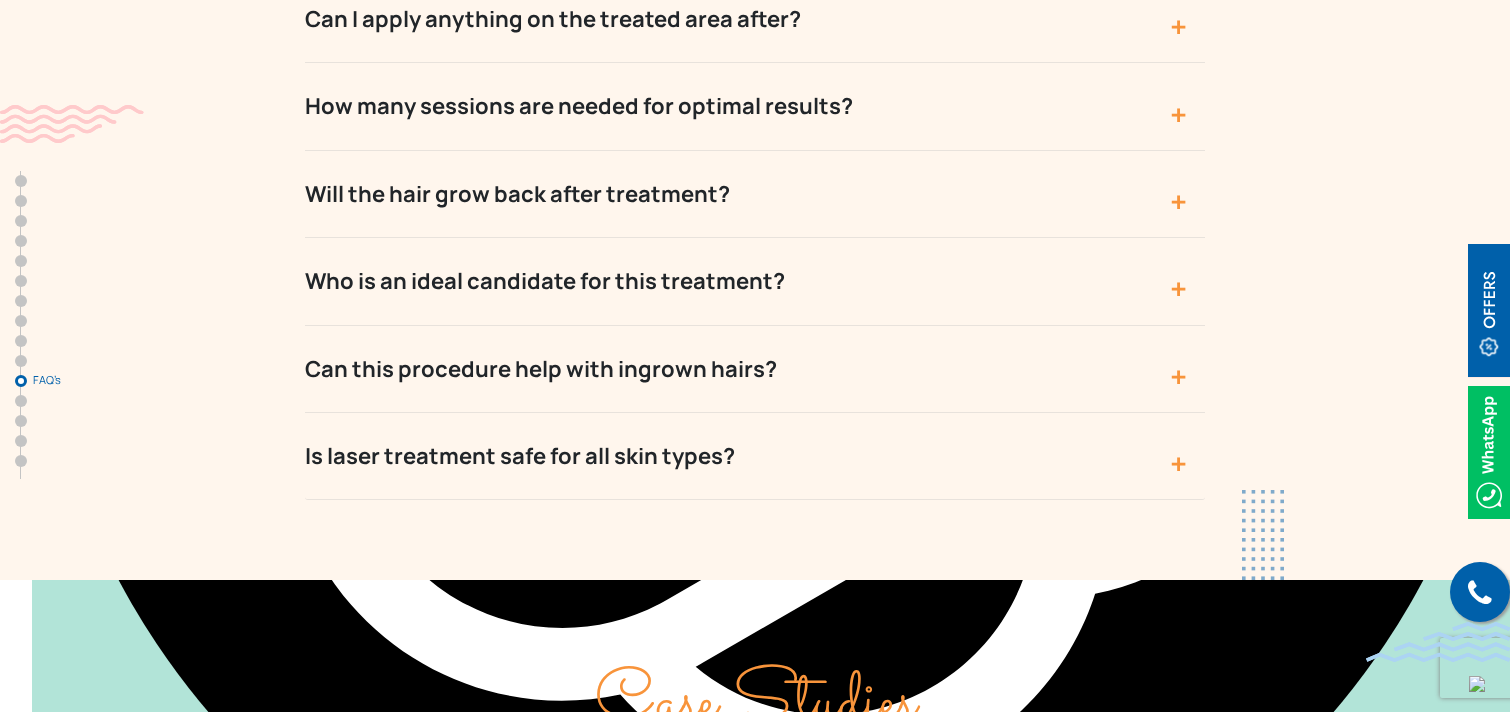 click on "Is laser treatment safe for all skin types?" at bounding box center (755, 456) 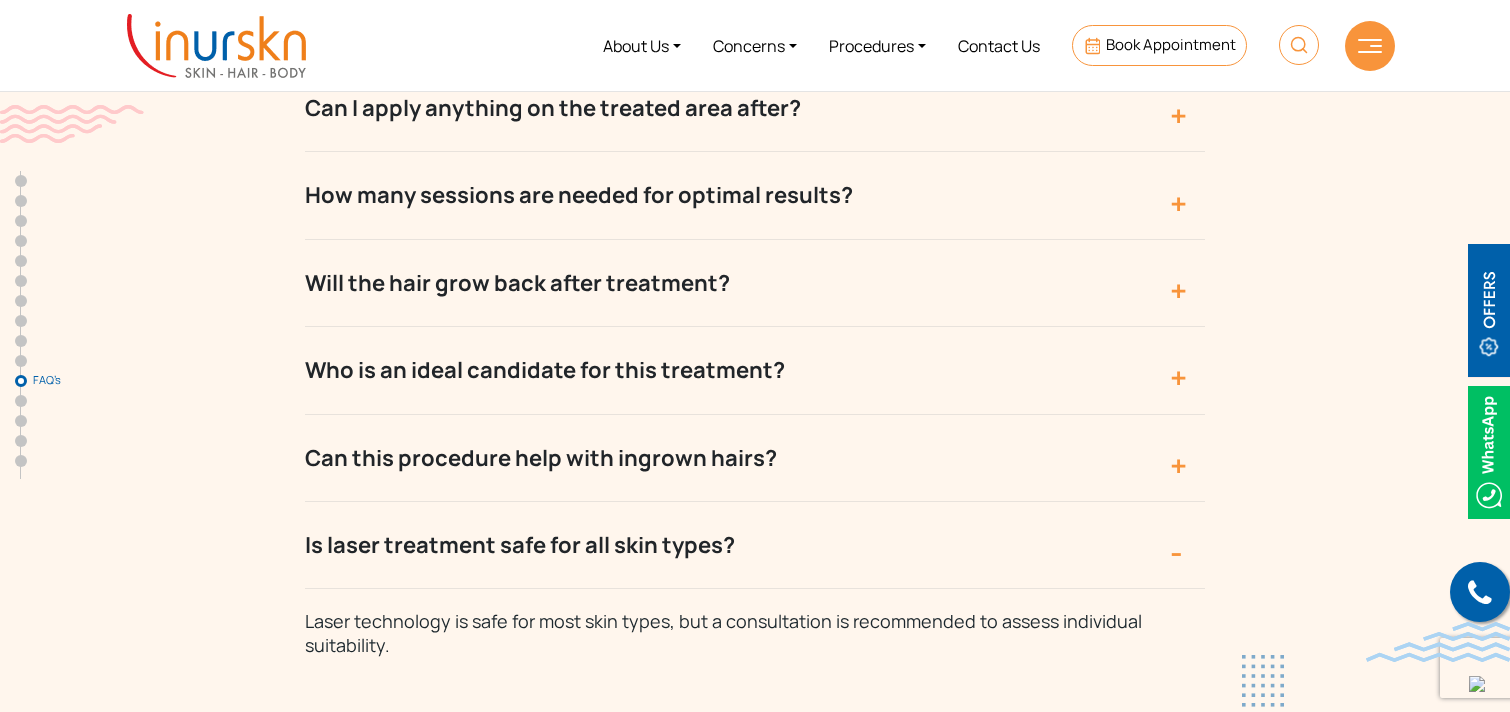 scroll, scrollTop: 11091, scrollLeft: 0, axis: vertical 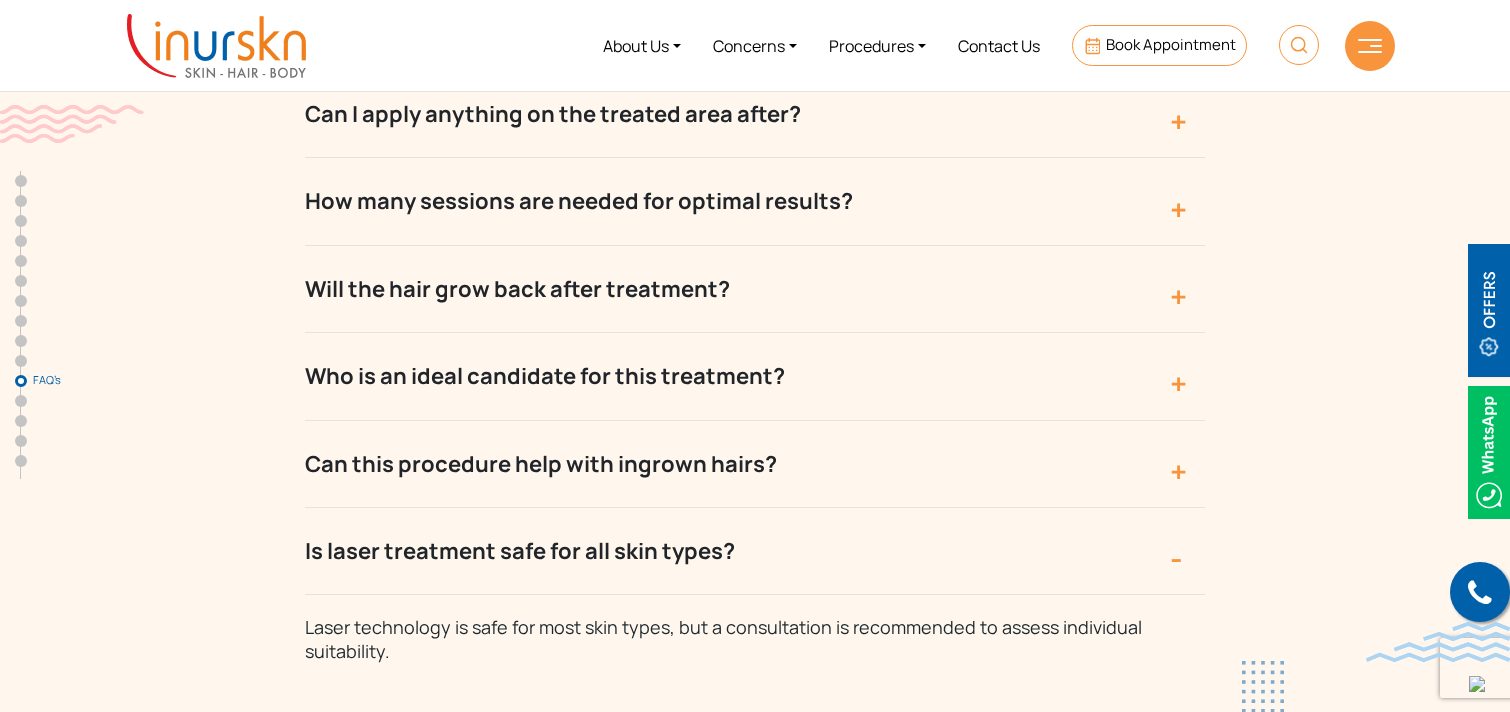 click on "Can this procedure help with ingrown hairs?" at bounding box center [755, 464] 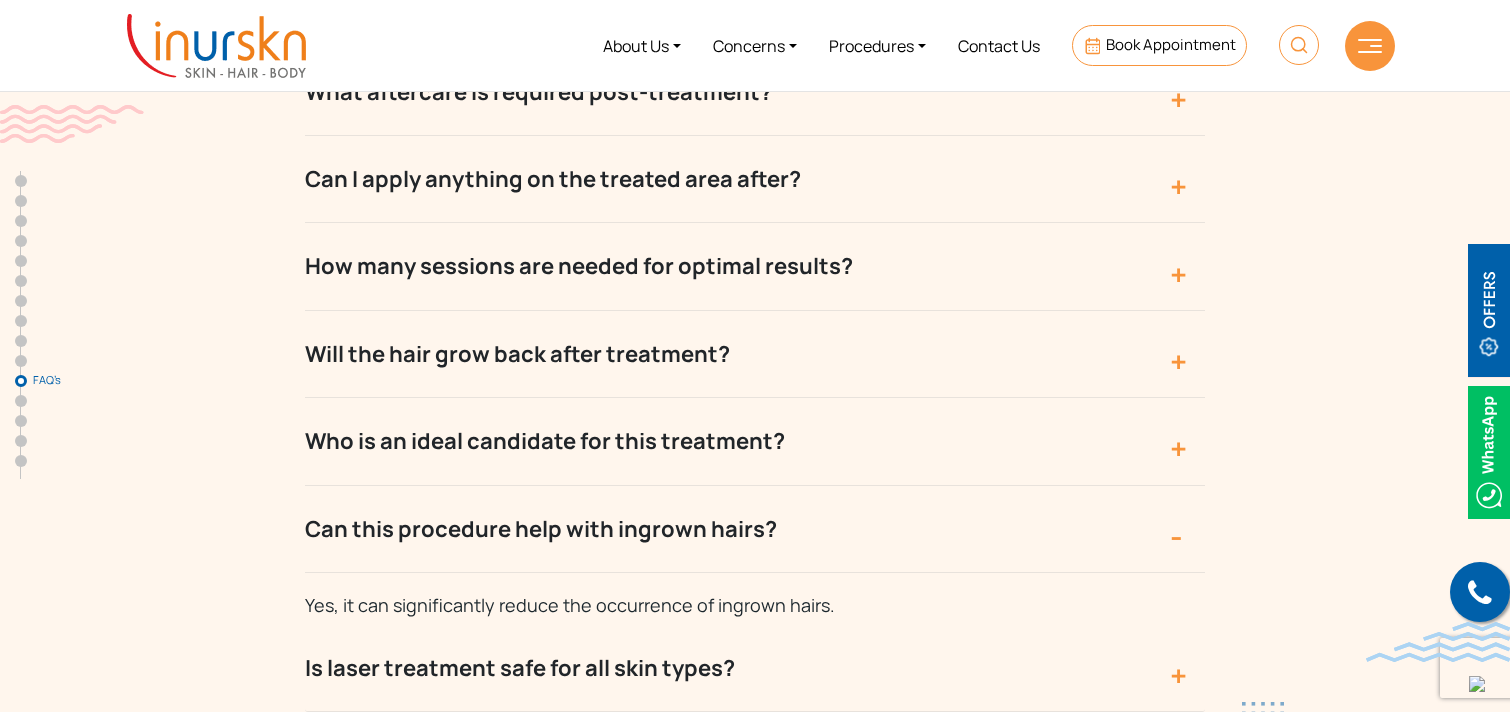 scroll, scrollTop: 10842, scrollLeft: 0, axis: vertical 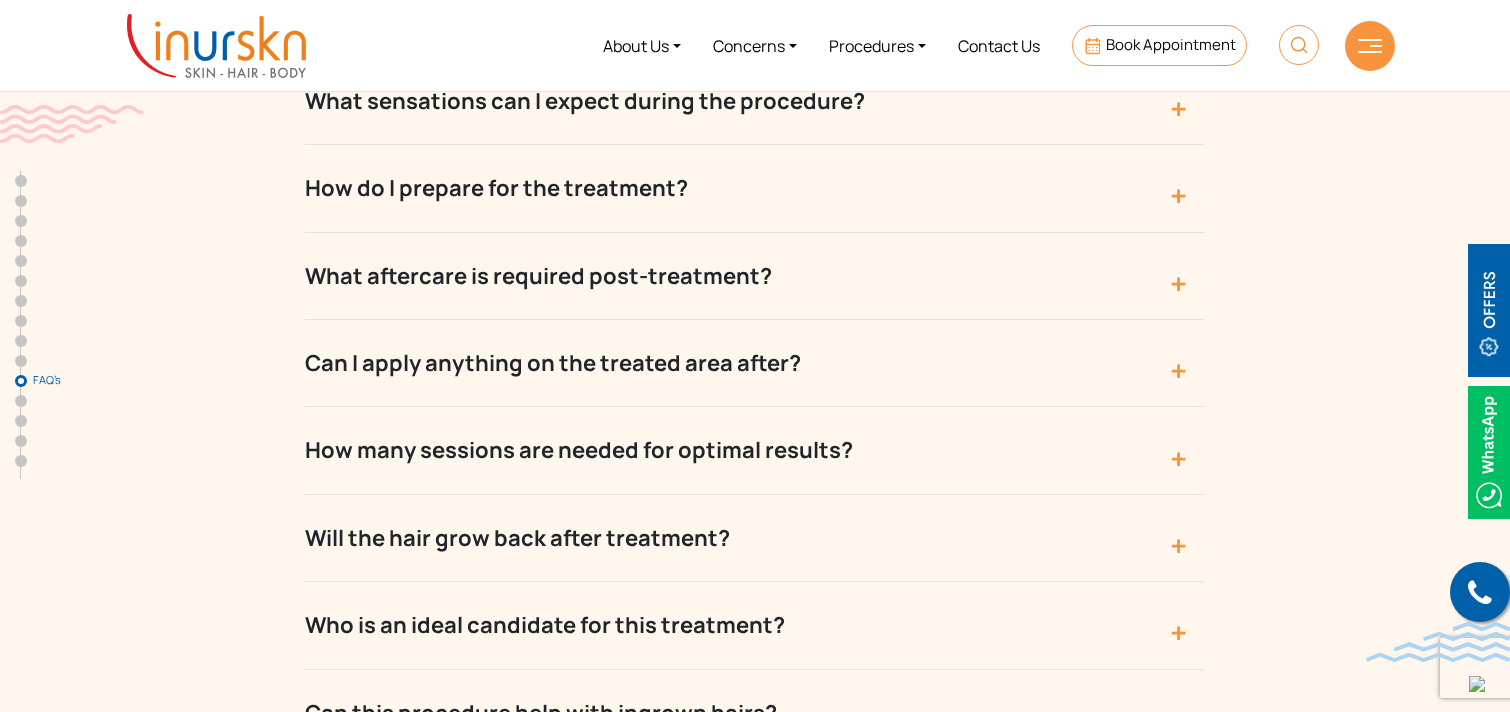 click on "Who is an ideal candidate for this treatment?" at bounding box center [755, 625] 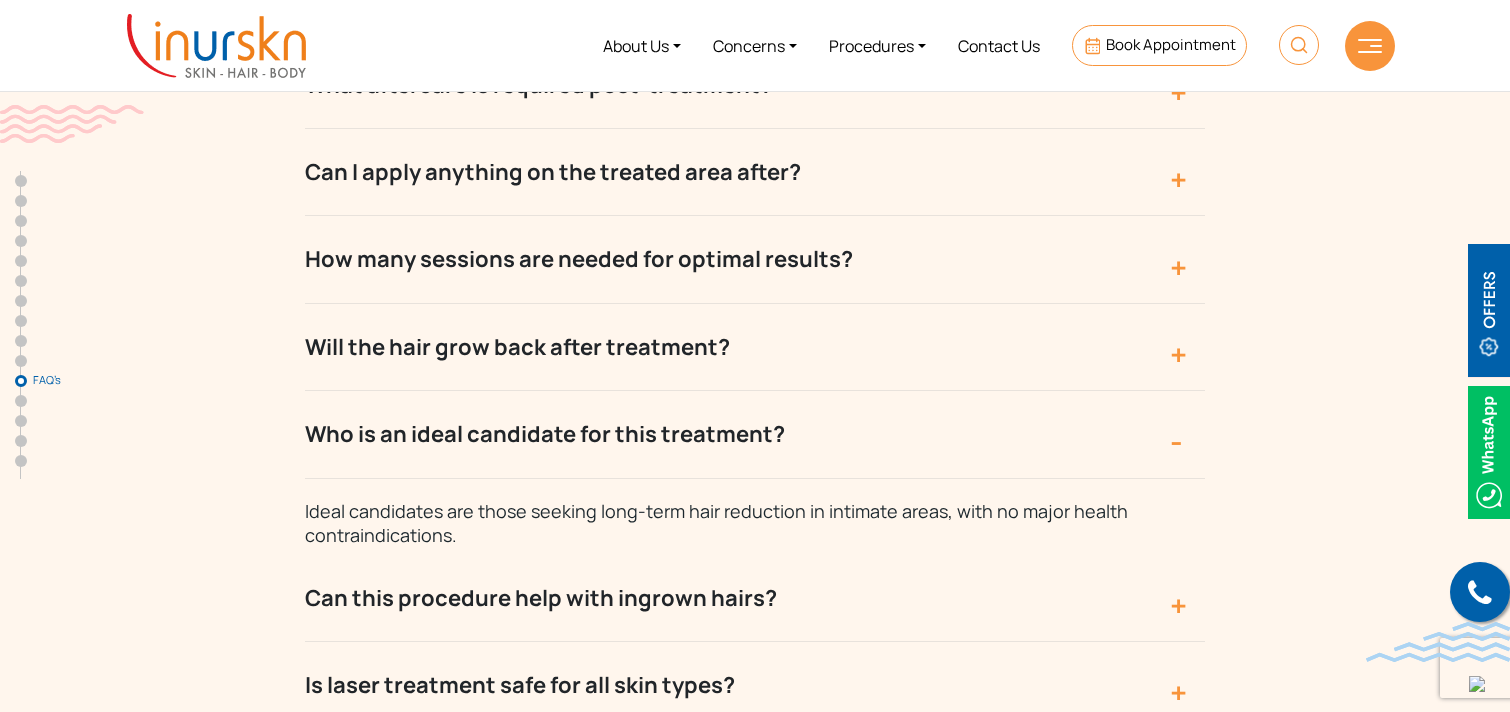 scroll, scrollTop: 10877, scrollLeft: 0, axis: vertical 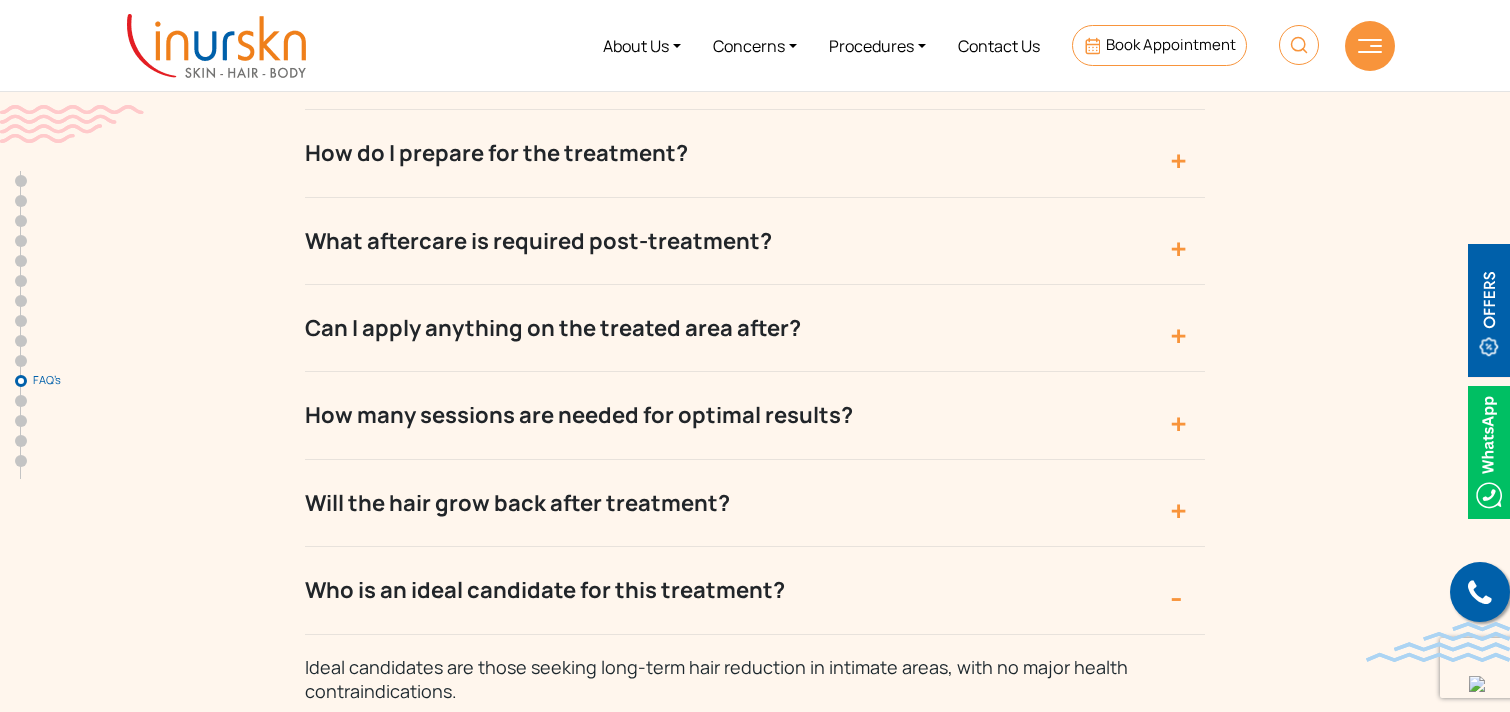 click on "Who is an ideal candidate for this treatment?" at bounding box center (755, 590) 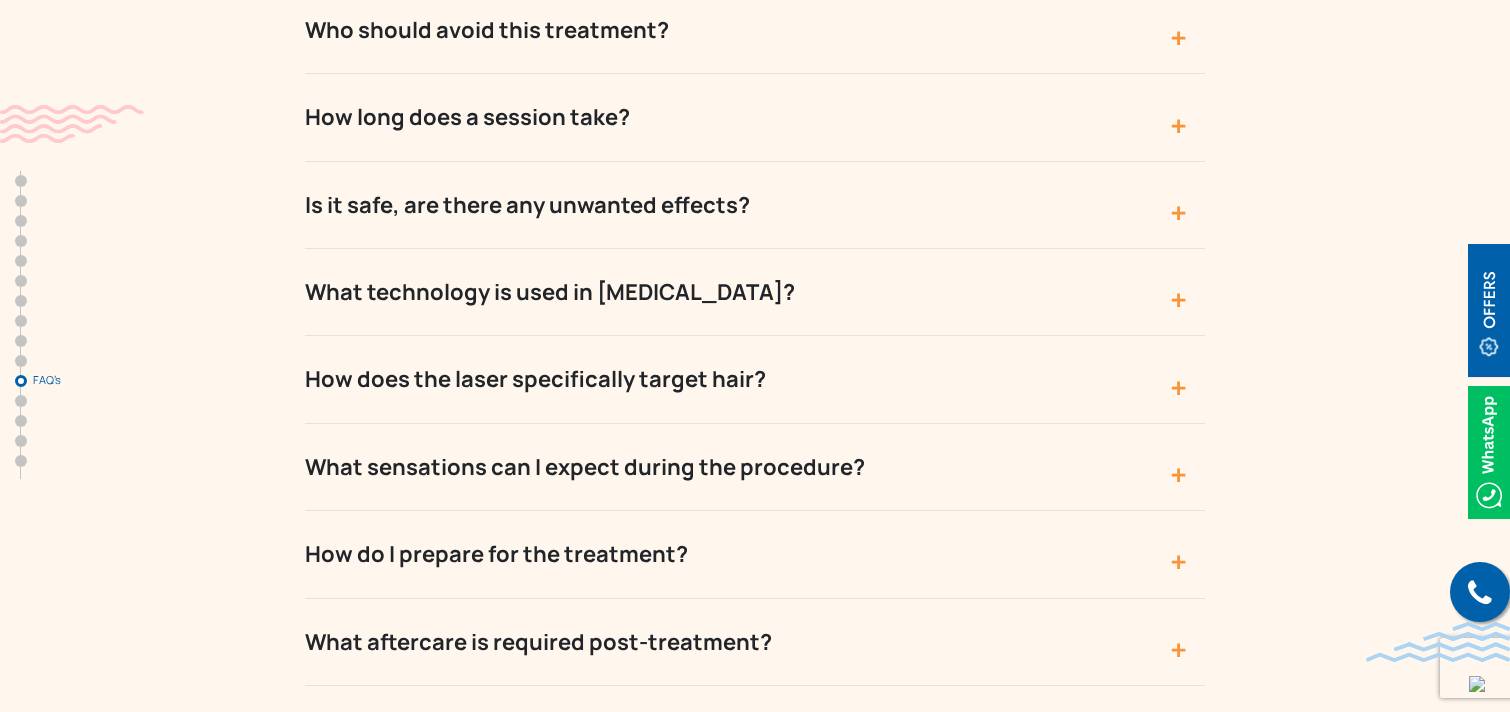 scroll, scrollTop: 11183, scrollLeft: 0, axis: vertical 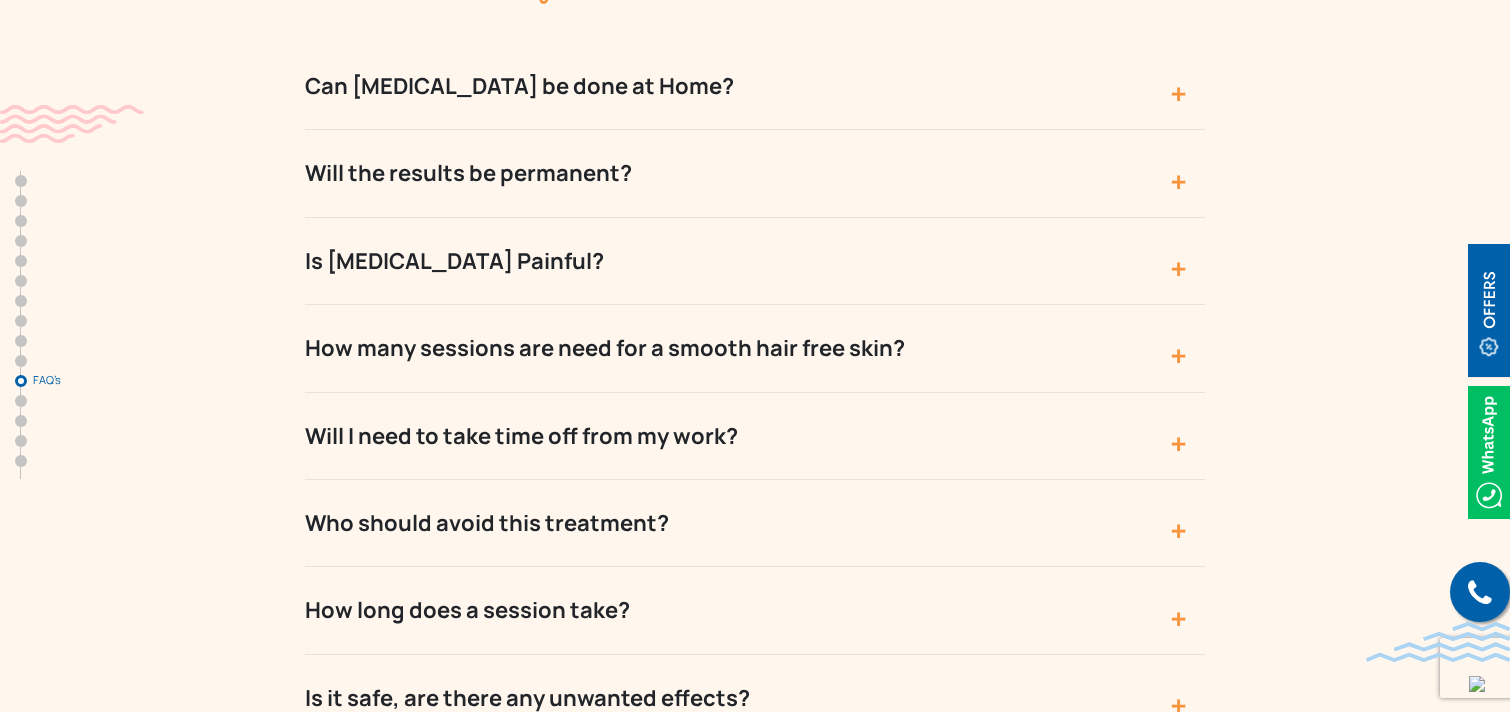 click on "How long does a session take?" at bounding box center [755, 610] 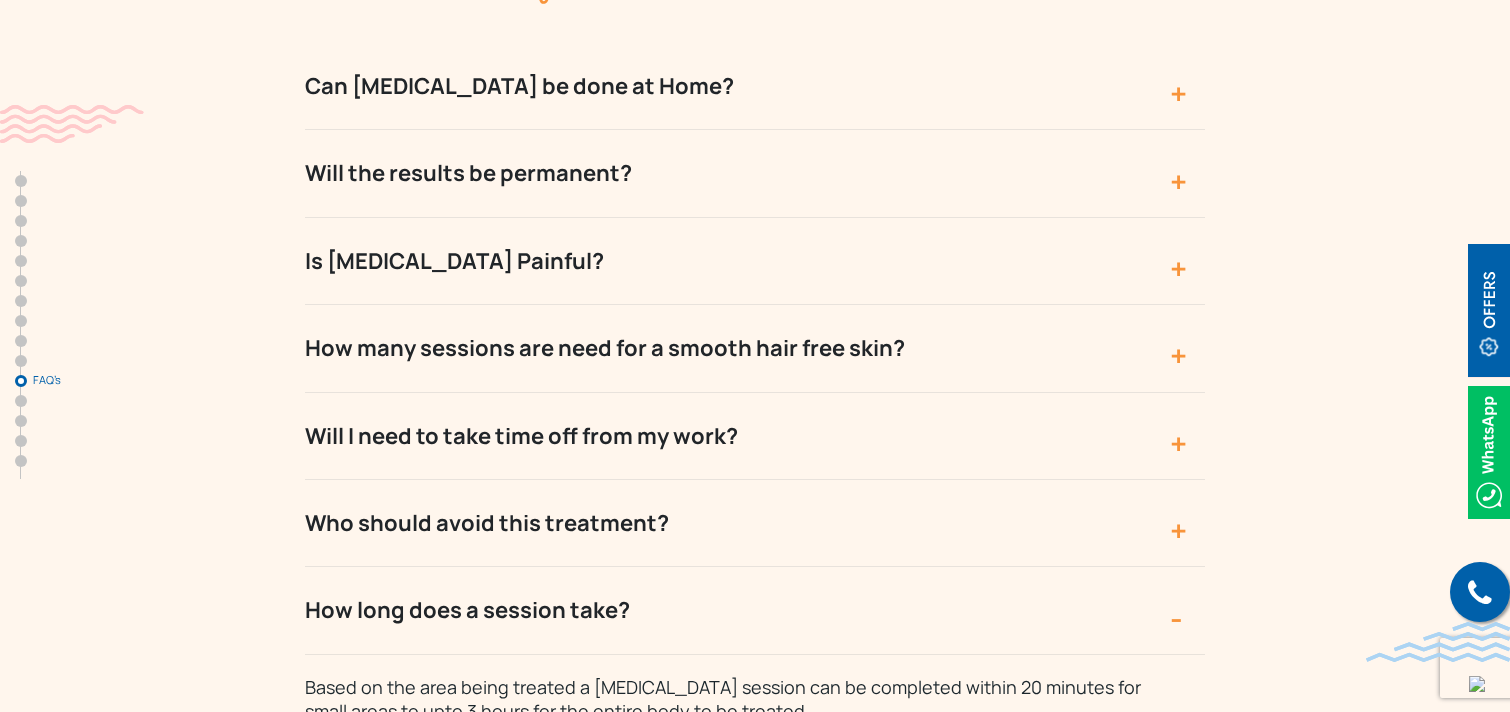 drag, startPoint x: 306, startPoint y: 490, endPoint x: 768, endPoint y: 596, distance: 474.0042 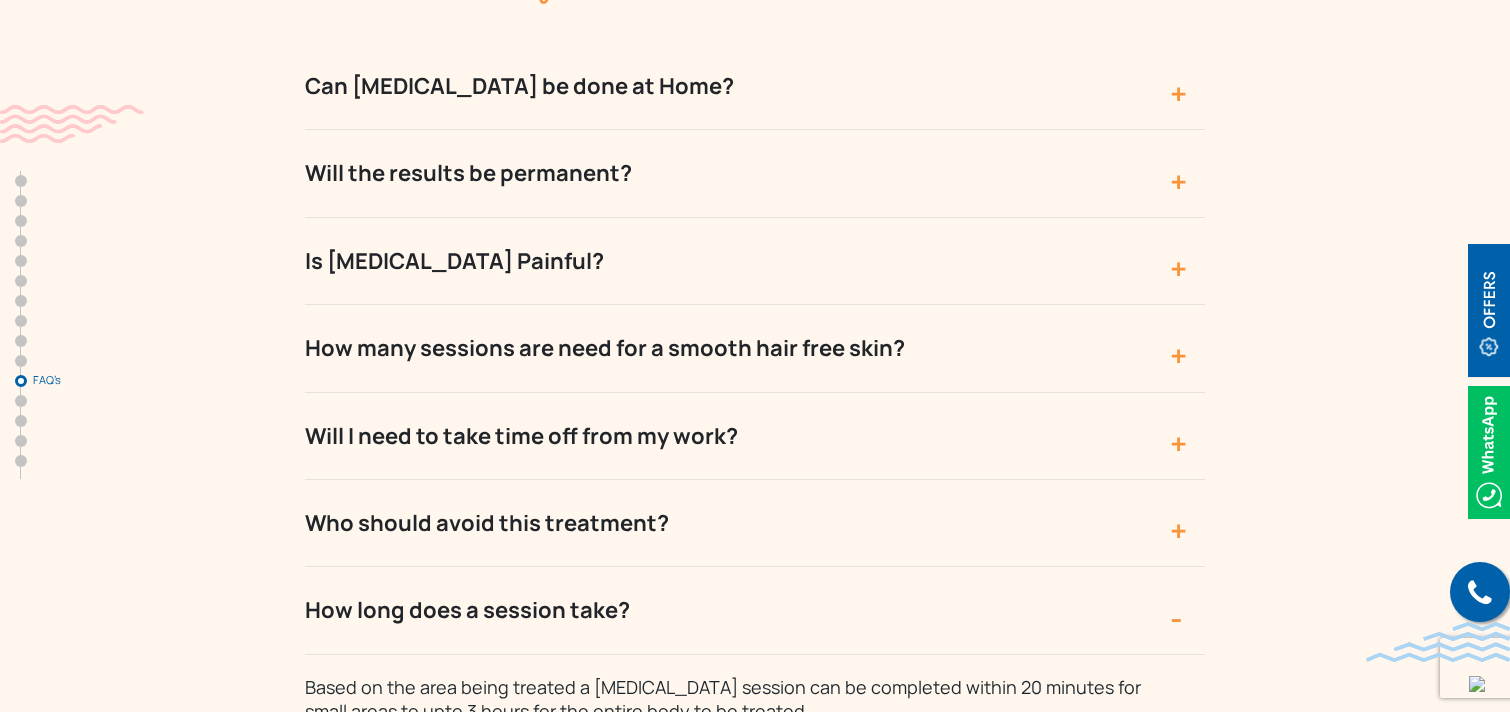 drag, startPoint x: 768, startPoint y: 596, endPoint x: 295, endPoint y: 575, distance: 473.46594 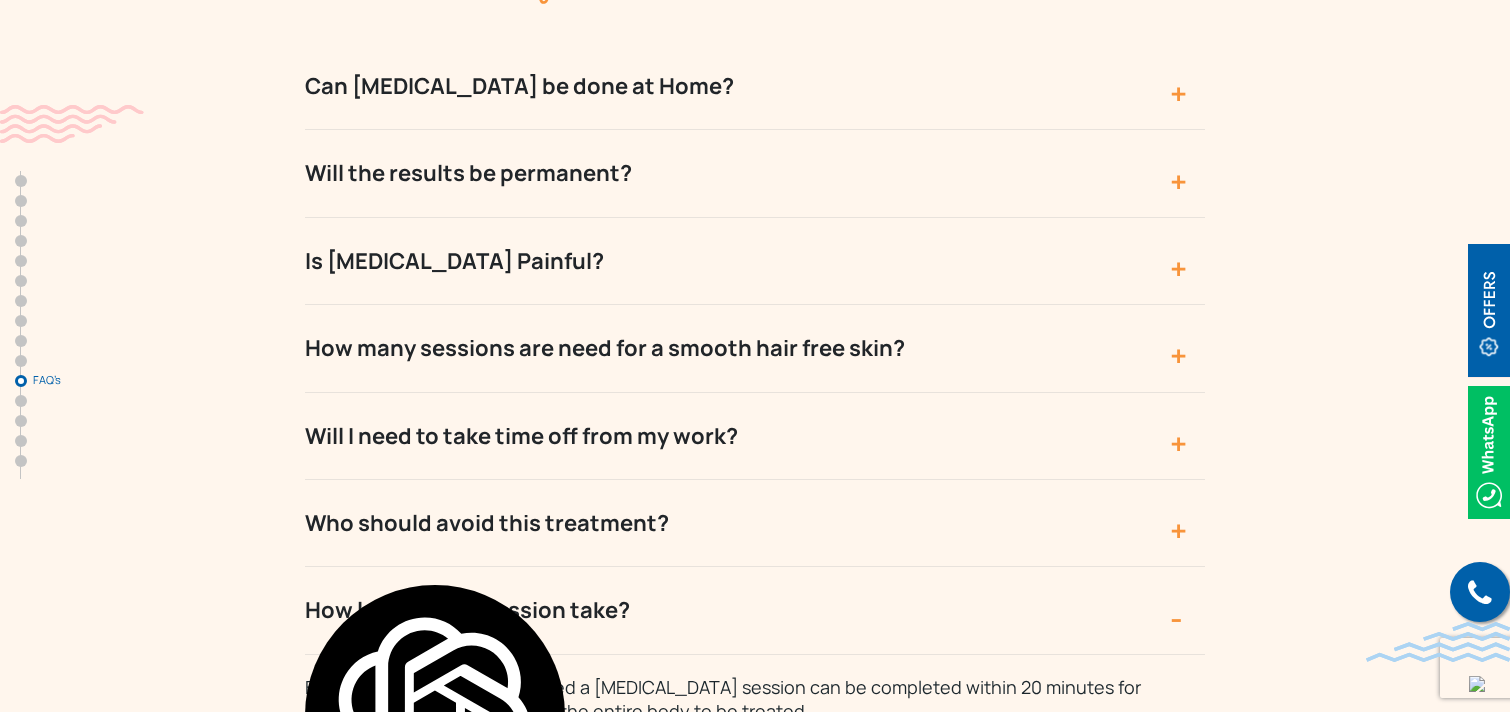 copy on "Based on the area being treated a laser hair removal session can be completed within 20 minutes for small areas to upto 3 hours for the entire body to be treated." 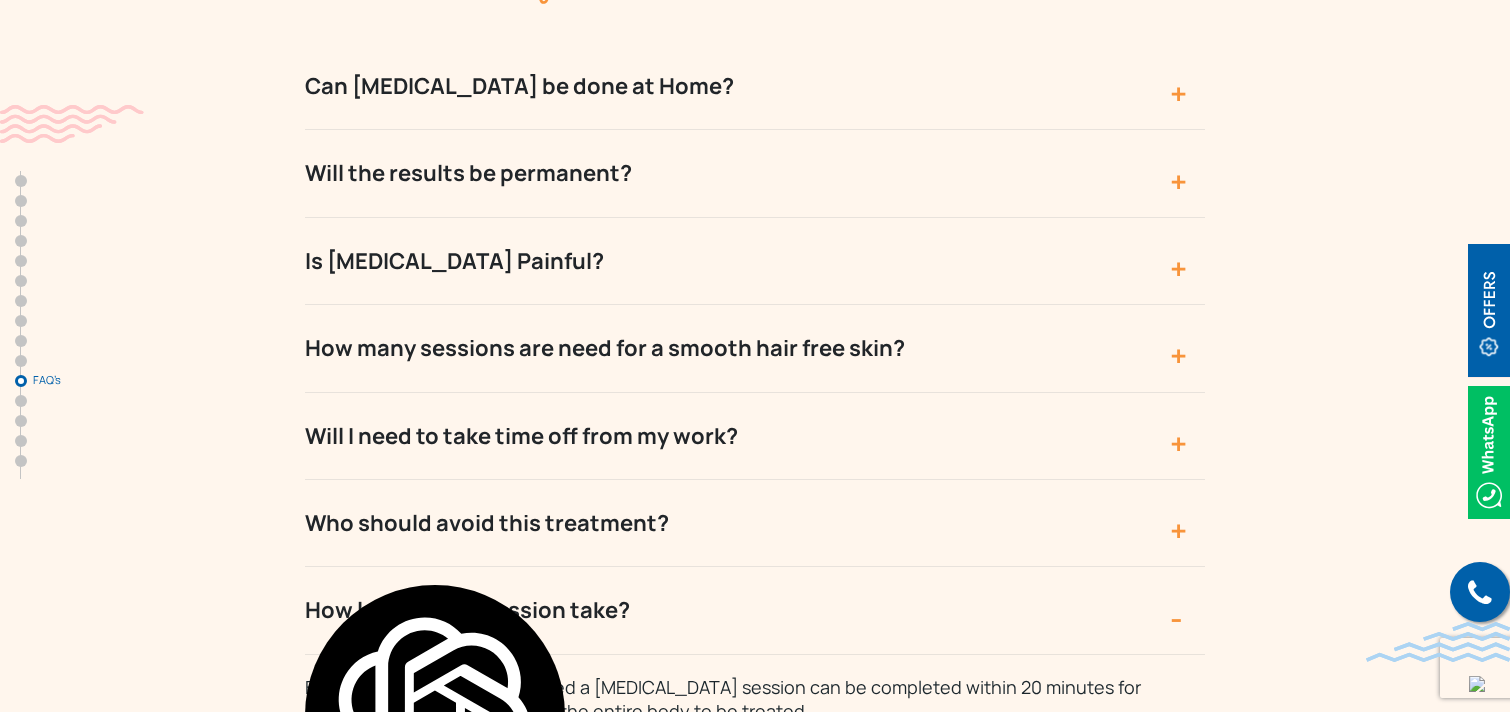 drag, startPoint x: 694, startPoint y: 512, endPoint x: 302, endPoint y: 501, distance: 392.1543 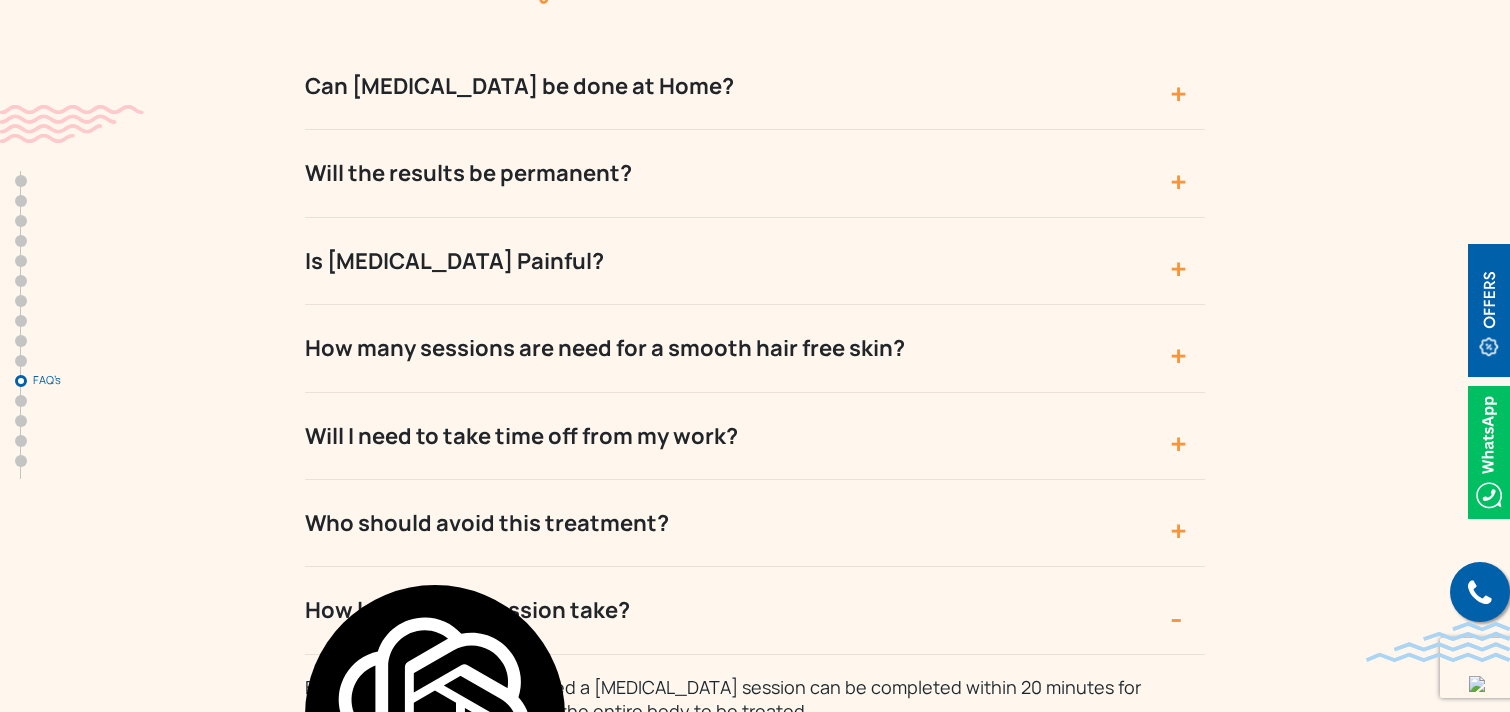 click on "Frequently Asked Questions
Can Laser Hair Removal be done at Home?
At InUrSkn we utilize the best in class Laser Hair Removal Machines which are capable of delivering much higher energy levels to the hair follicles and hence the results are also in line with the same. Portable home use energy devices neither can have the same technology not deliver the same energy levels as in clinic equipment.
Will the results be permanent?
The results from laser hair reduction are long lasting and the hair follicles once destroyed do not grow back. But over many years you may observe hair regrowth which is associated with hormonal changes in the body. Dr. Sejal advises to undergo maintenance sessions for Laser Hair Reduction on a yearly or bi-yearly basis to keep your skin smooth and free from hair." at bounding box center [755, 826] 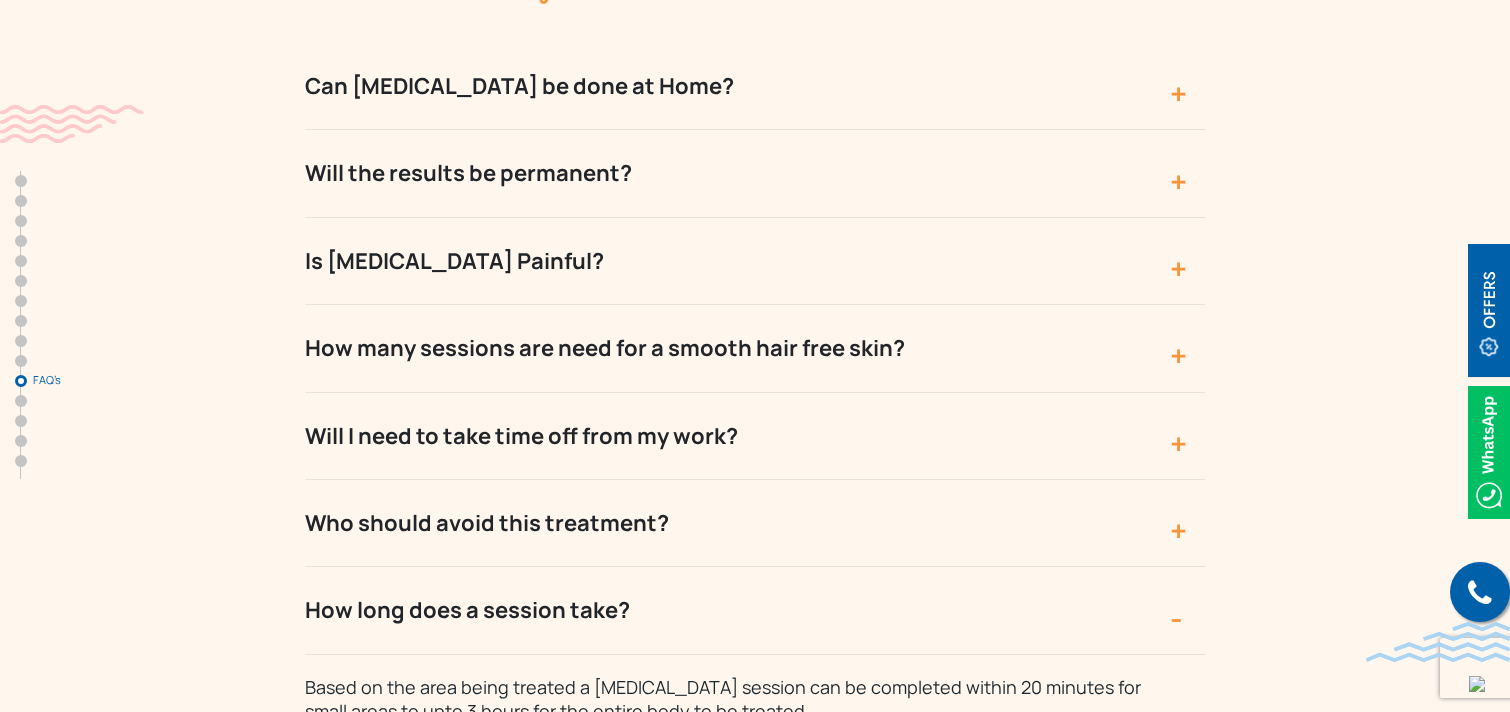 drag, startPoint x: 668, startPoint y: 510, endPoint x: 288, endPoint y: 508, distance: 380.00525 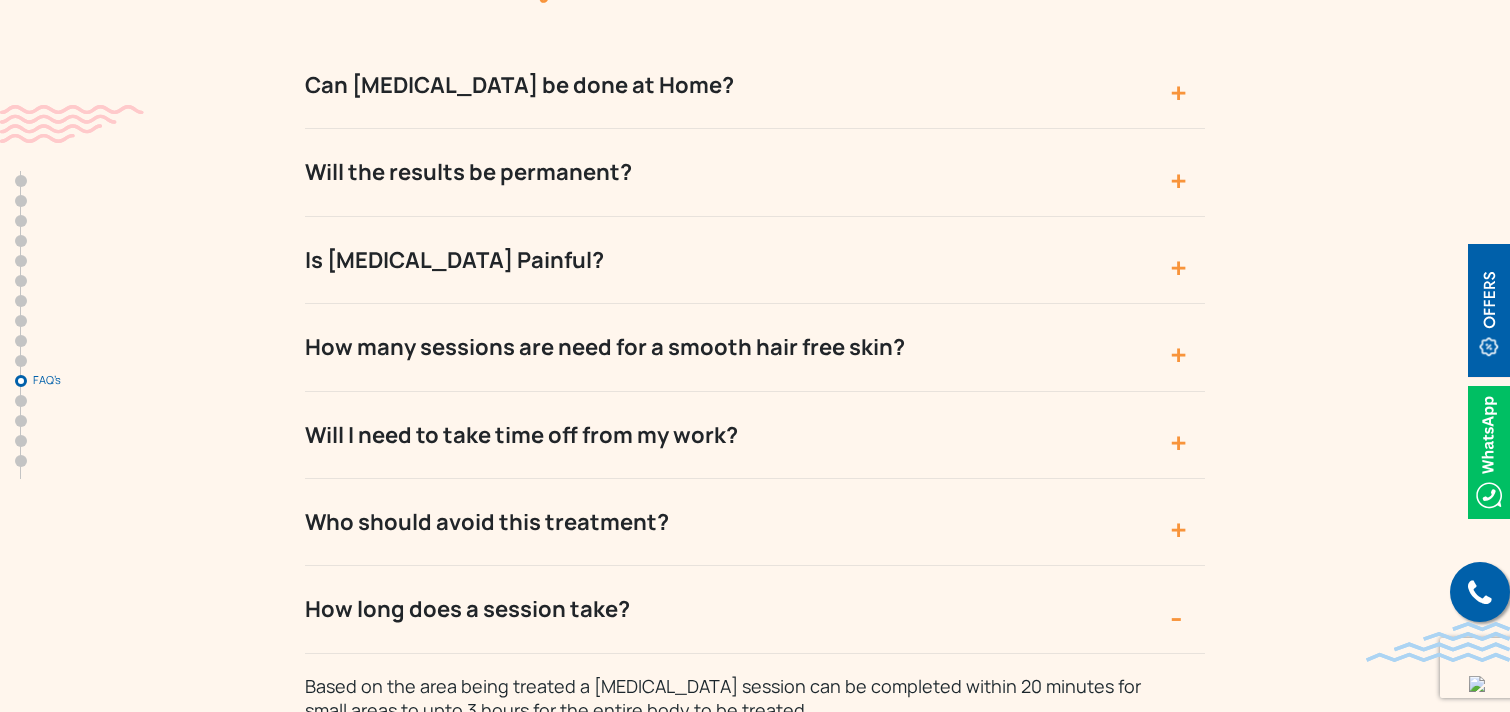 scroll, scrollTop: 10015, scrollLeft: 0, axis: vertical 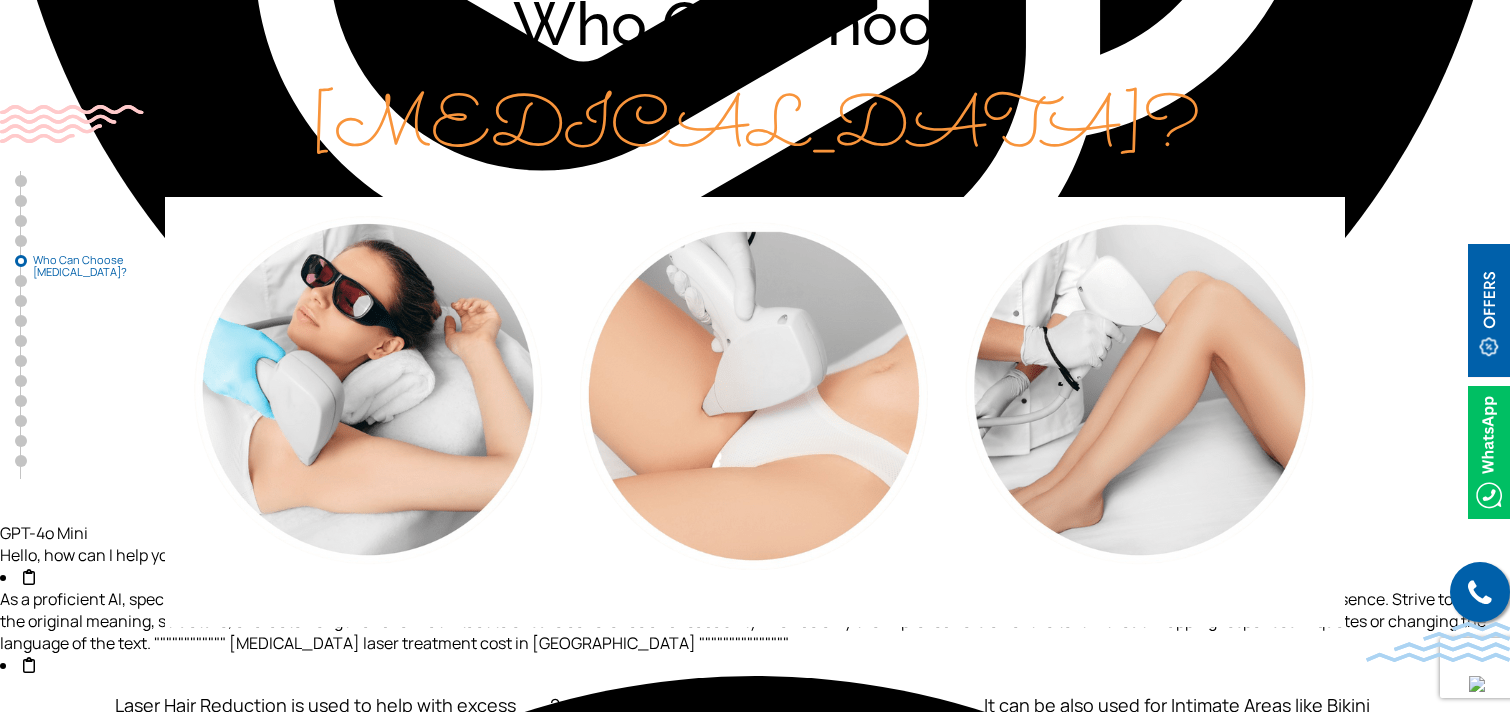 drag, startPoint x: 518, startPoint y: 24, endPoint x: 1048, endPoint y: 115, distance: 537.7555 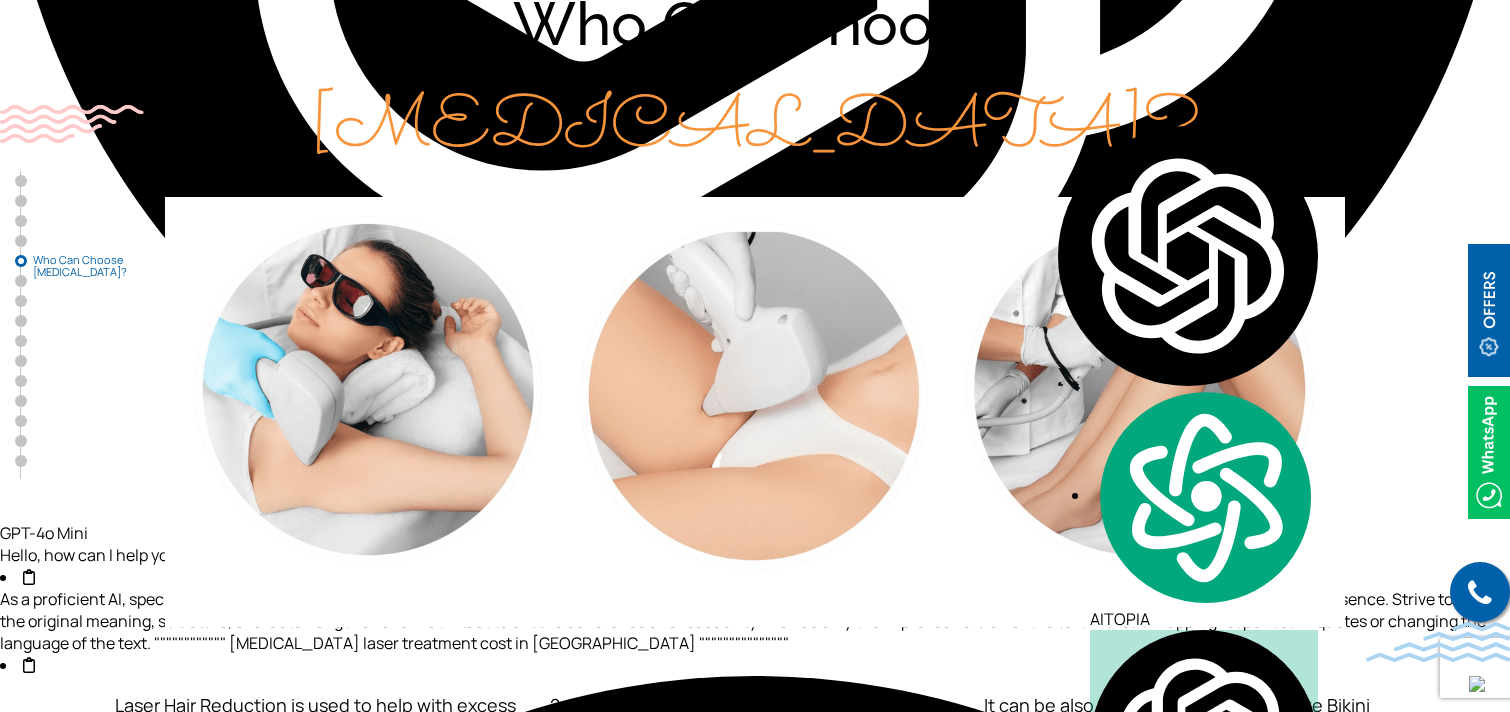 copy on "Who Can Choose Laser Hair Removal?" 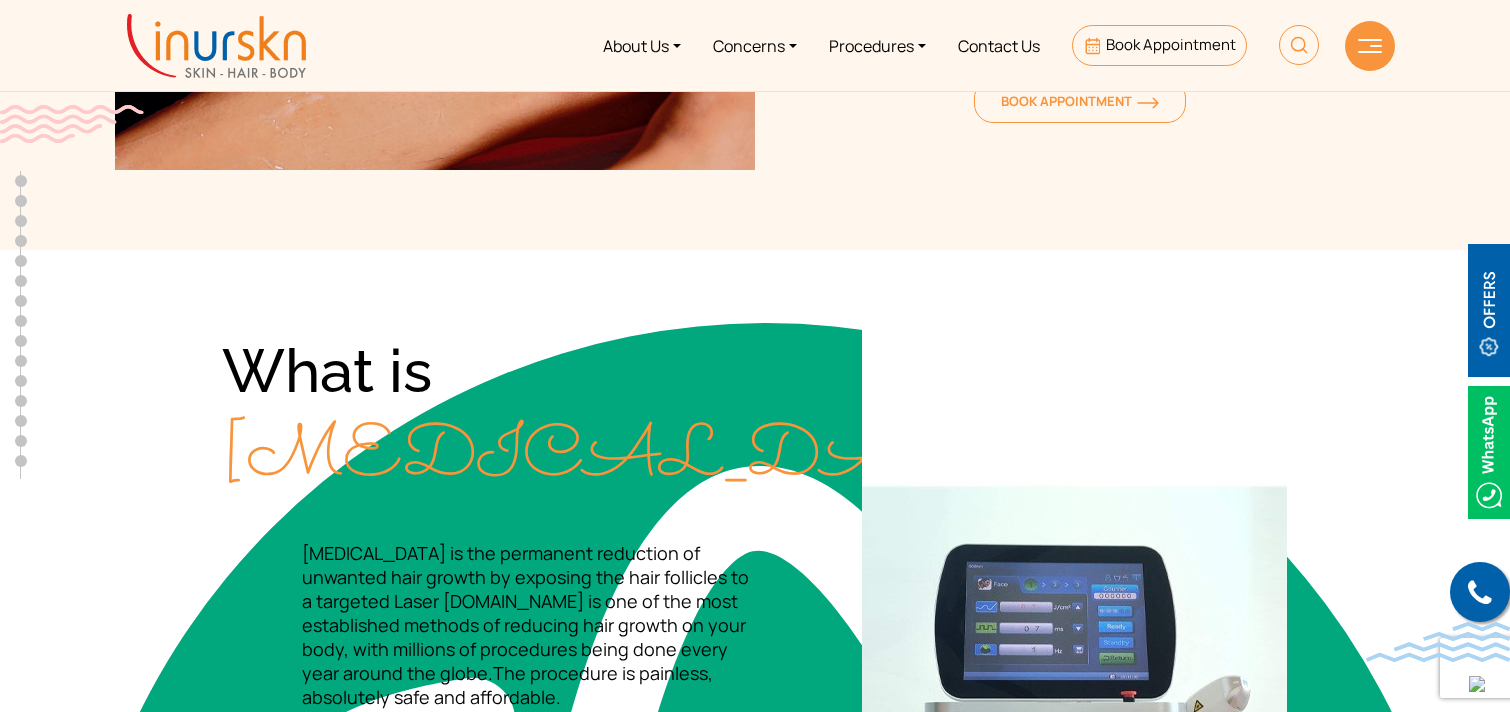 scroll, scrollTop: 0, scrollLeft: 0, axis: both 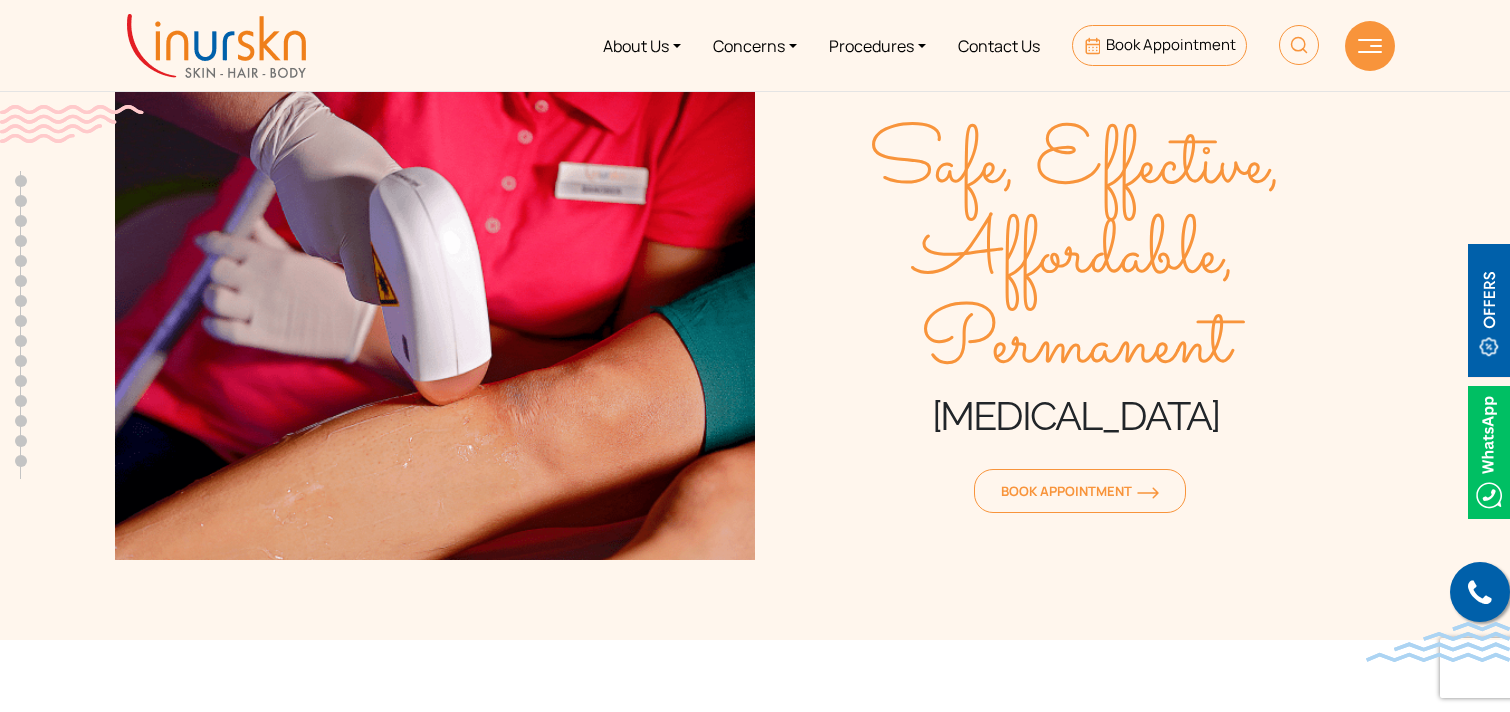 click on "Safe, Effective, Affordable, Permanent Laser Hair Removal
Book Appointment" at bounding box center (755, 300) 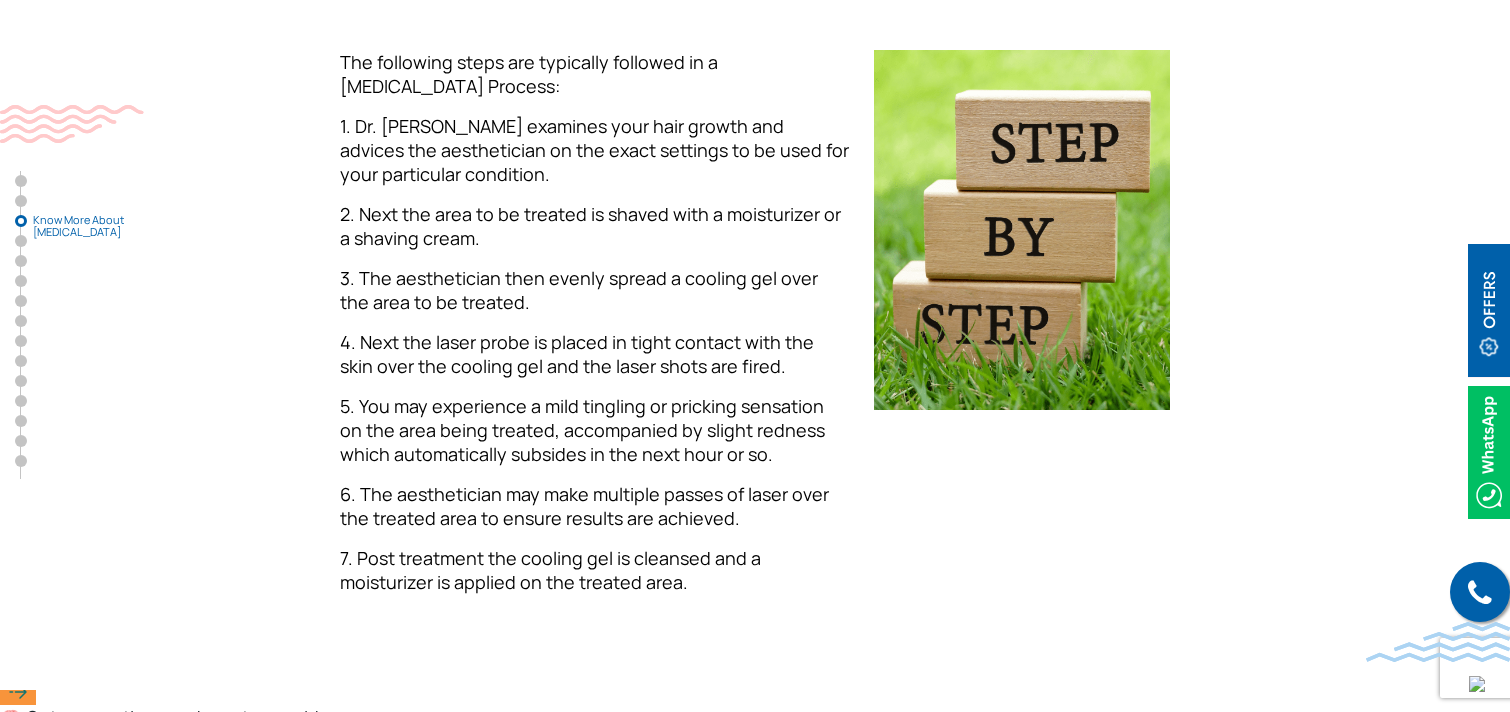 scroll, scrollTop: 1982, scrollLeft: 0, axis: vertical 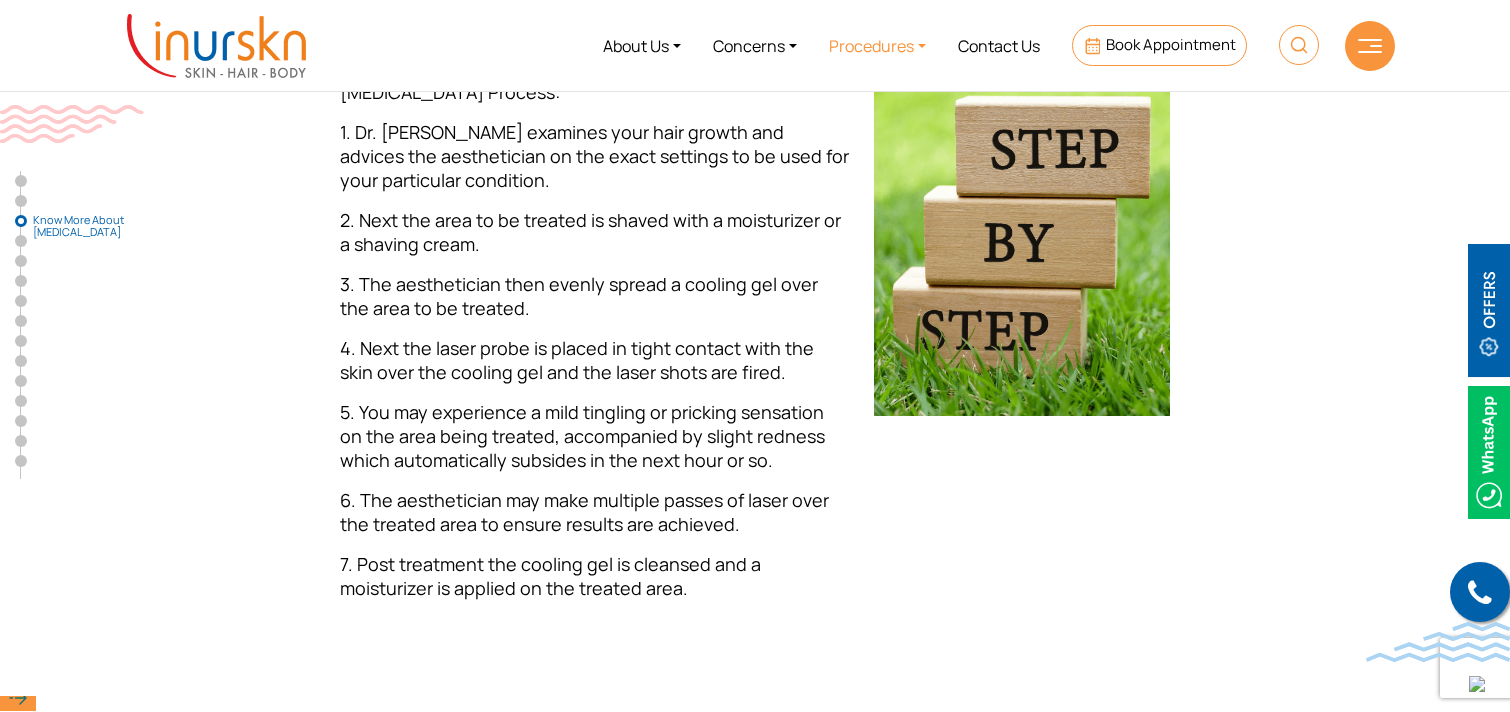 click on "Procedures" at bounding box center [877, 45] 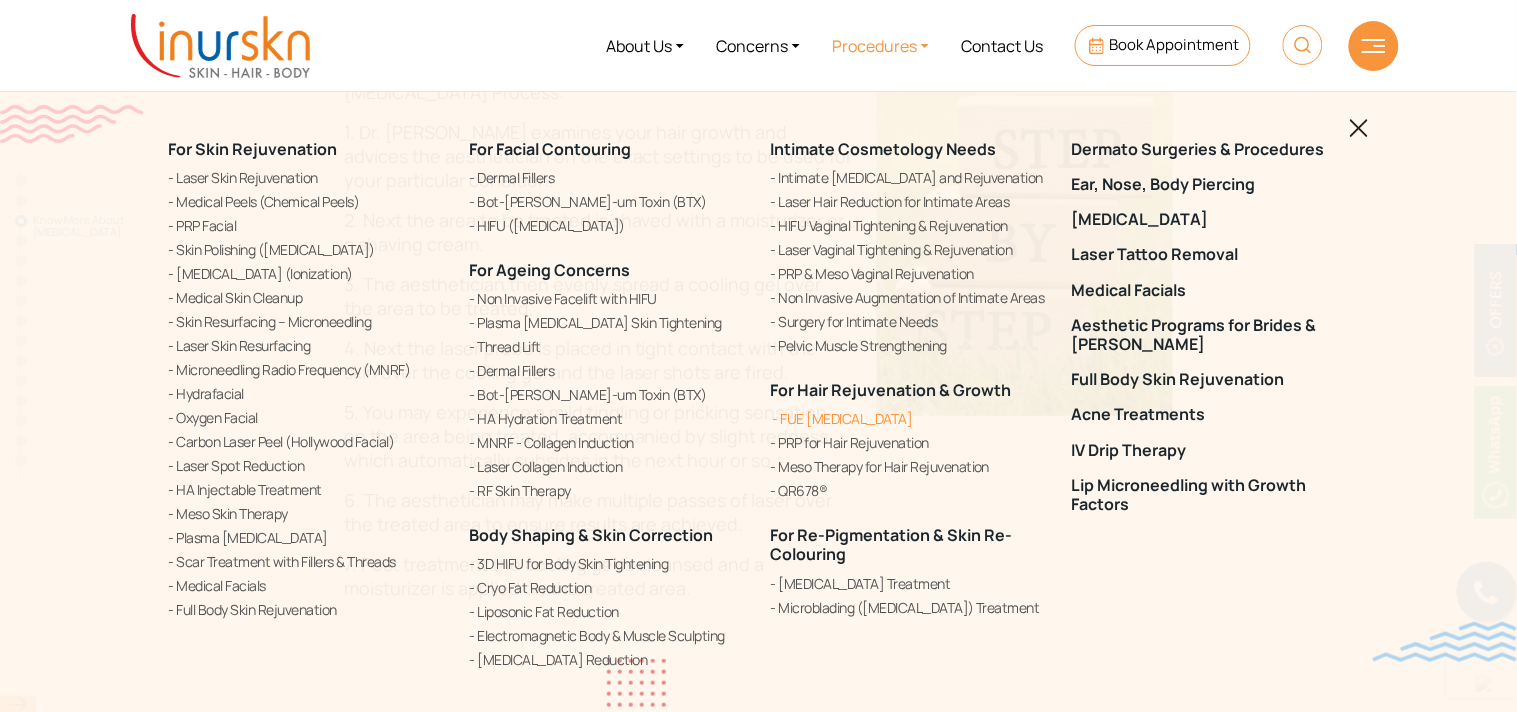 click on "FUE [MEDICAL_DATA]" at bounding box center (909, 418) 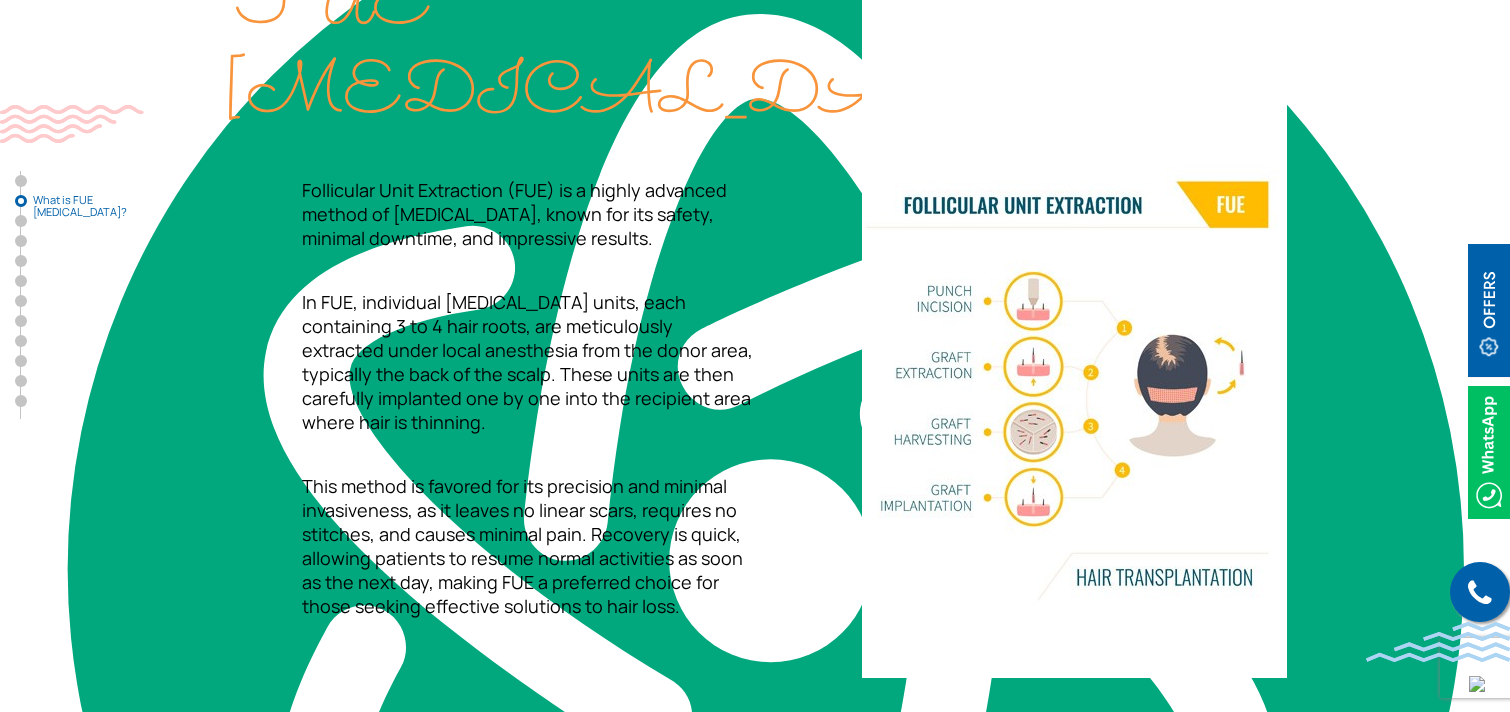 scroll, scrollTop: 1038, scrollLeft: 0, axis: vertical 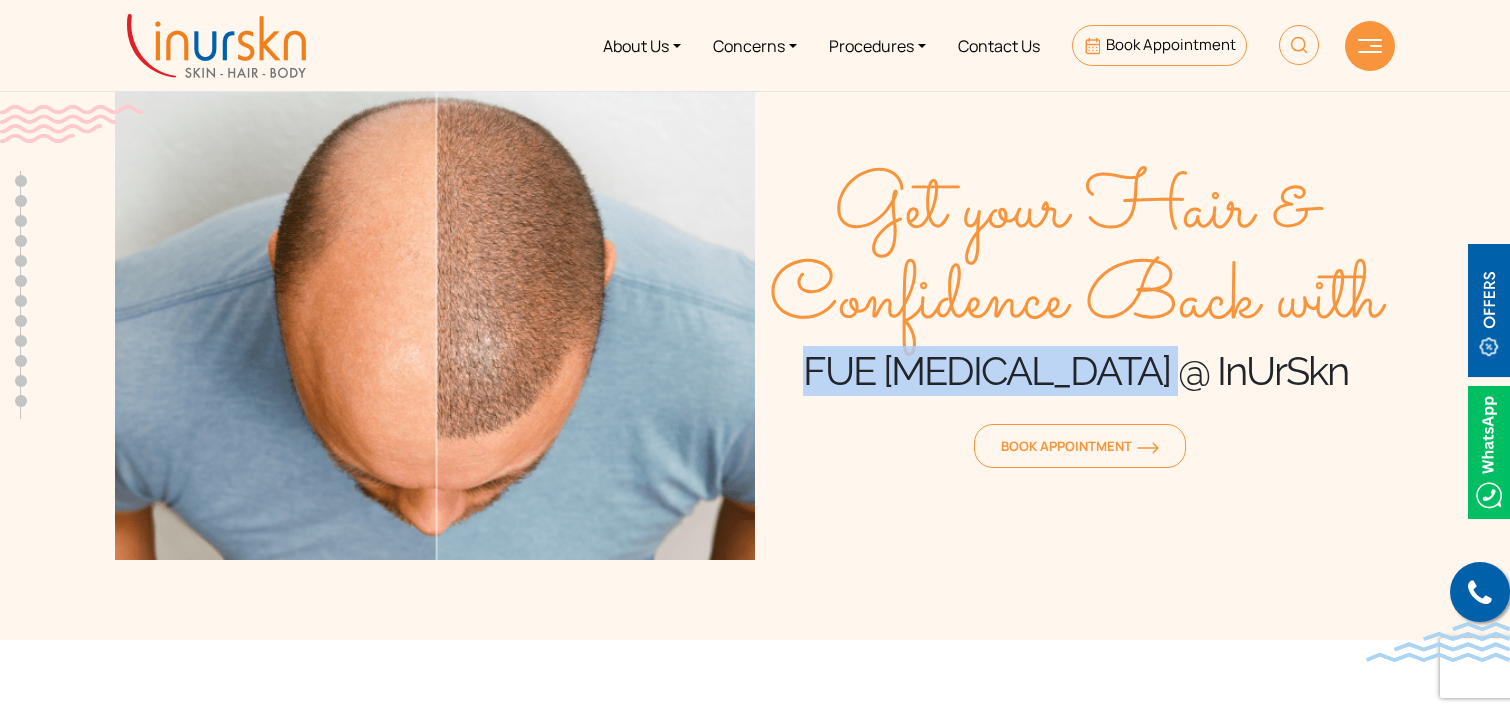 drag, startPoint x: 828, startPoint y: 367, endPoint x: 1151, endPoint y: 380, distance: 323.2615 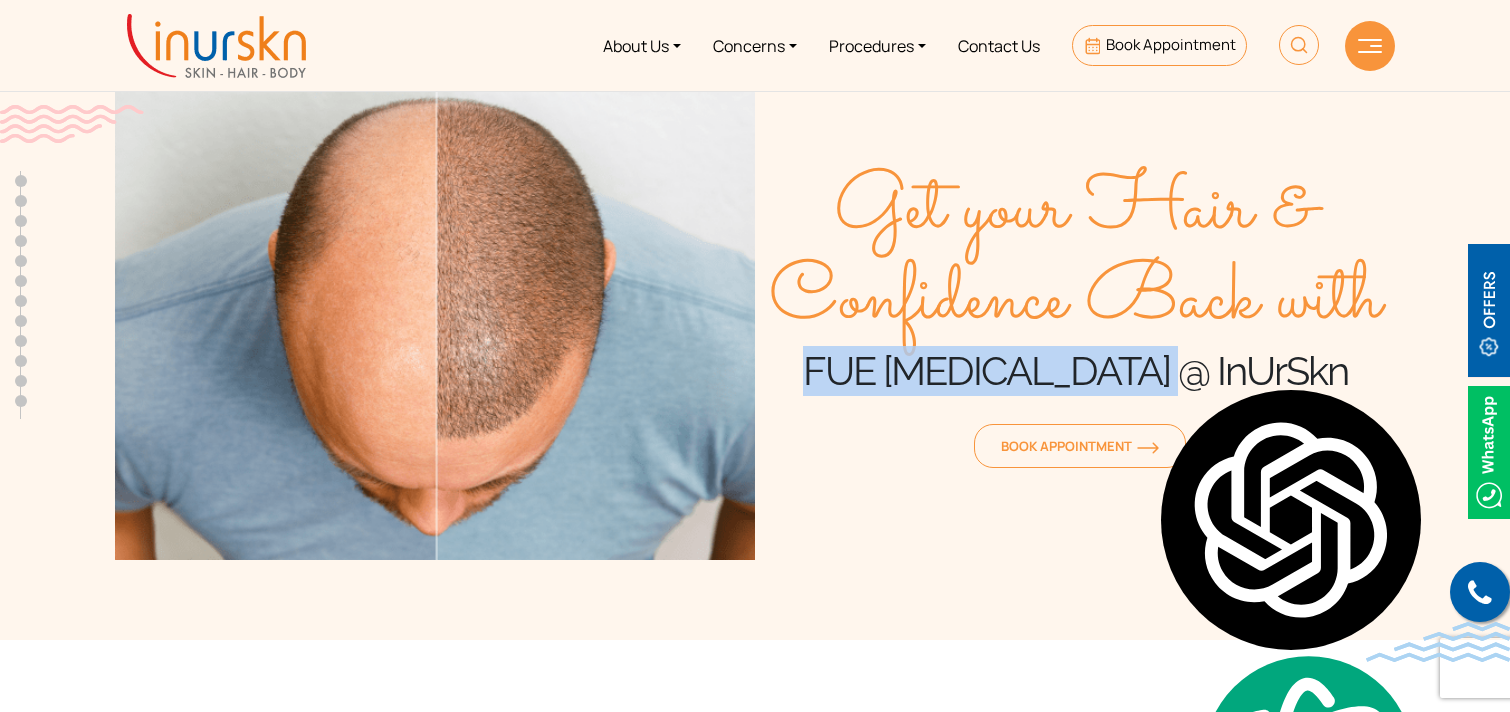 copy on "FUE [MEDICAL_DATA]" 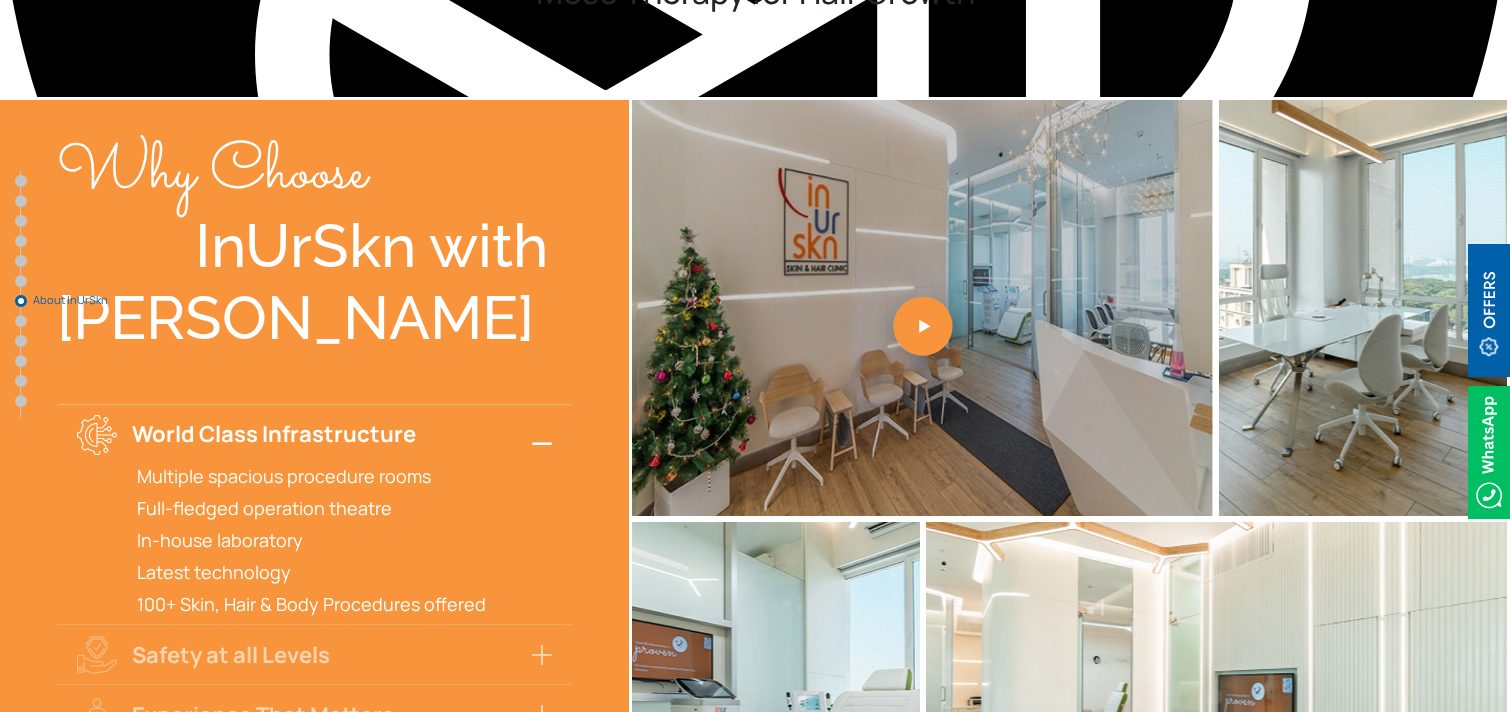 scroll, scrollTop: 5526, scrollLeft: 0, axis: vertical 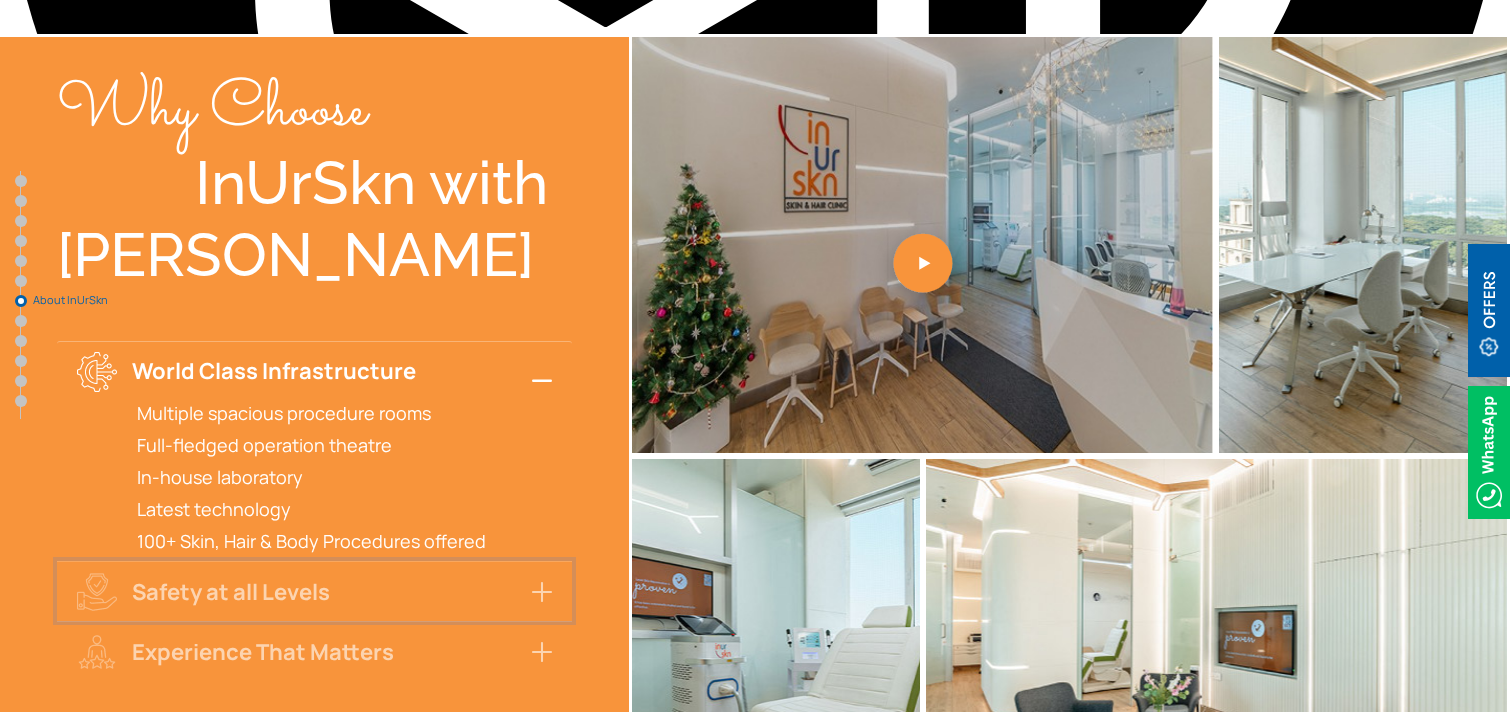 click on "Safety at all Levels" at bounding box center (314, 591) 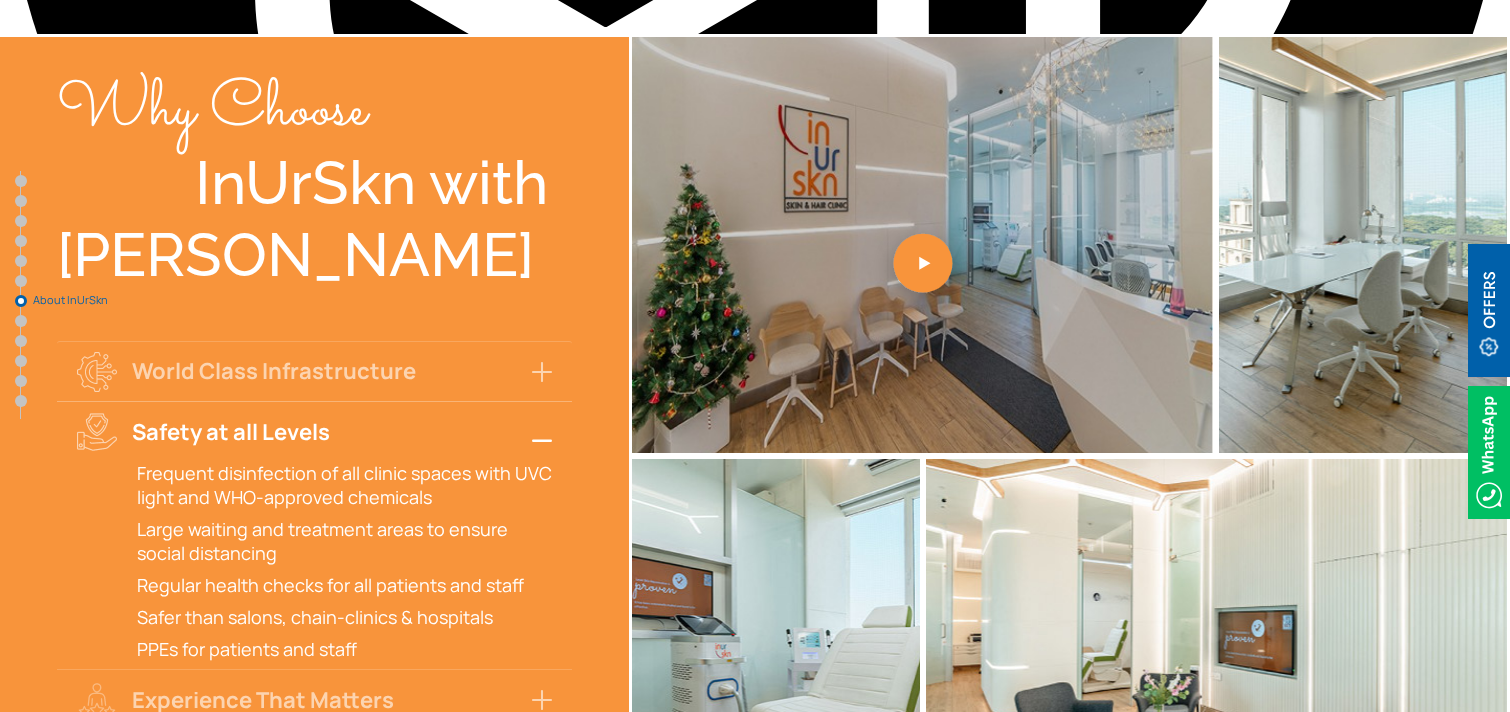 click on "Safety at all Levels" at bounding box center (314, 431) 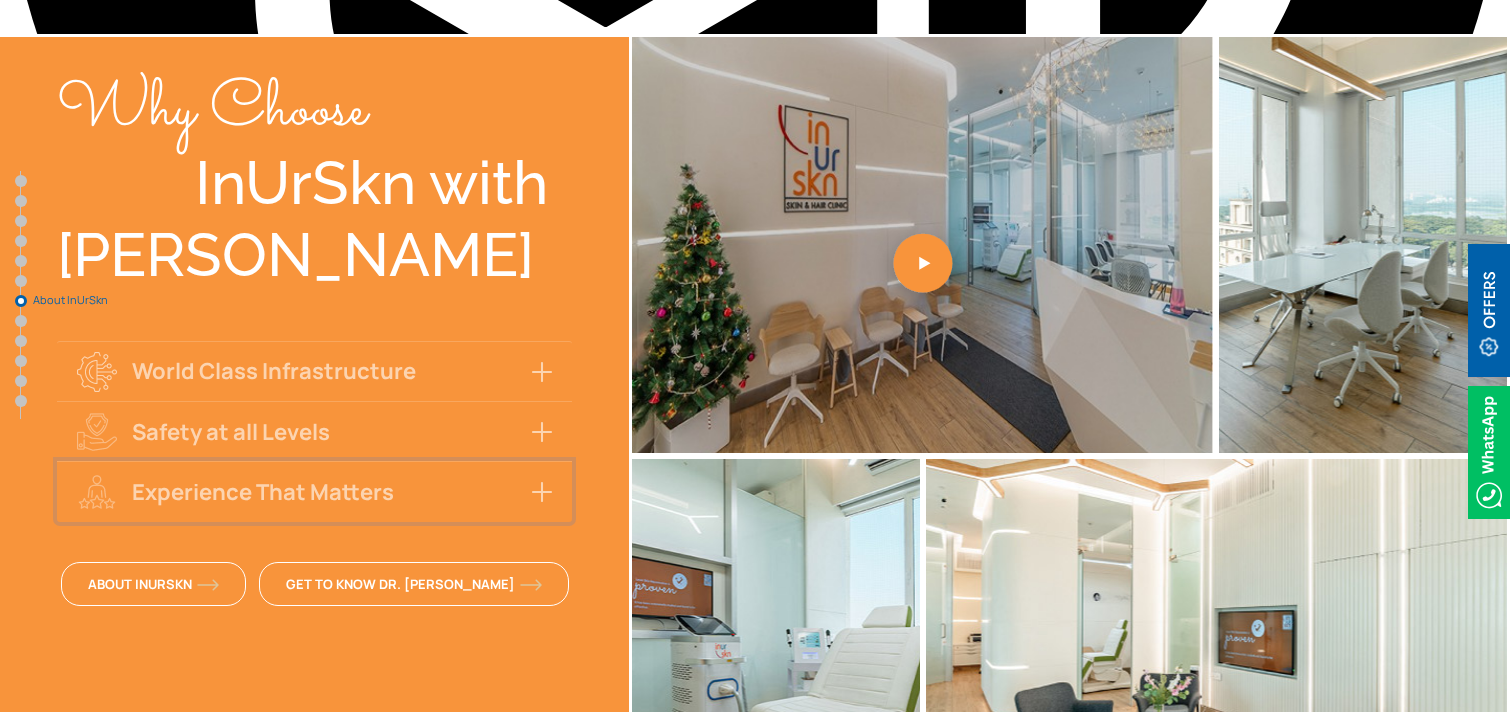 click on "Experience That Matters" at bounding box center (314, 491) 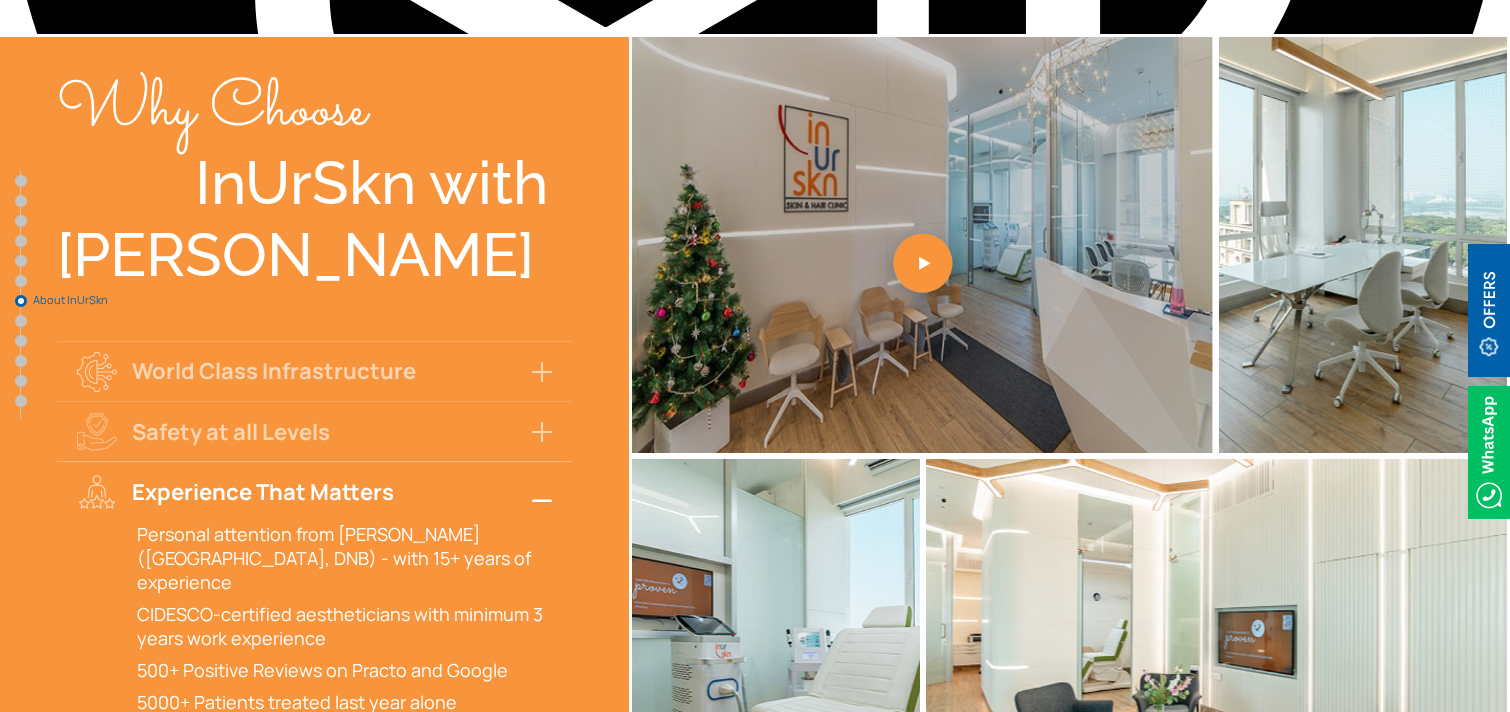 click on "Experience That Matters" at bounding box center (314, 491) 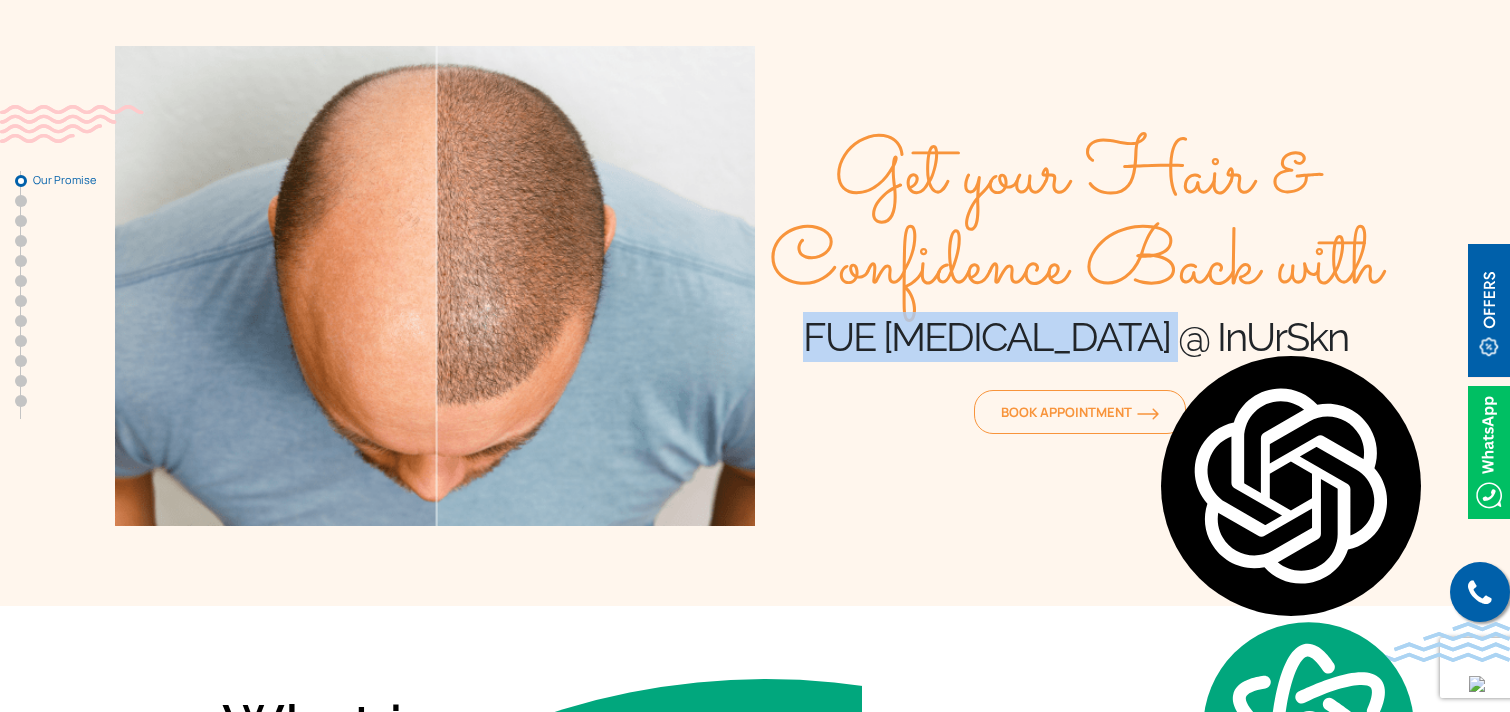 scroll, scrollTop: 0, scrollLeft: 0, axis: both 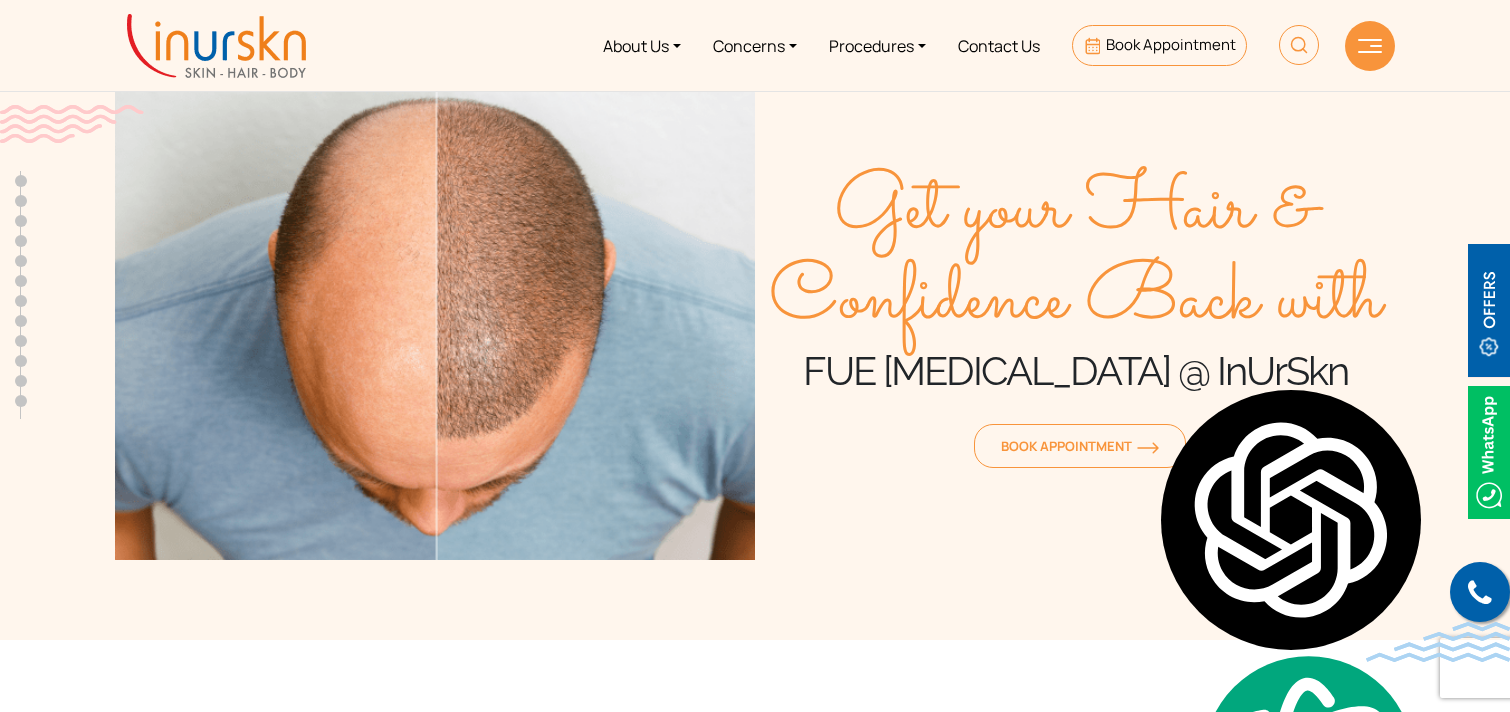 click on "Get your Hair & Confidence Back with" at bounding box center [1075, 256] 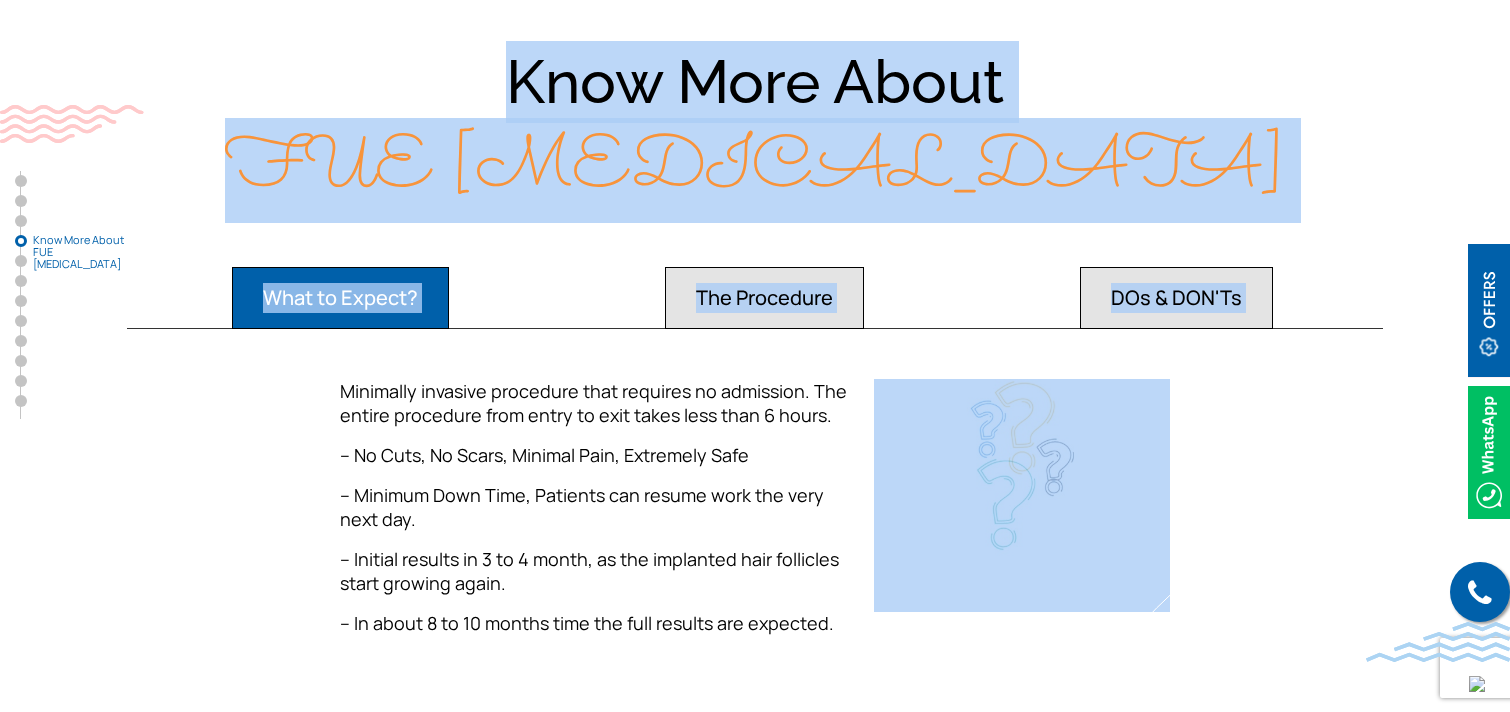 scroll, scrollTop: 2664, scrollLeft: 0, axis: vertical 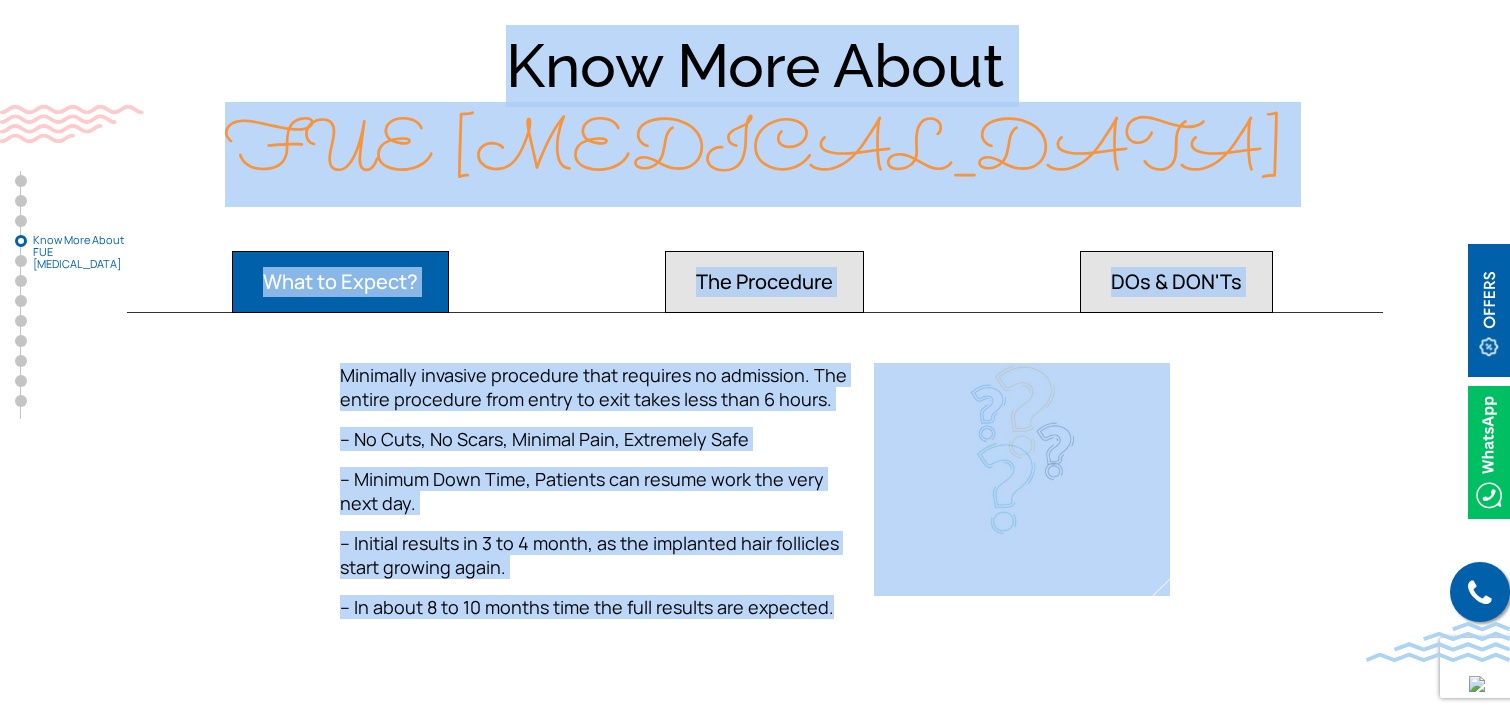 drag, startPoint x: 844, startPoint y: 188, endPoint x: 824, endPoint y: 575, distance: 387.51645 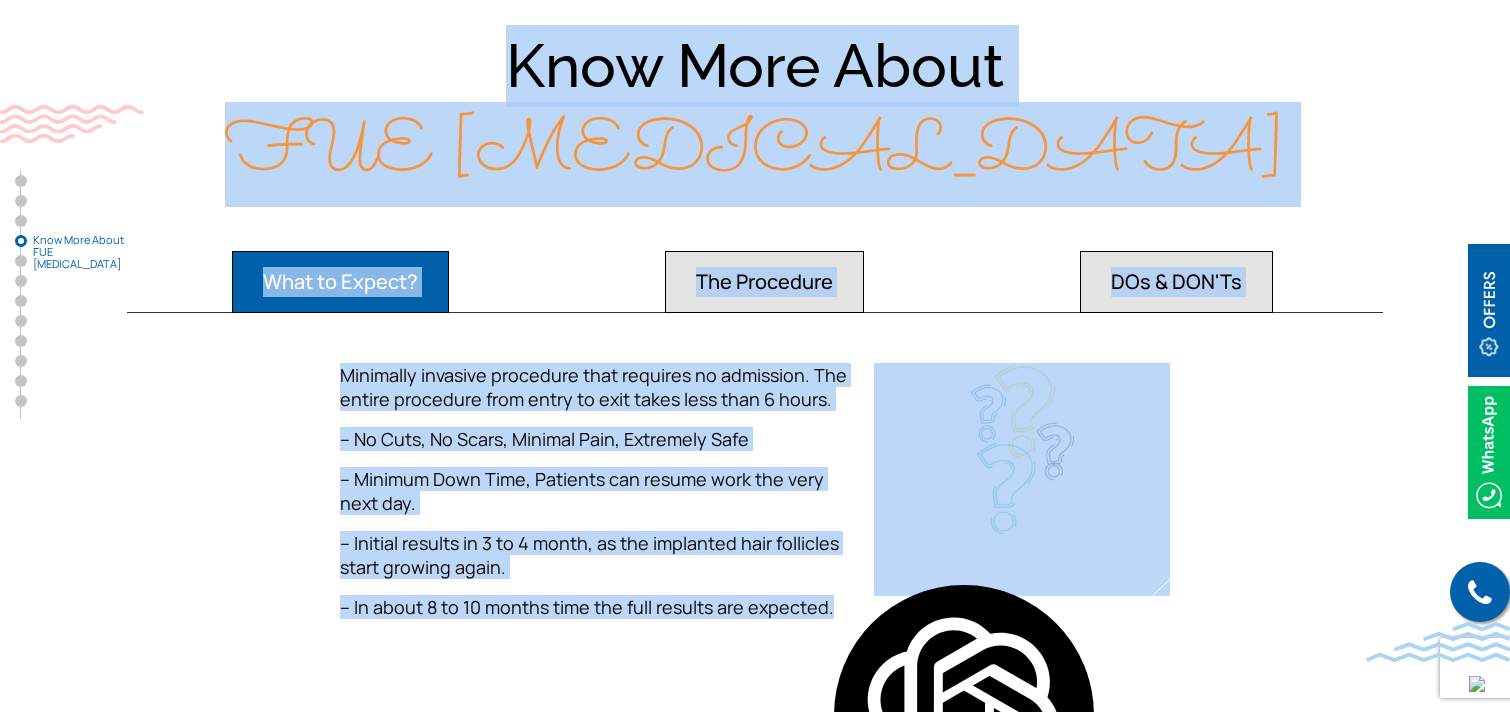 copy on "Get your Hair & Confidence Back with FUE [MEDICAL_DATA] @ InUrSkn
Book Appointment
What is FUE [MEDICAL_DATA]?
Follicular Unit Extraction (FUE) is a highly advanced method of [MEDICAL_DATA], known for its safety, minimal downtime, and impressive results.
In FUE, individual [MEDICAL_DATA] units, each containing 3 to 4 hair roots, are meticulously extracted under local anesthesia from the donor area, typically the back of the scalp. These units are then carefully implanted one by one into the recipient area where hair is thinning.
This method is favored for its precision and minimal invasiveness, as it leaves no linear scars, requires no stitches, and causes minimal pain. Recovery is quick, allowing patients to resume normal activities as soon as the next day, making FUE a preferred choice for those seeking effective solutions to hair loss.
Am I a candidate for FUE [MEDICAL_DATA]
If you suffer from [DEMOGRAPHIC_DATA][MEDICAL_DATA] or [DEMOGRAPHIC_DATA] Pattern Baldness, you..." 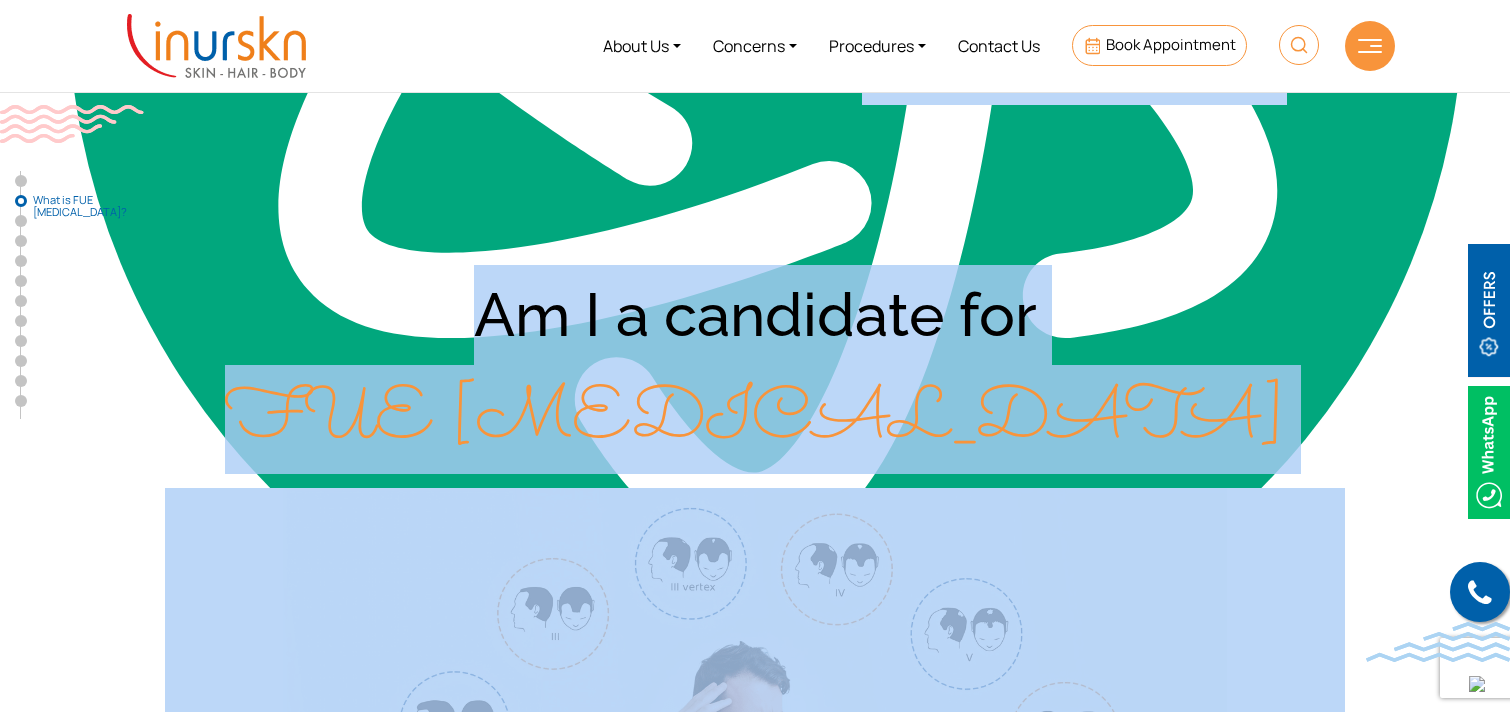 scroll, scrollTop: 1412, scrollLeft: 0, axis: vertical 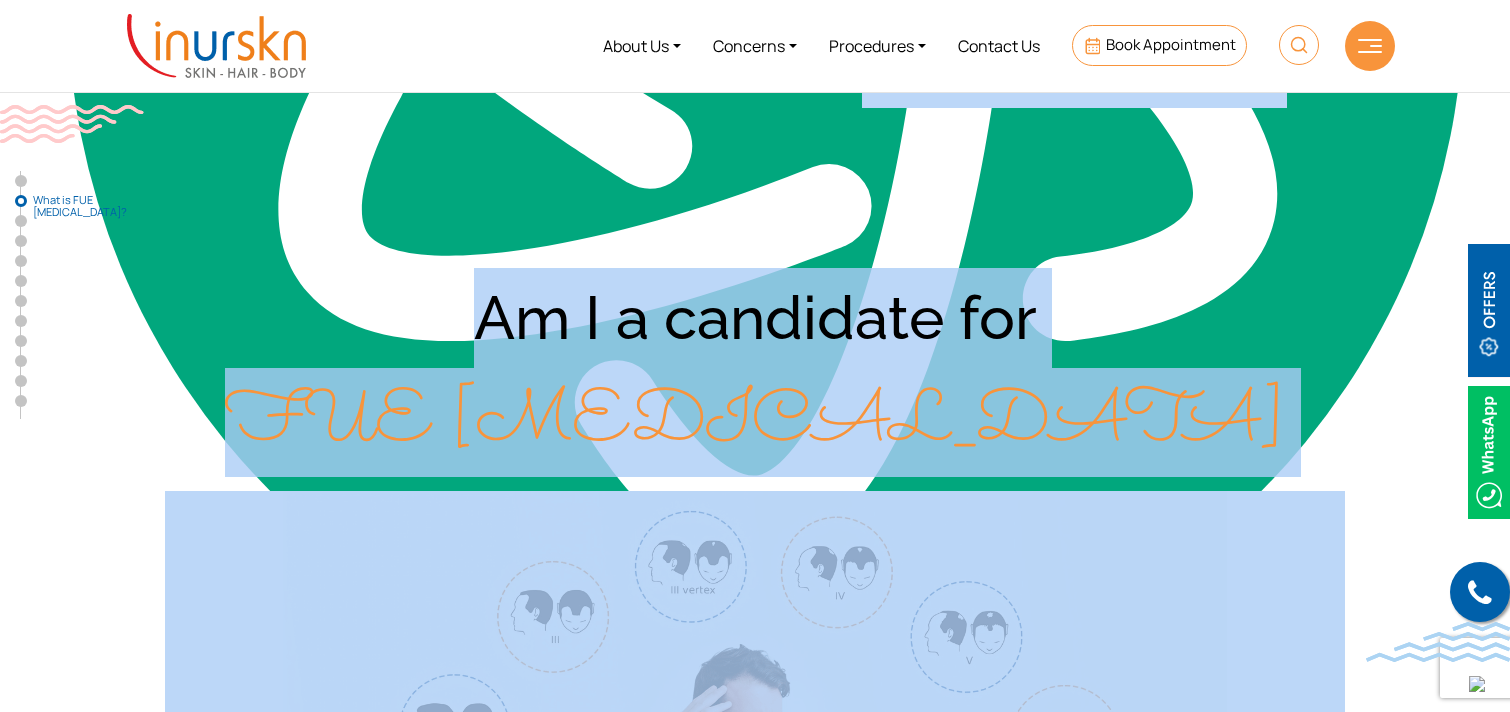 click on "Am I a candidate for FUE [MEDICAL_DATA]" at bounding box center [755, 371] 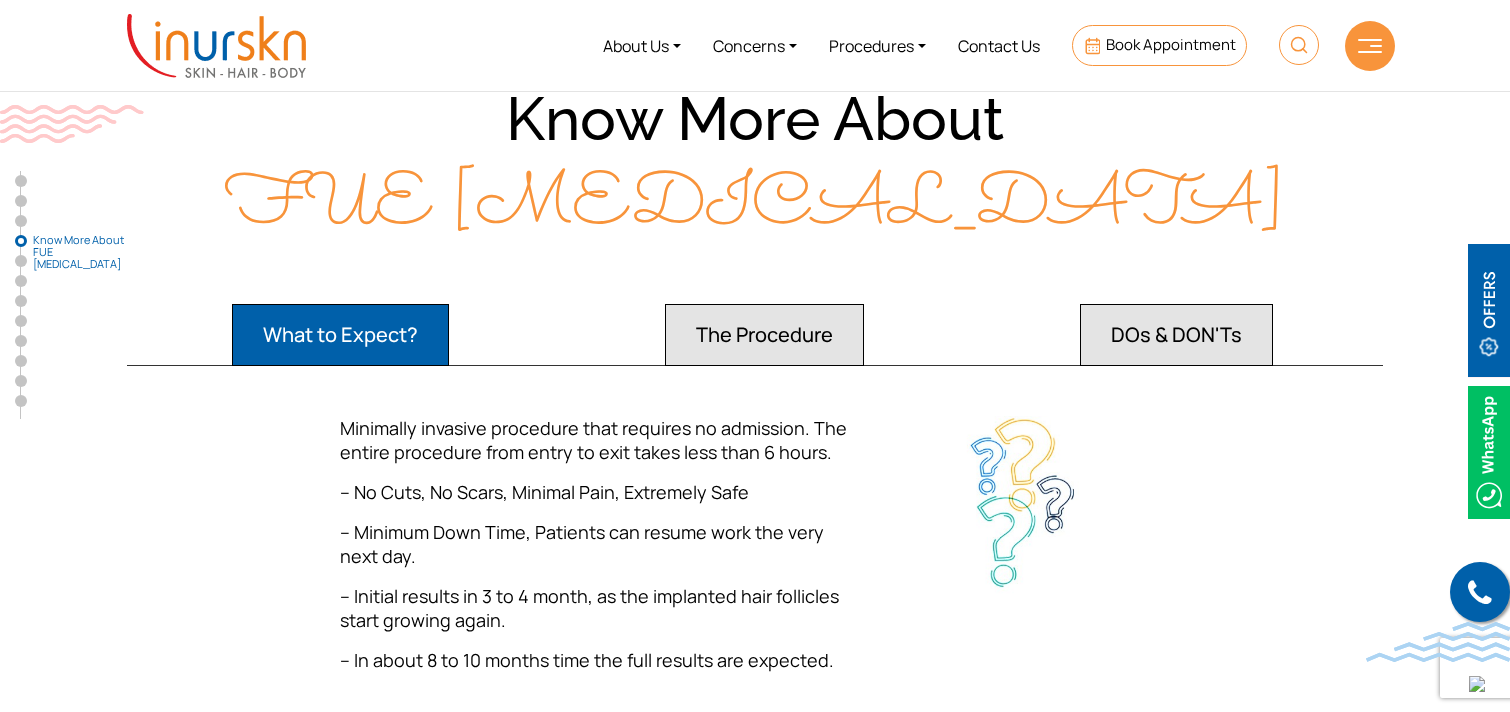 scroll, scrollTop: 2596, scrollLeft: 0, axis: vertical 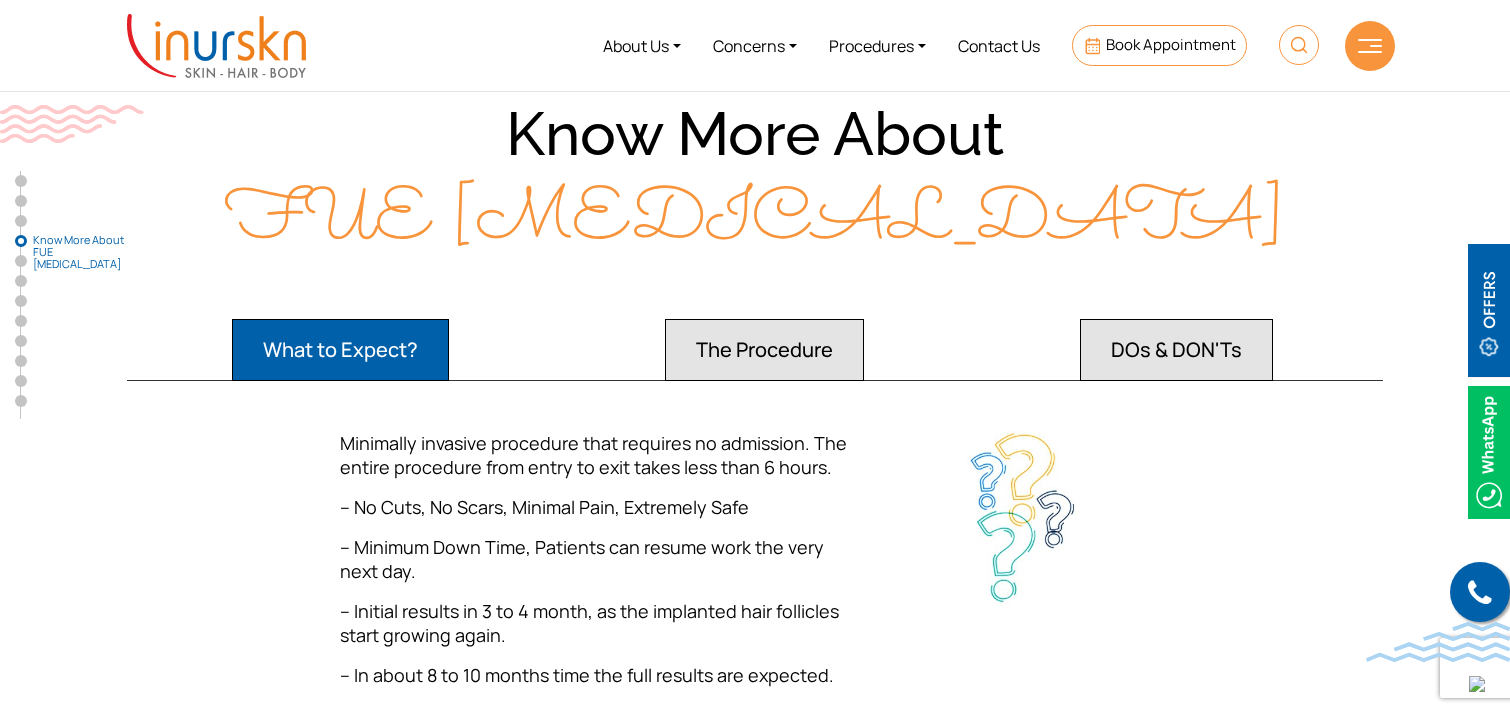 click on "The Procedure" at bounding box center (340, 350) 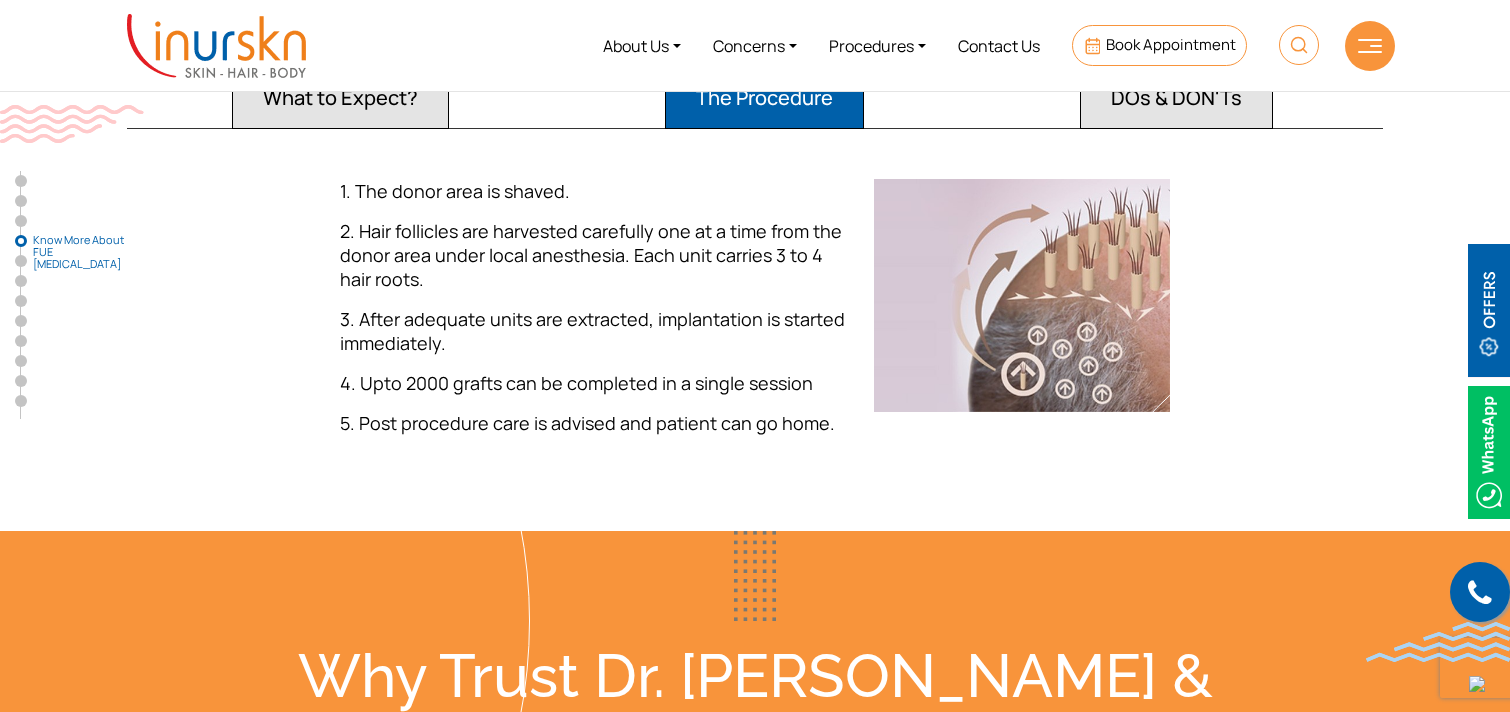 scroll, scrollTop: 2853, scrollLeft: 0, axis: vertical 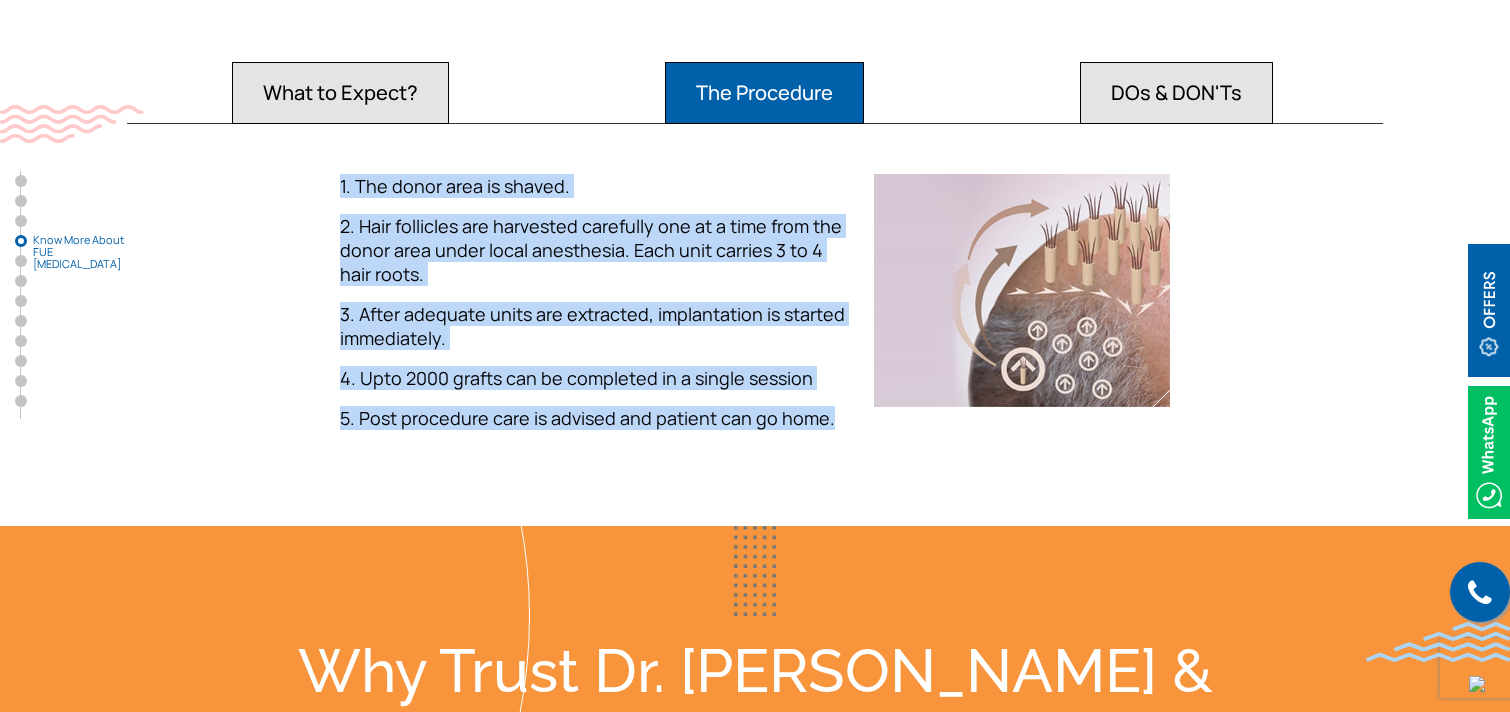 drag, startPoint x: 341, startPoint y: 157, endPoint x: 853, endPoint y: 404, distance: 568.46545 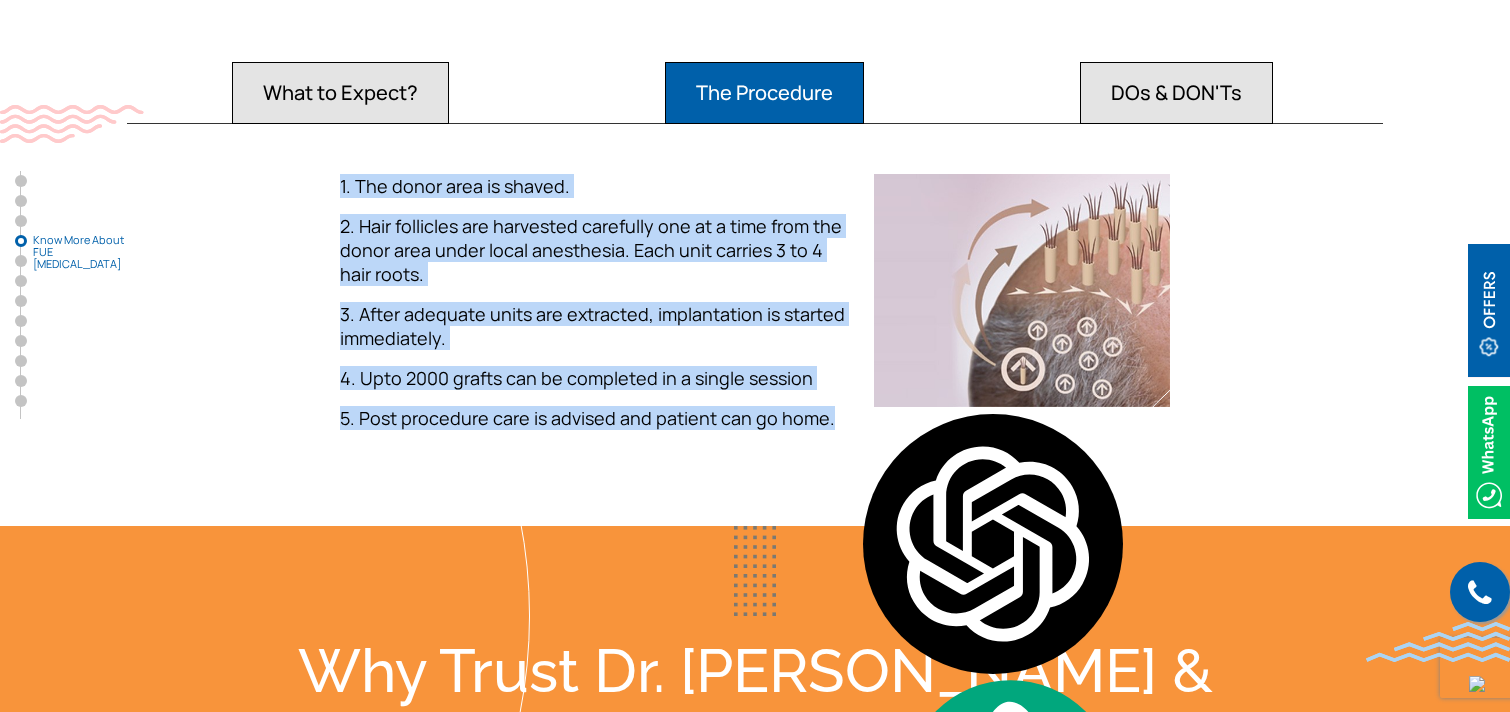 copy on "1. The donor area is shaved.
2. Hair follicles are harvested carefully one at a time from the donor area under local anesthesia. Each unit carries 3 to 4 hair roots.
3. After adequate units are extracted, implantation is started immediately.
4. Upto 2000 grafts can be completed in a single session
5. Post procedure care is advised and patient can go home." 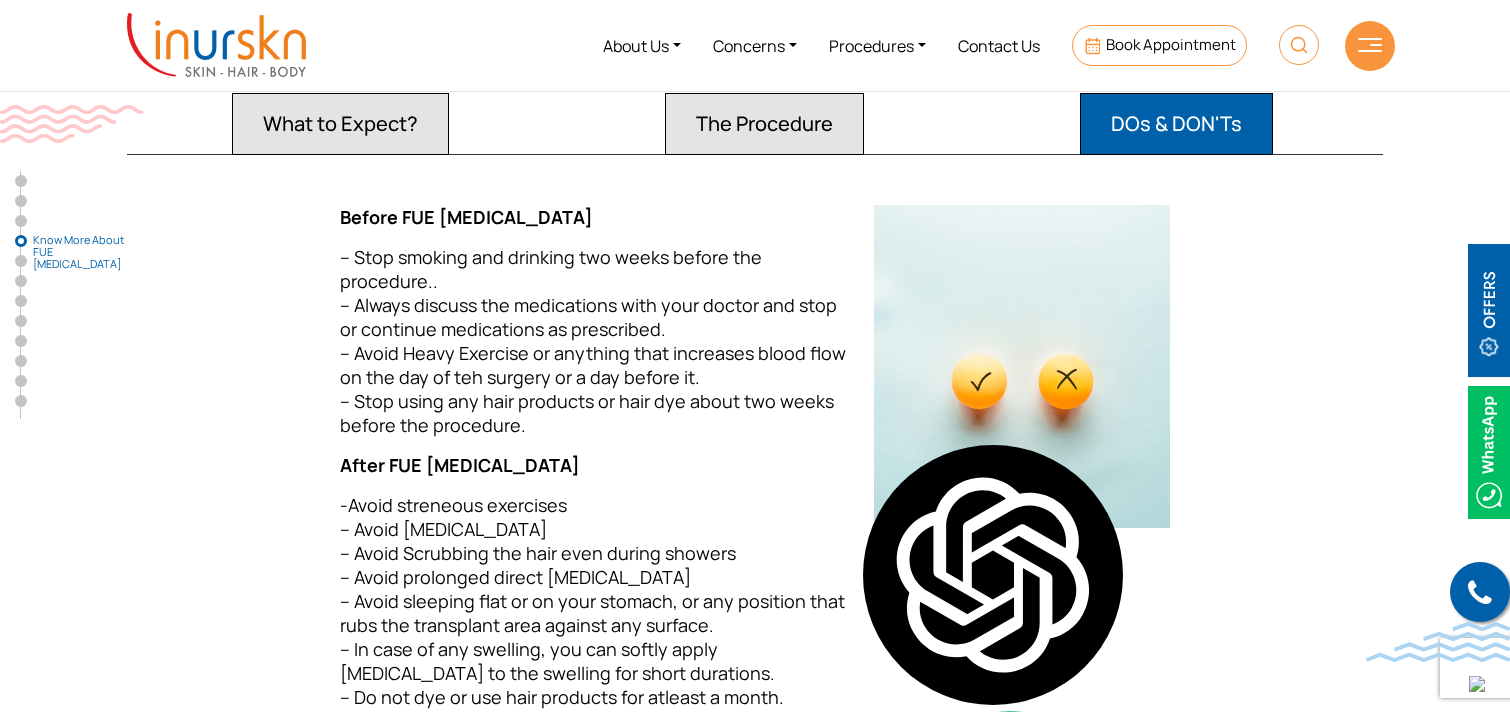 scroll, scrollTop: 2821, scrollLeft: 0, axis: vertical 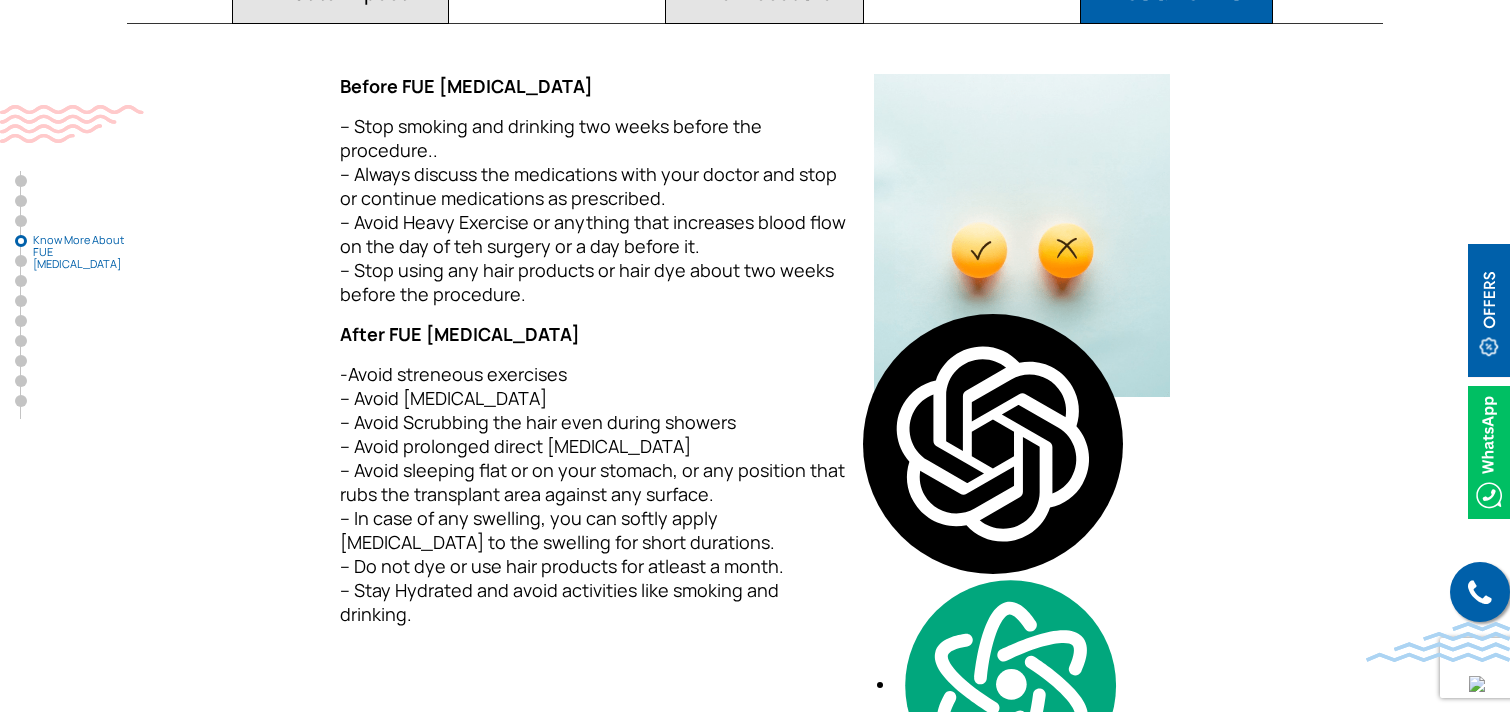 drag, startPoint x: 341, startPoint y: 62, endPoint x: 860, endPoint y: 576, distance: 730.4499 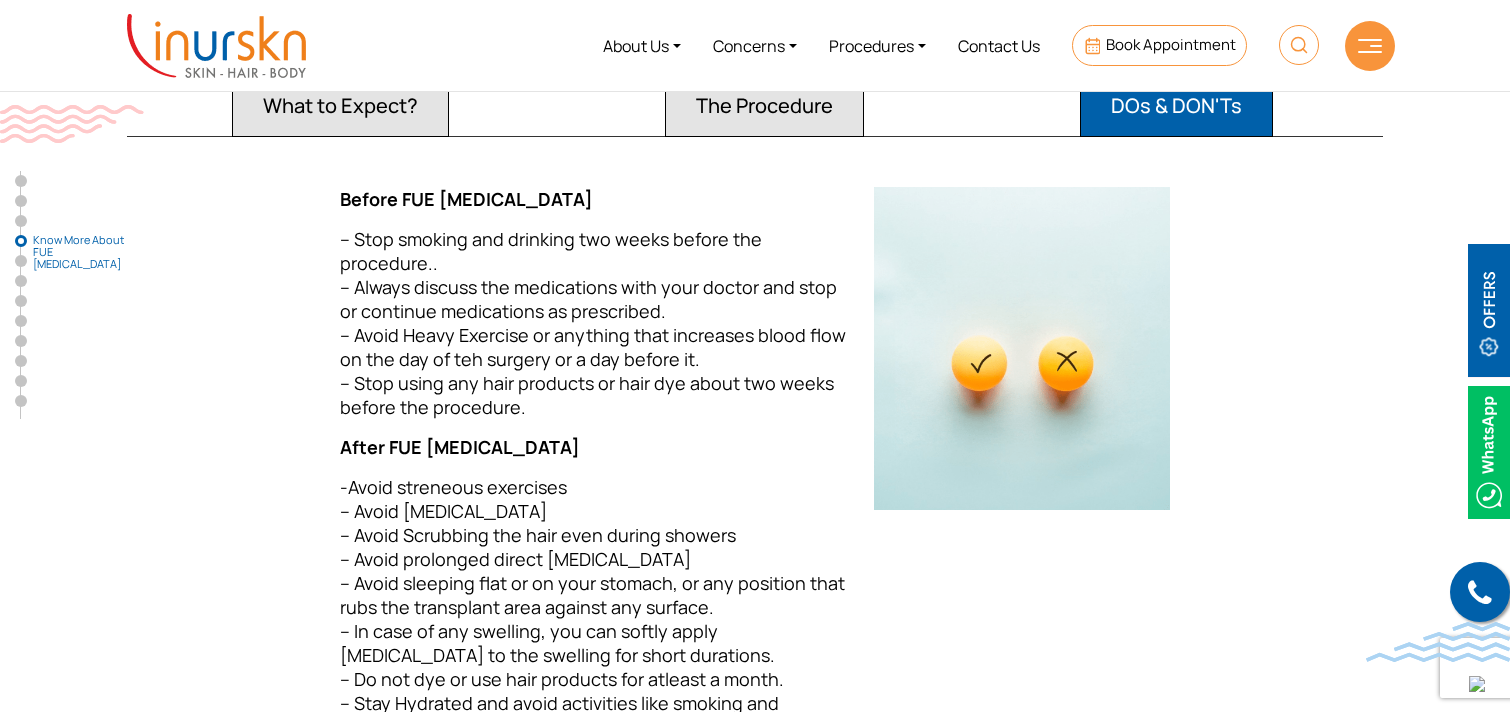 scroll, scrollTop: 2841, scrollLeft: 0, axis: vertical 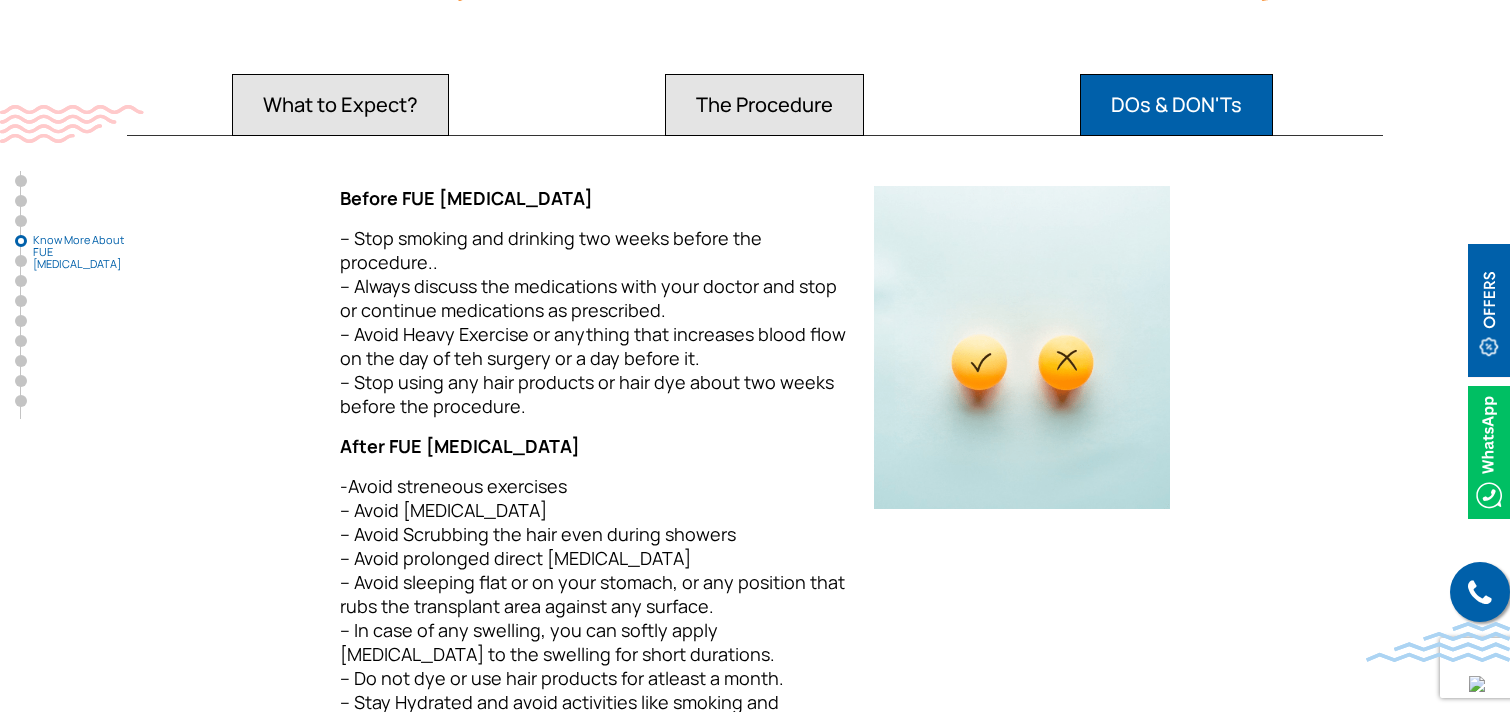 click on "The Procedure" at bounding box center (340, 105) 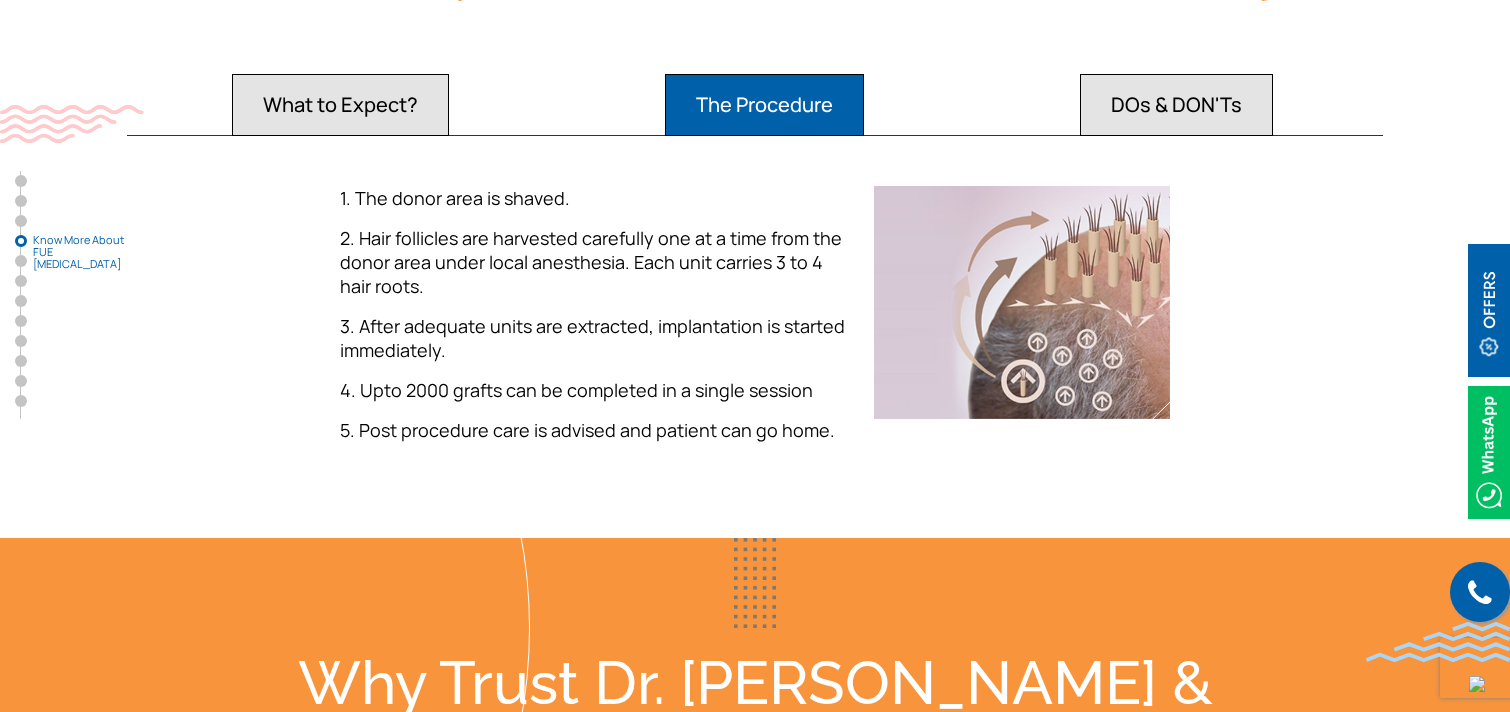 click on "What to Expect?" at bounding box center [340, 105] 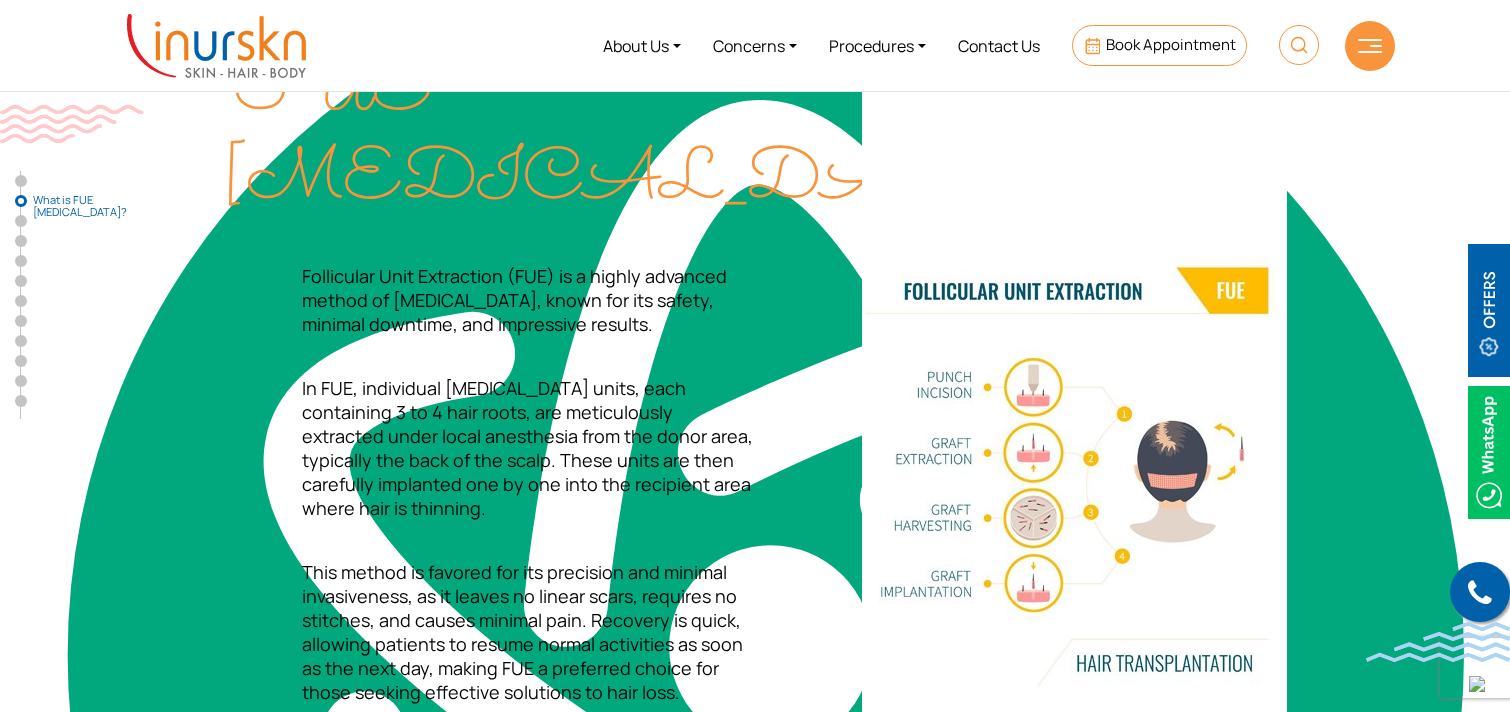 scroll, scrollTop: 742, scrollLeft: 0, axis: vertical 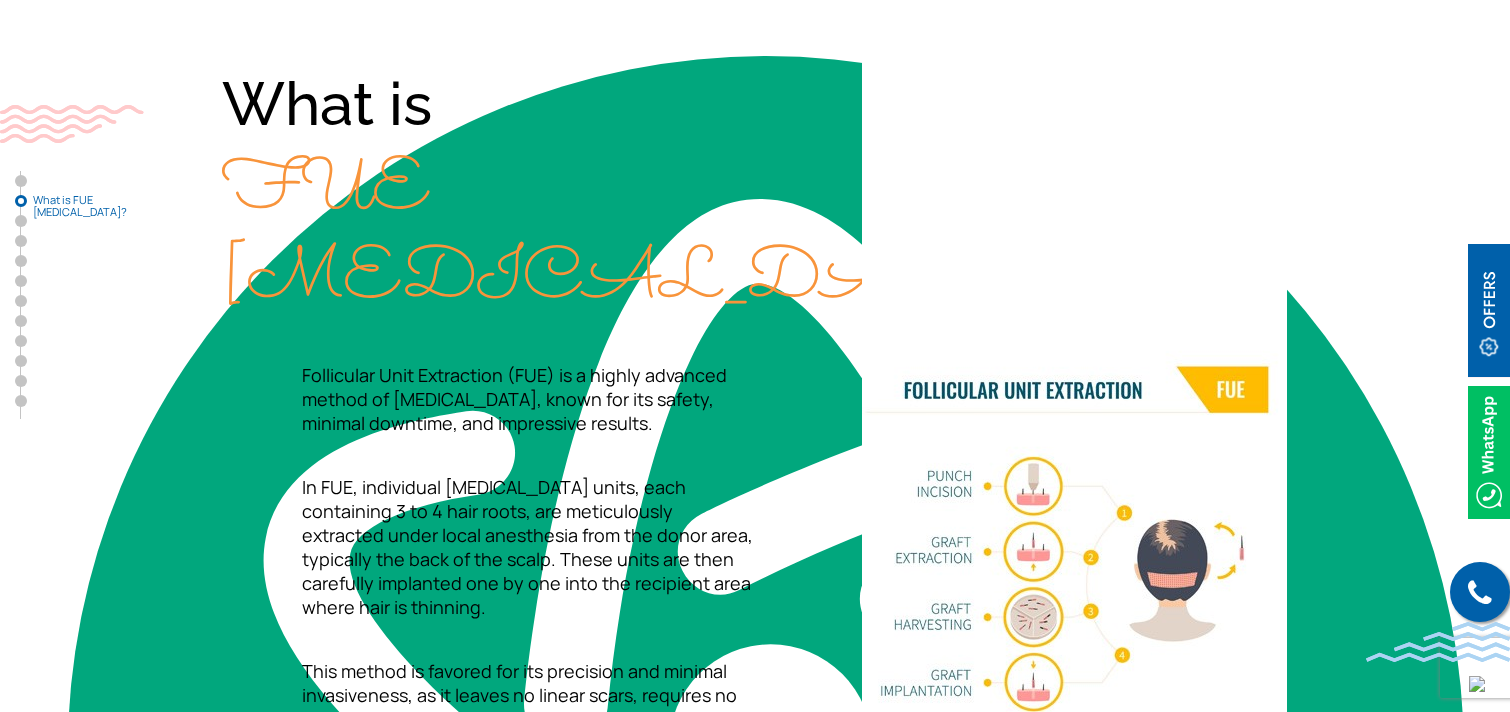 drag, startPoint x: 303, startPoint y: 371, endPoint x: 654, endPoint y: 424, distance: 354.97888 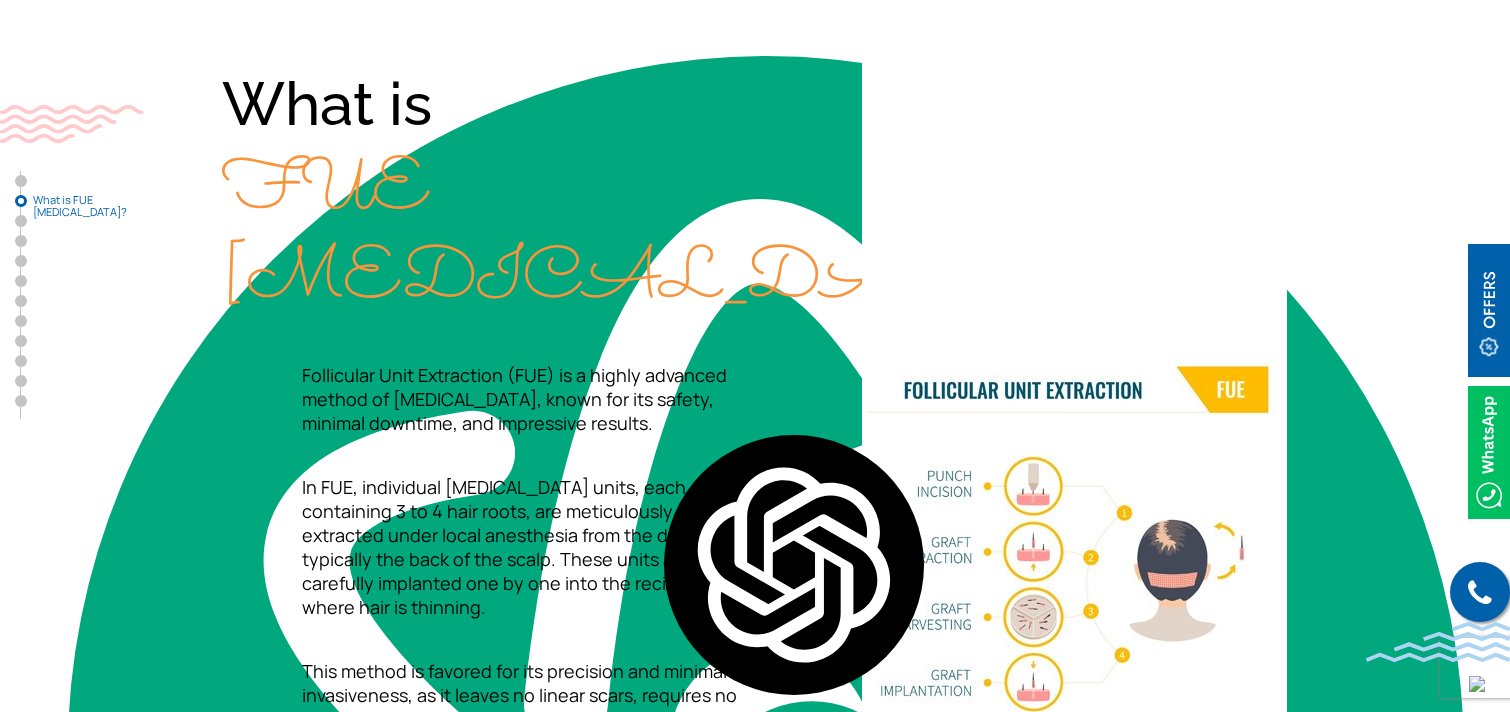 copy on "Follicular Unit Extraction (FUE) is a highly advanced method of [MEDICAL_DATA], known for its safety, minimal downtime, and impressive results." 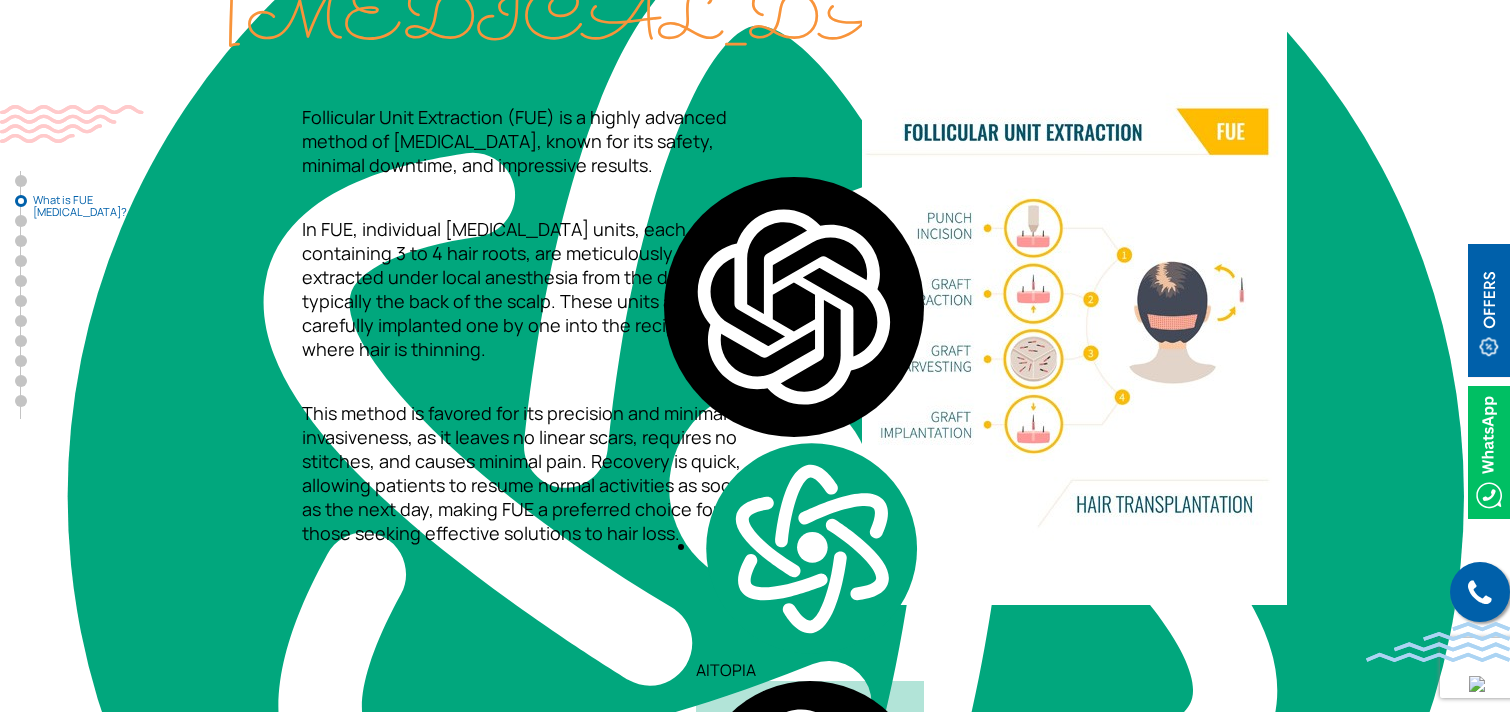 scroll, scrollTop: 954, scrollLeft: 0, axis: vertical 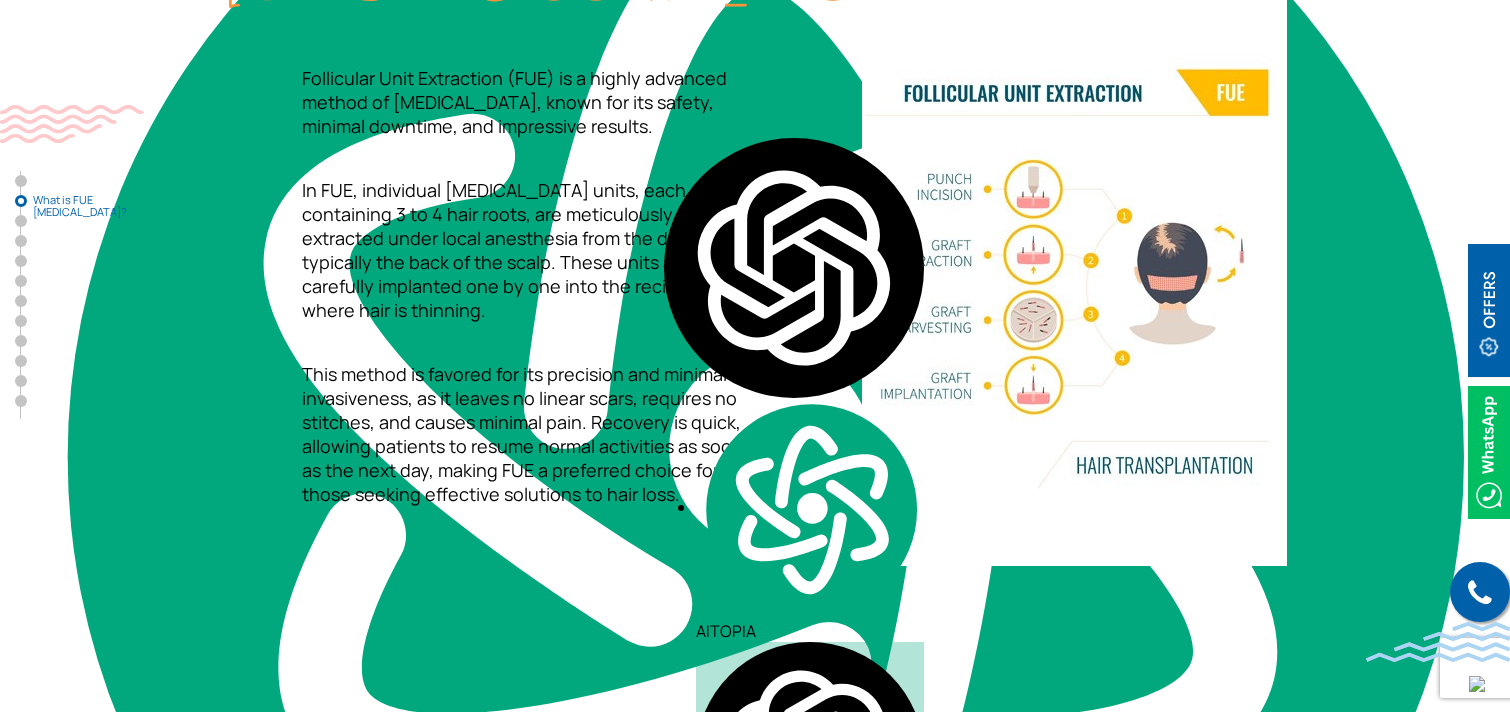 click on "This method is favored for its precision and minimal invasiveness, as it leaves no linear scars, requires no stitches, and causes minimal pain. Recovery is quick, allowing patients to resume normal activities as soon as the next day, making FUE a preferred choice for those seeking effective solutions to hair loss." at bounding box center [488, 434] 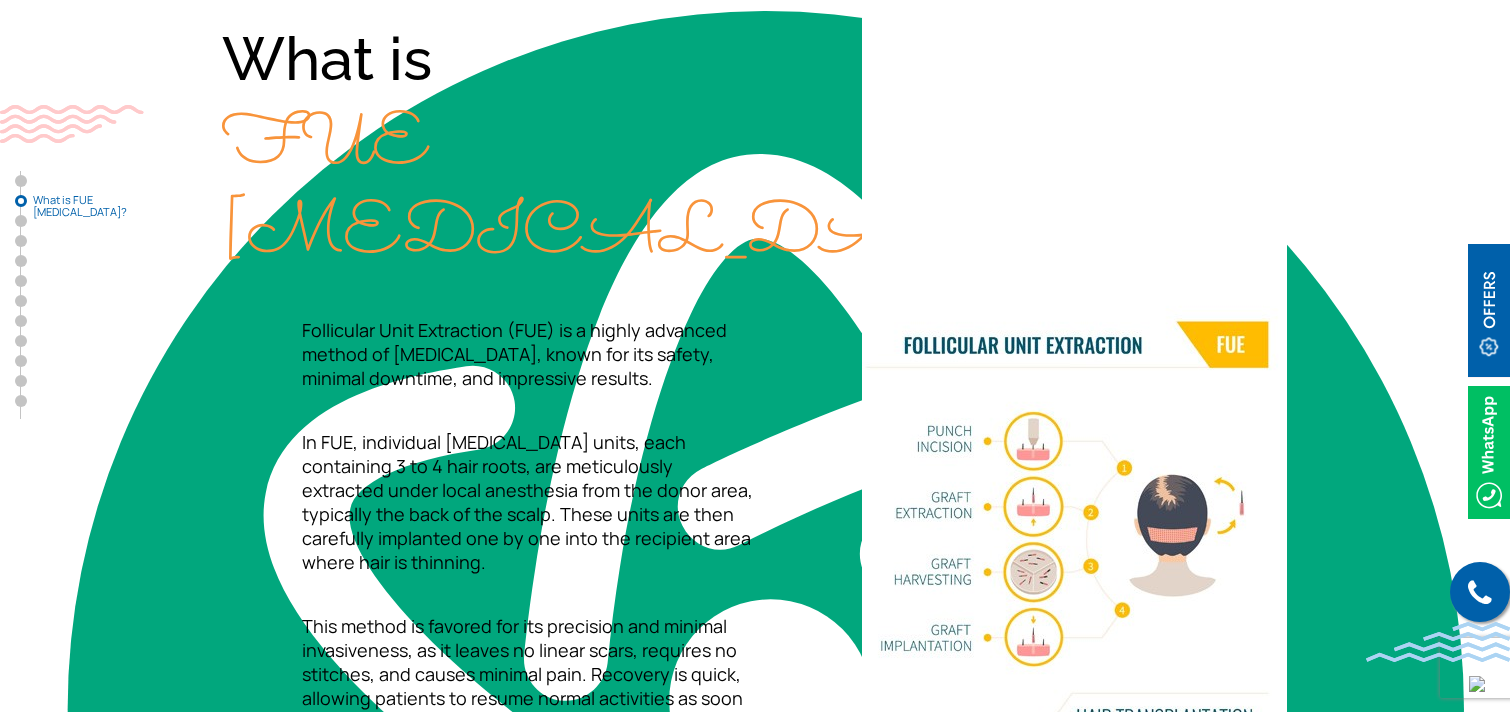 scroll, scrollTop: 714, scrollLeft: 0, axis: vertical 